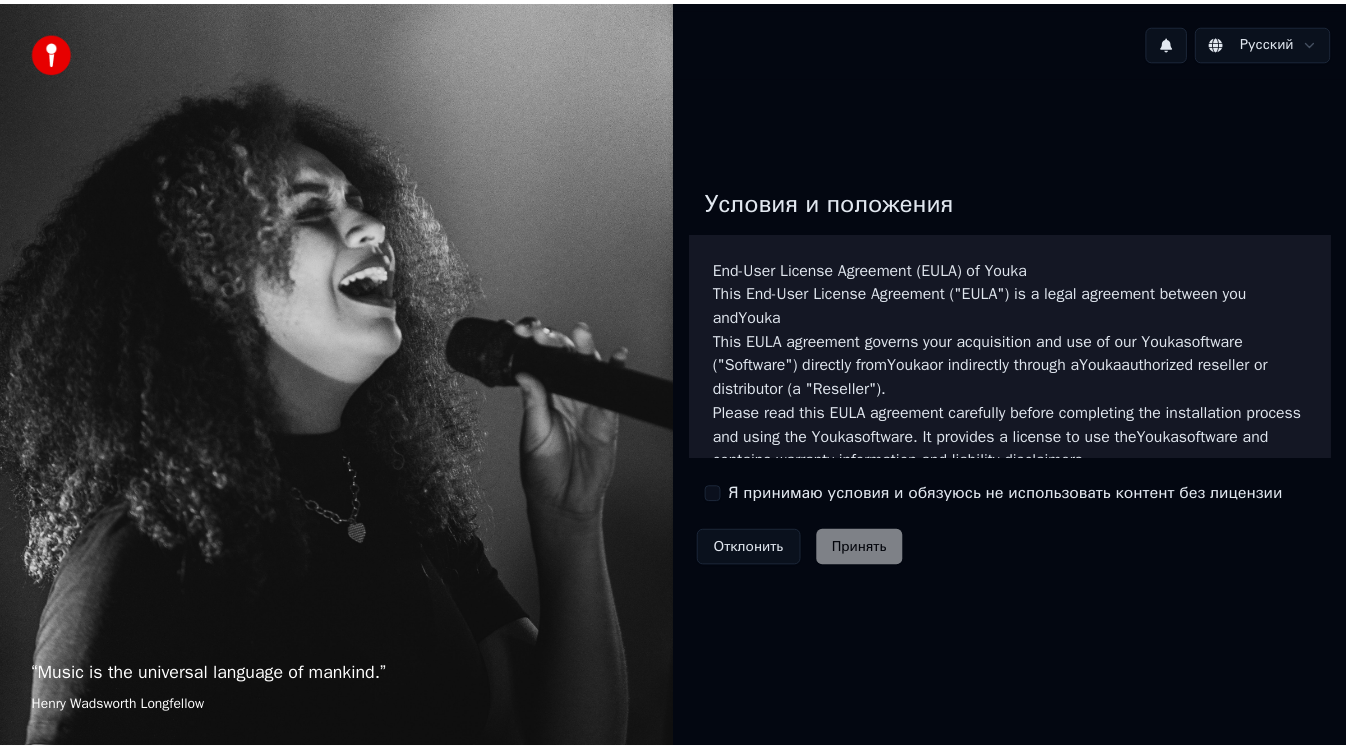 scroll, scrollTop: 0, scrollLeft: 0, axis: both 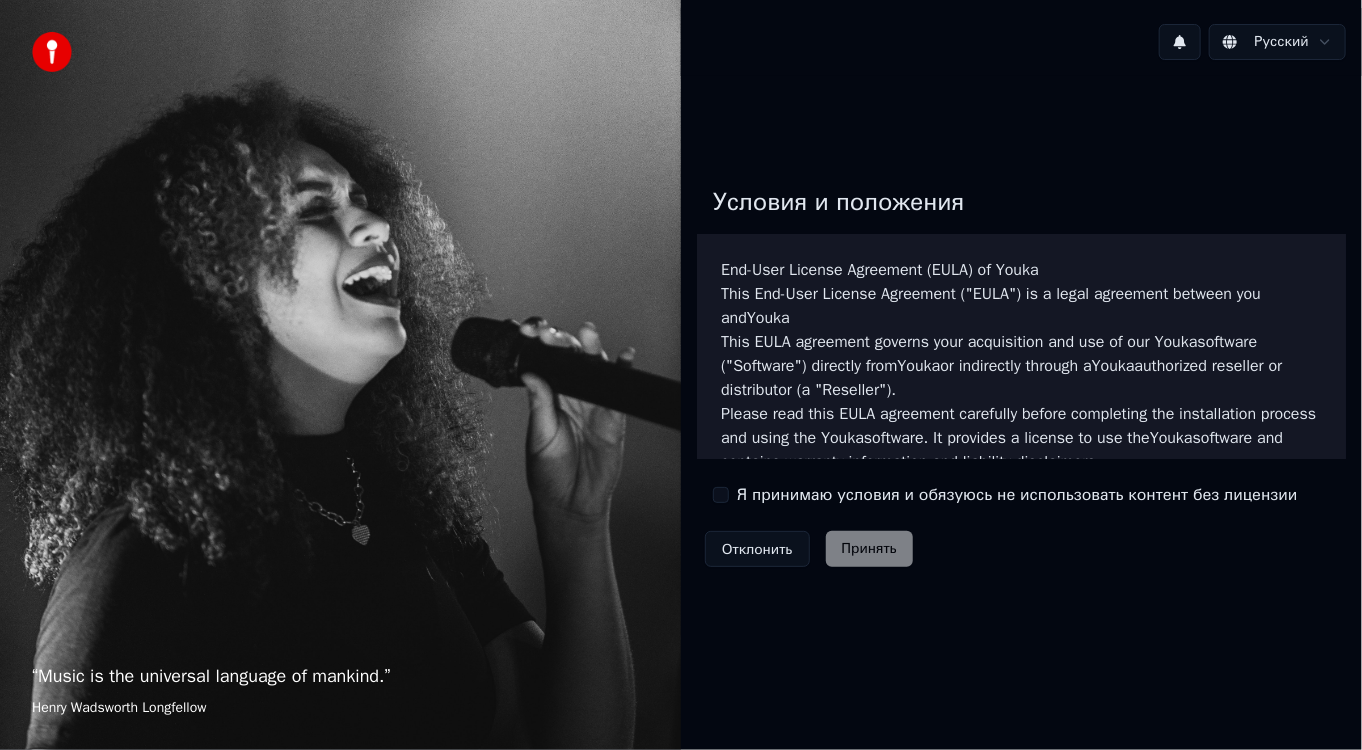 click on "Я принимаю условия и обязуюсь не использовать контент без лицензии" at bounding box center (721, 495) 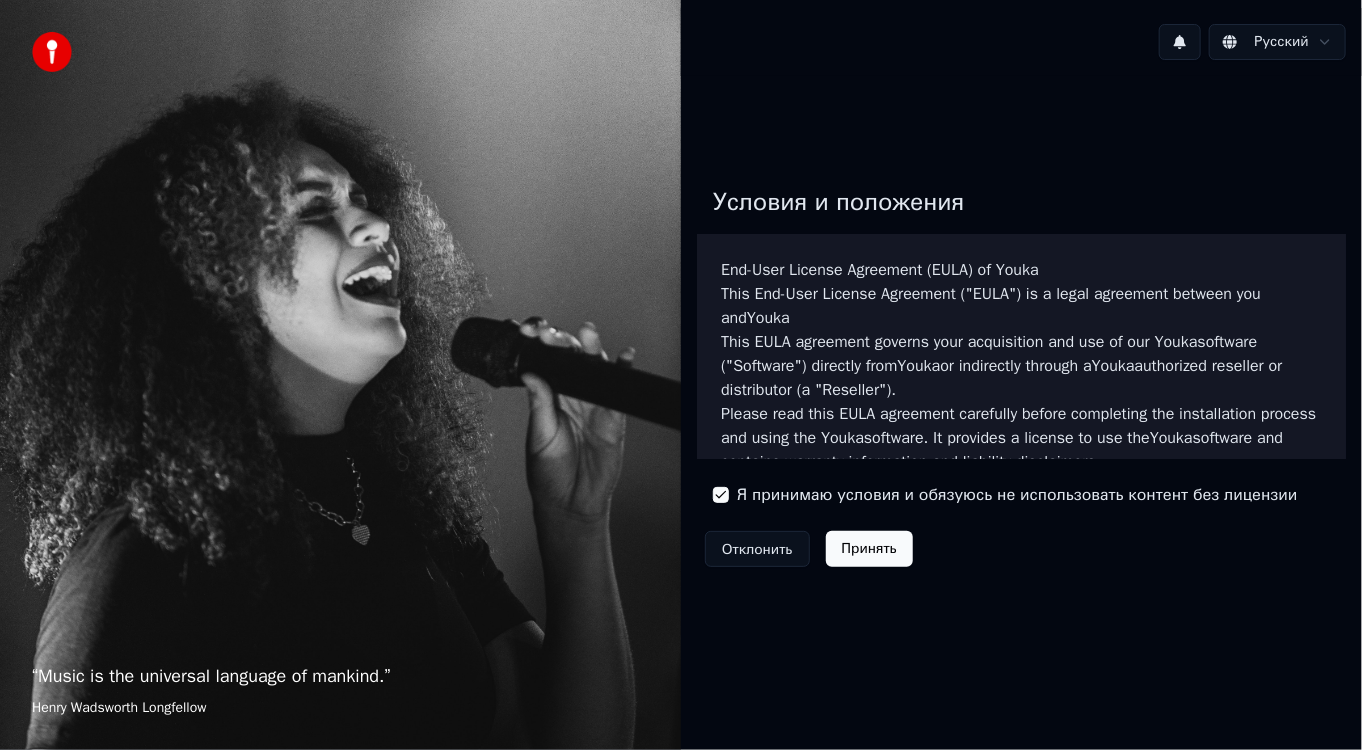 click on "Принять" at bounding box center [869, 549] 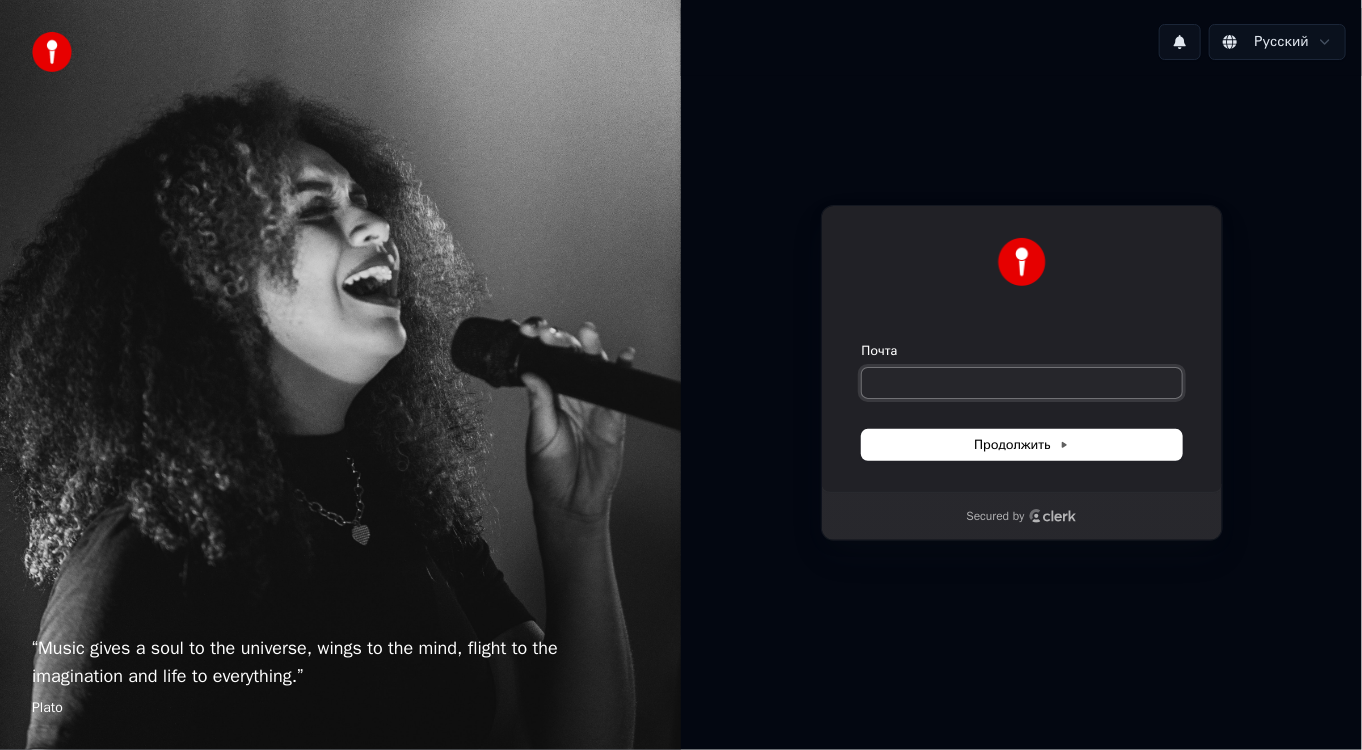 click on "Почта" at bounding box center (1022, 383) 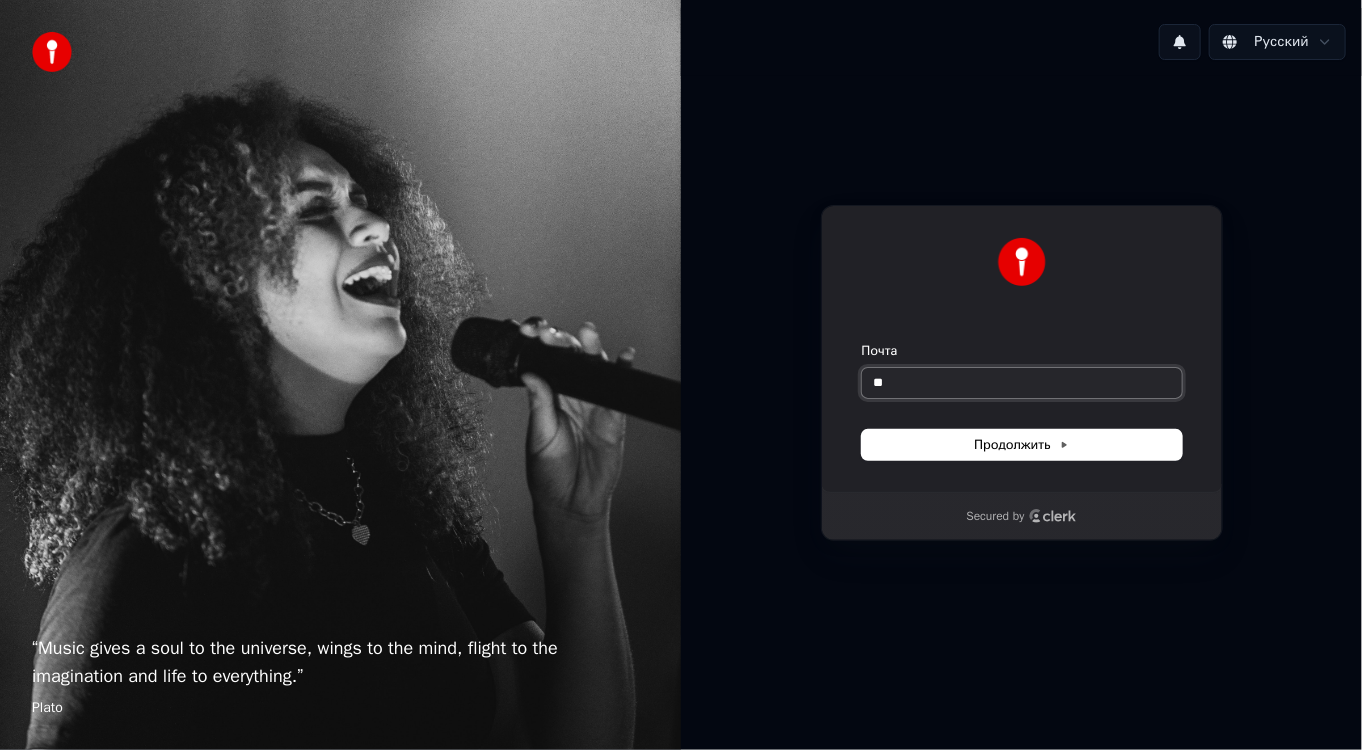 type on "*" 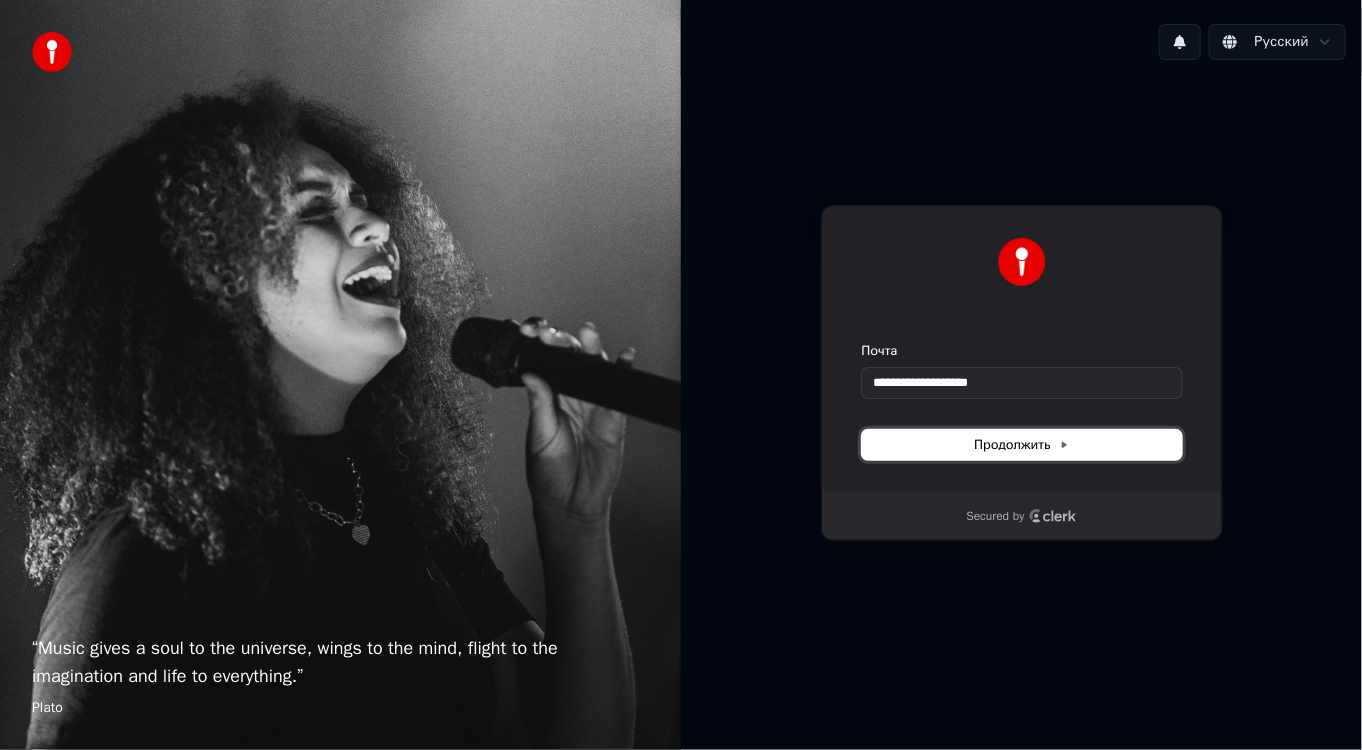 click on "Продолжить" at bounding box center [1022, 445] 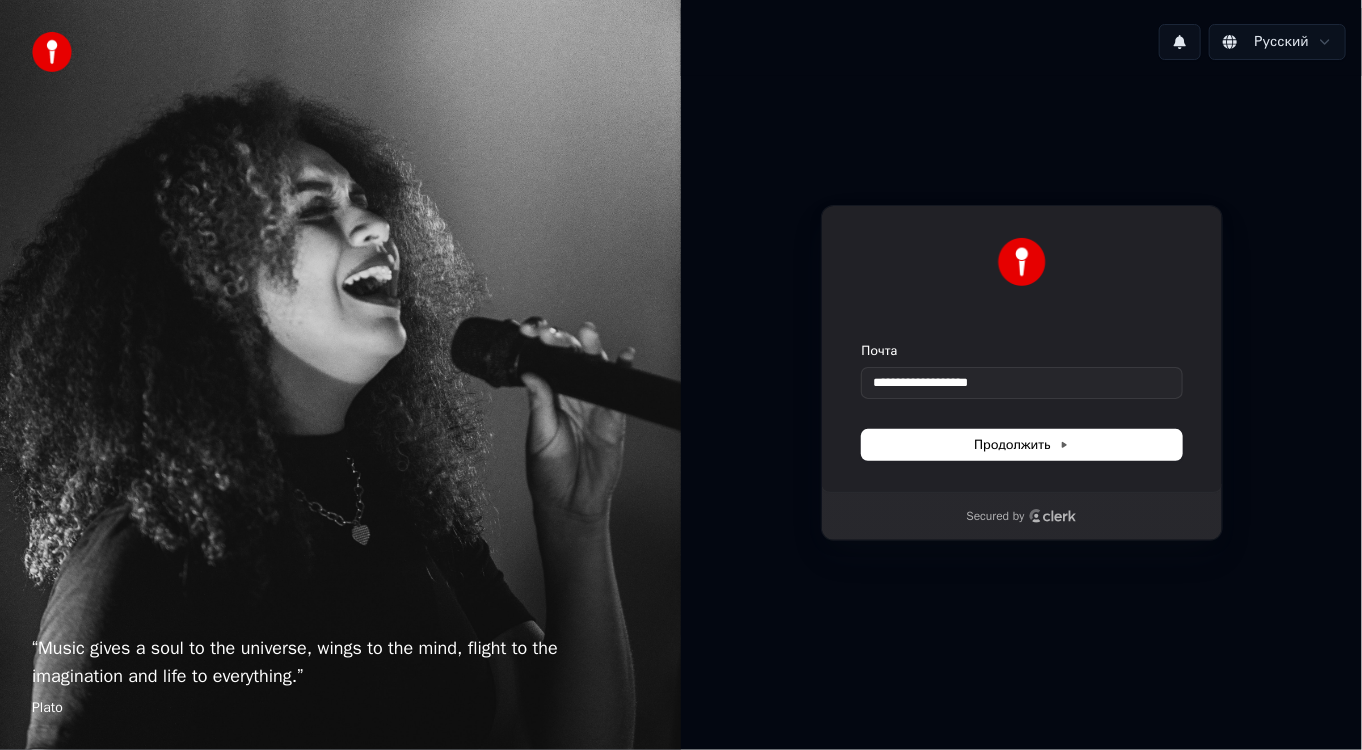 type on "**********" 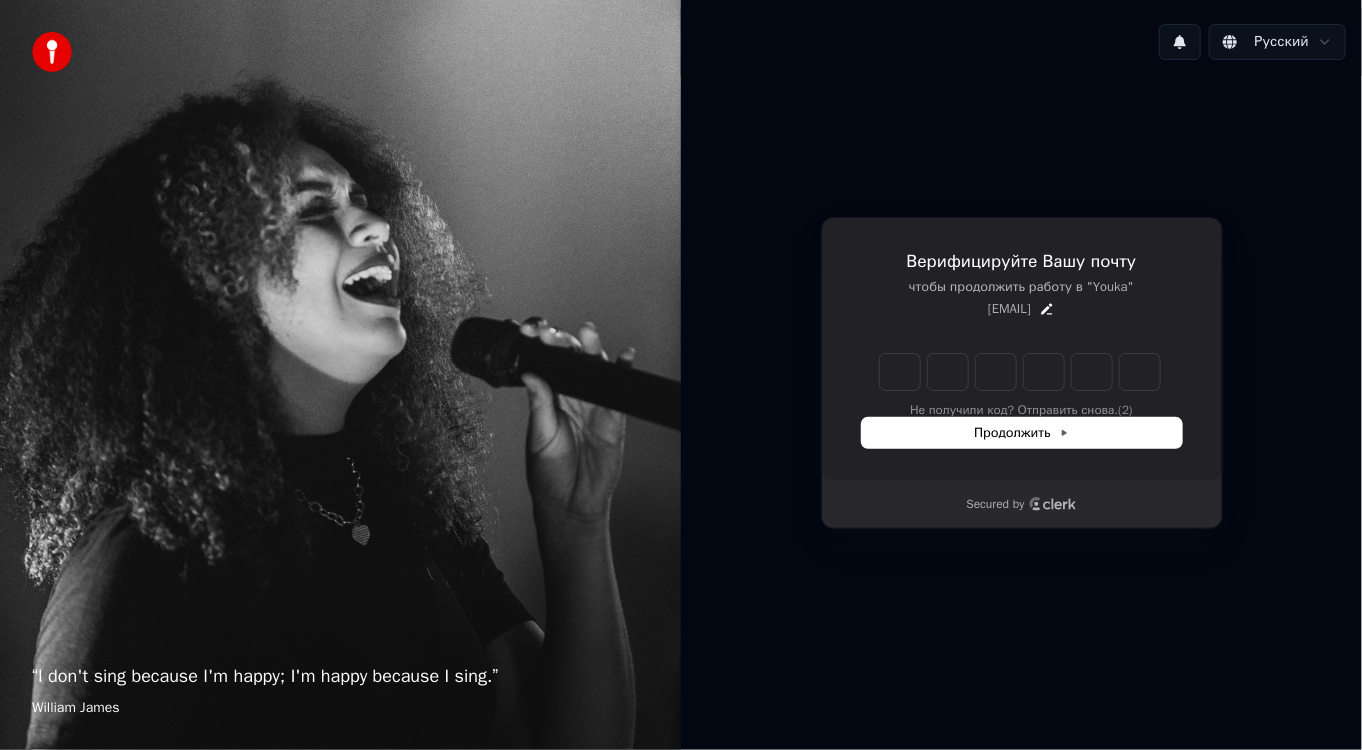 type on "*" 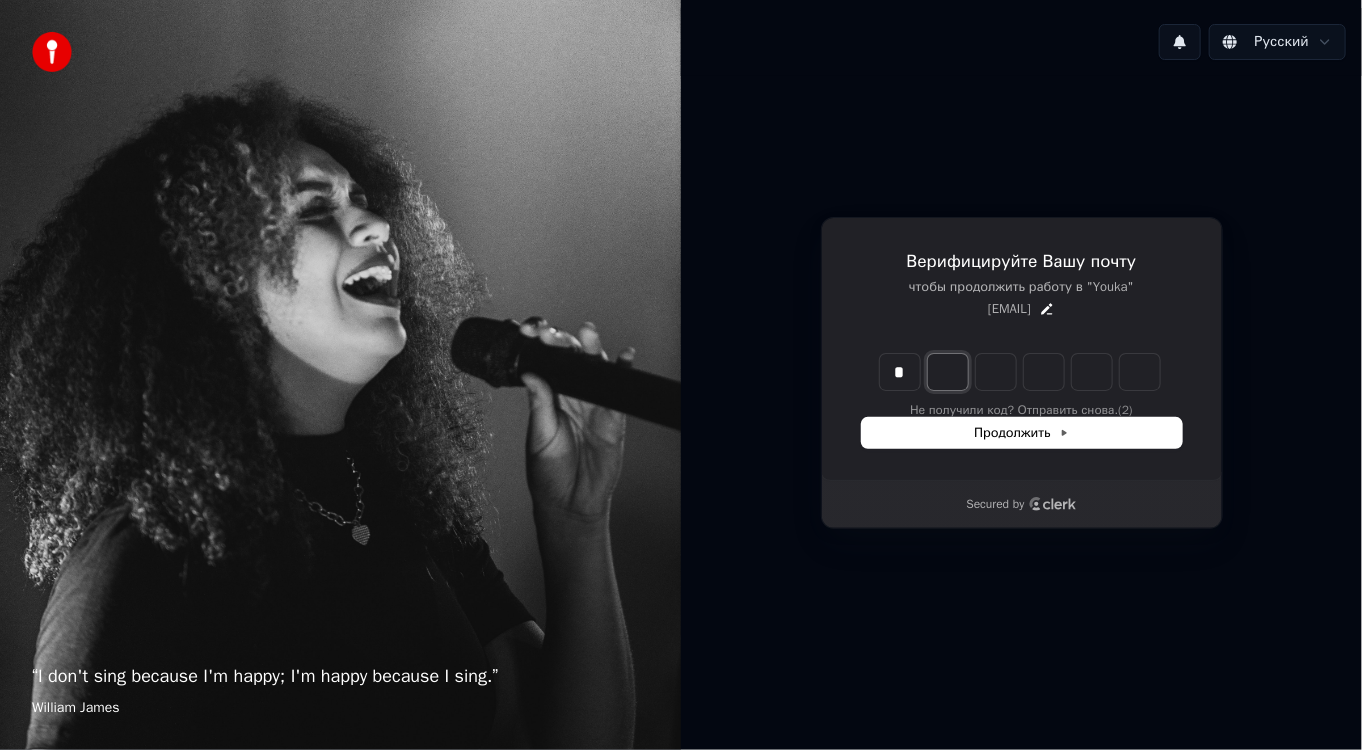 type on "*" 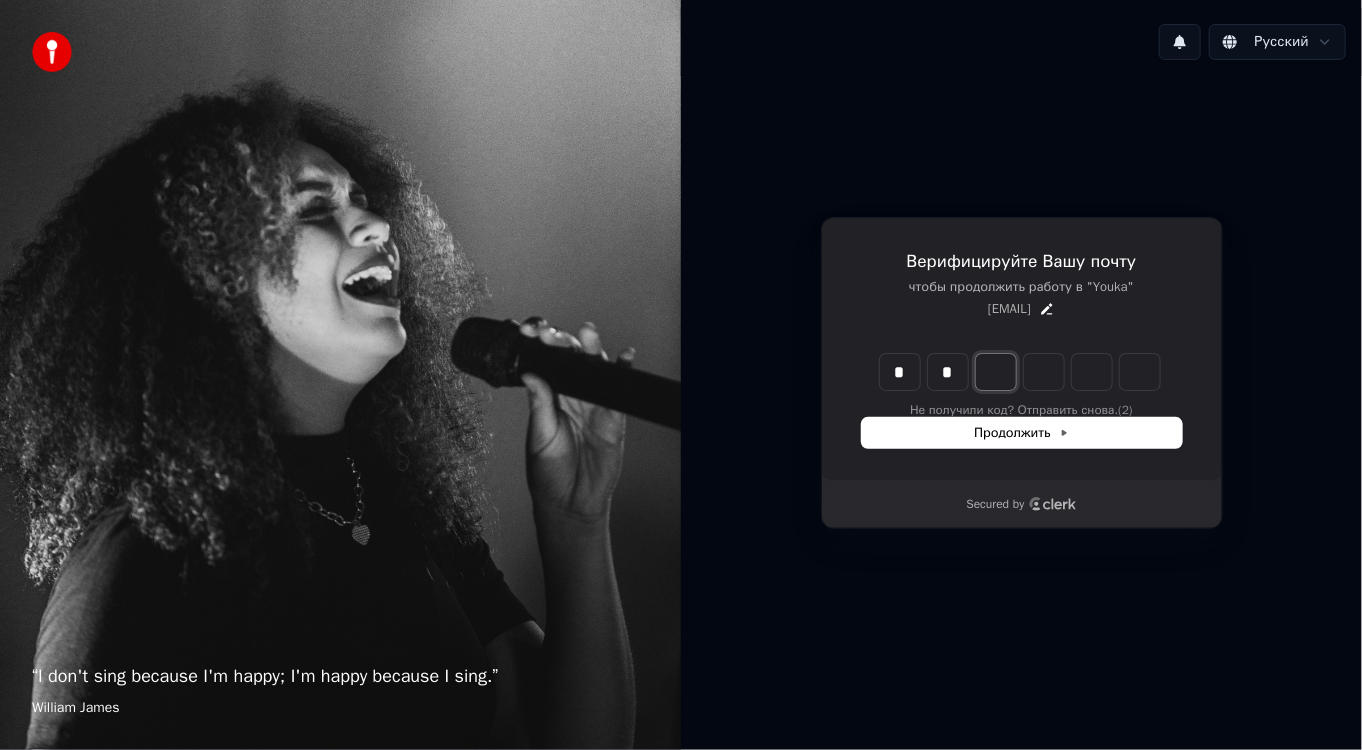 type on "**" 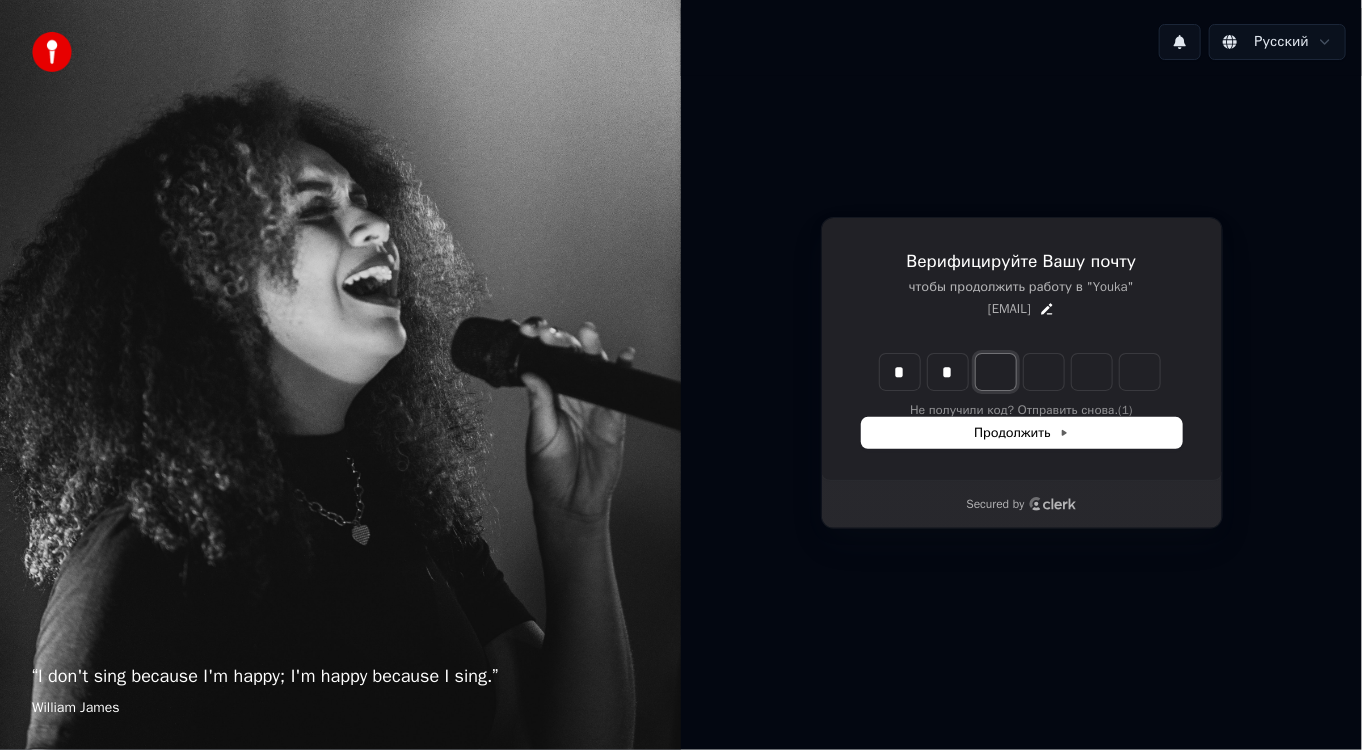 type on "*" 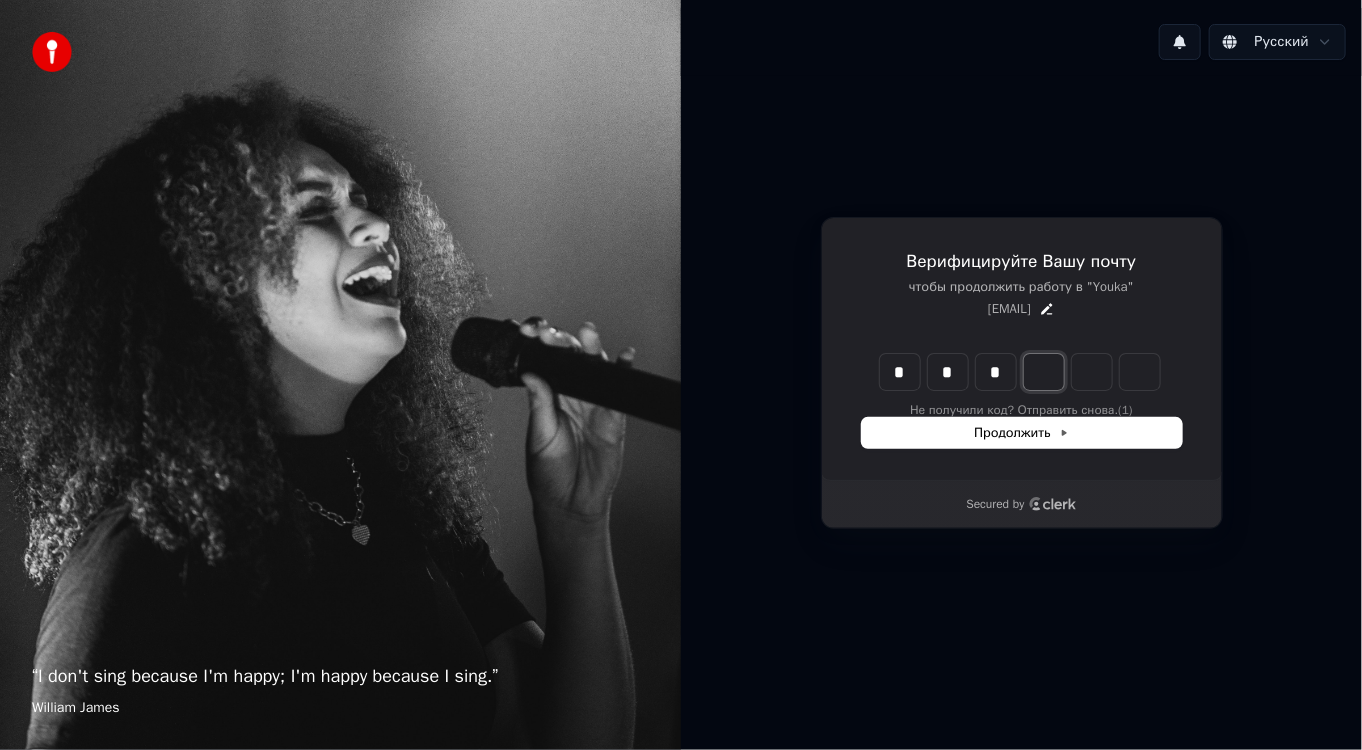 type on "***" 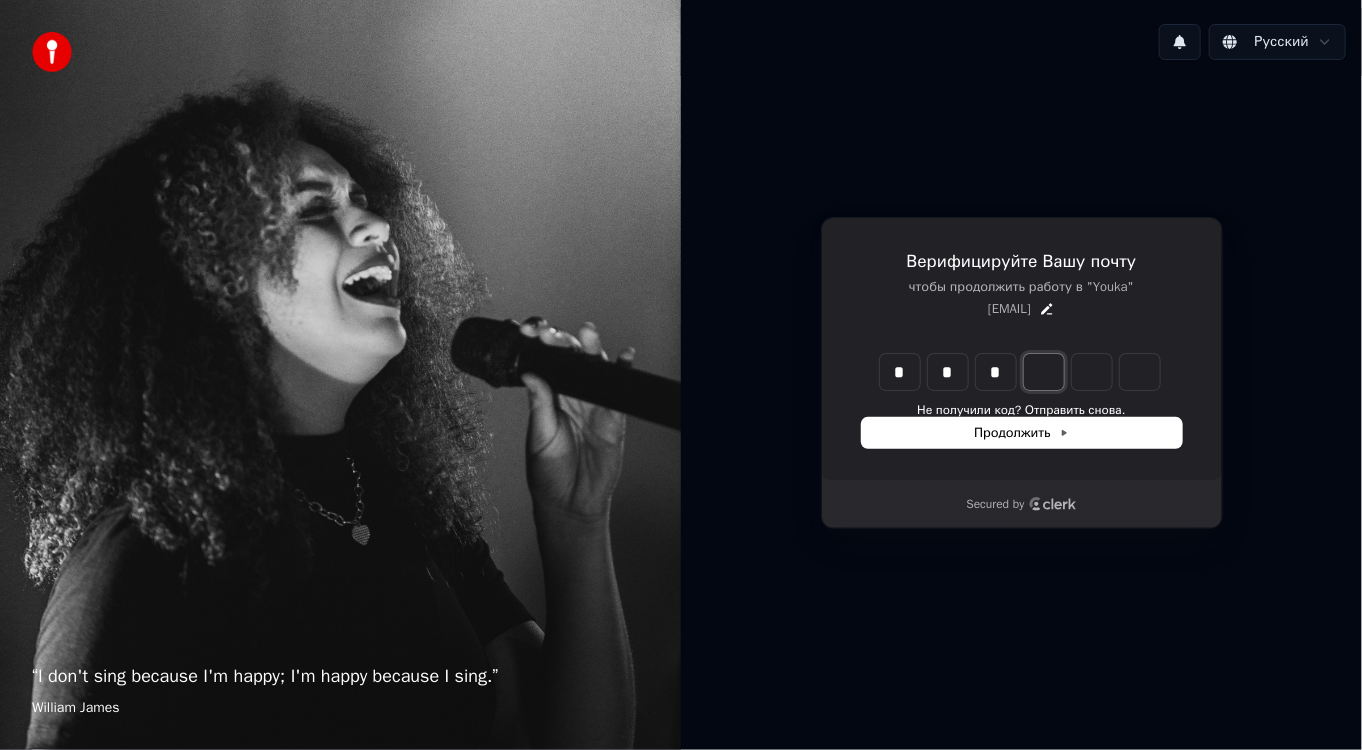 type on "*" 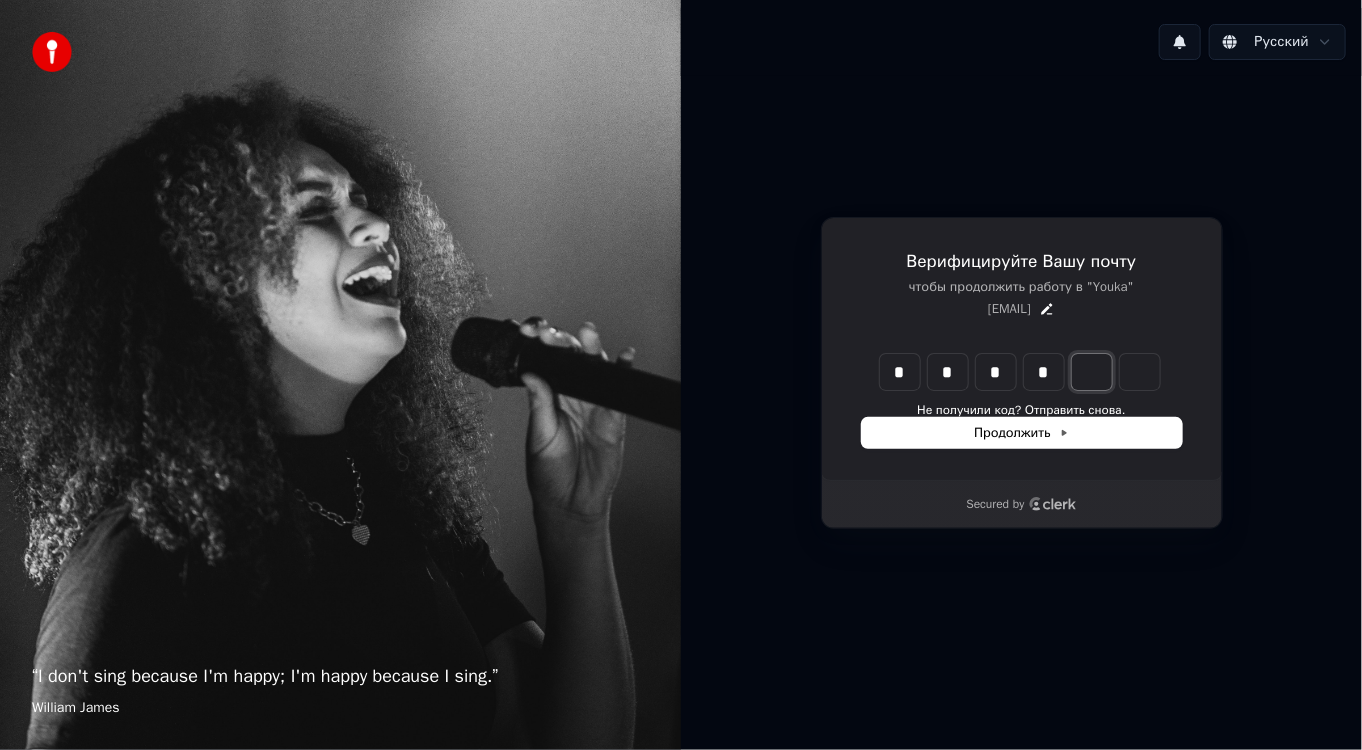 type on "****" 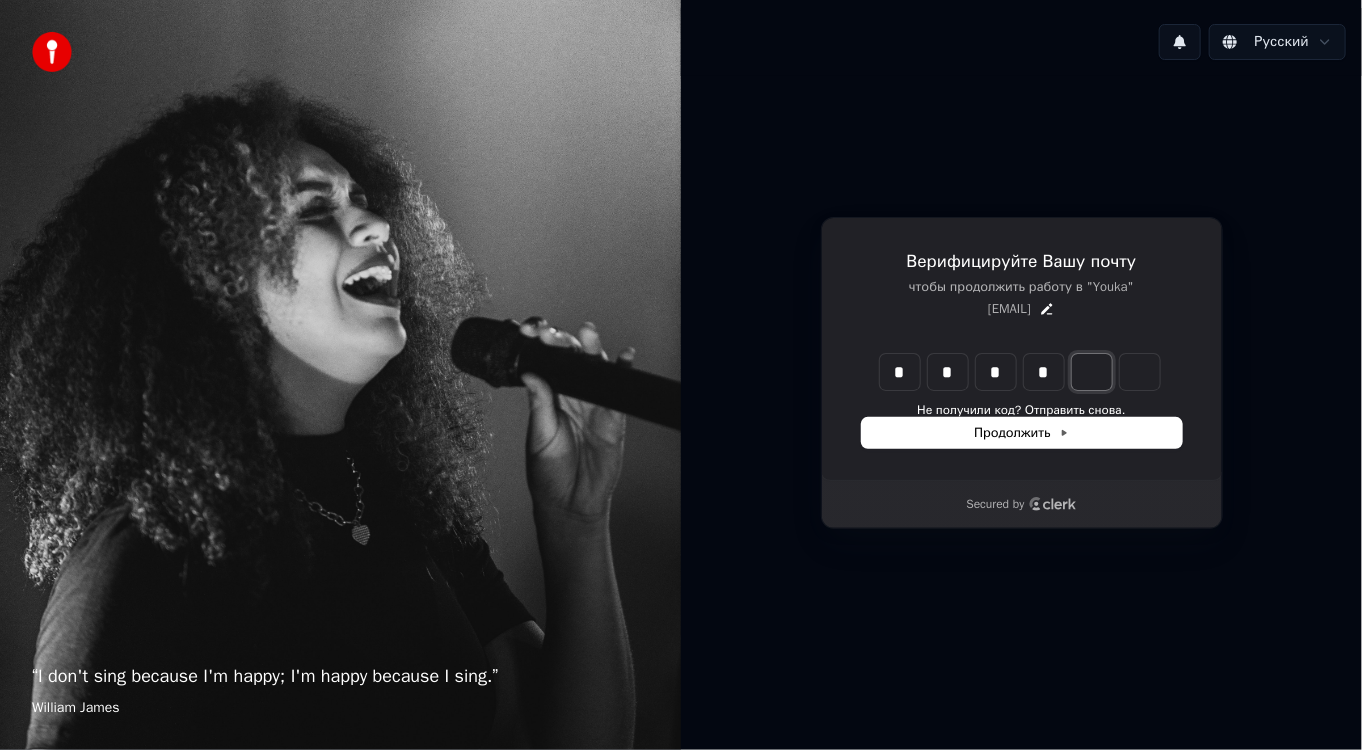 type on "*" 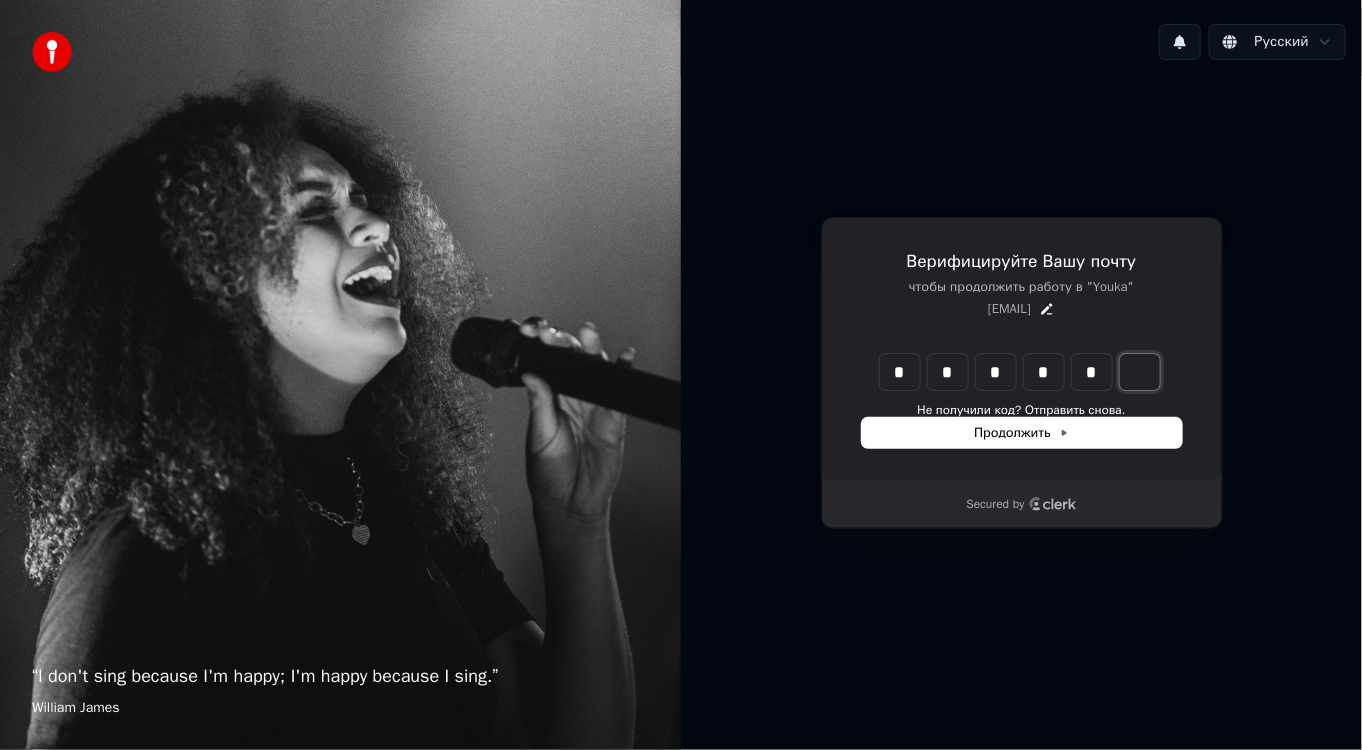type on "******" 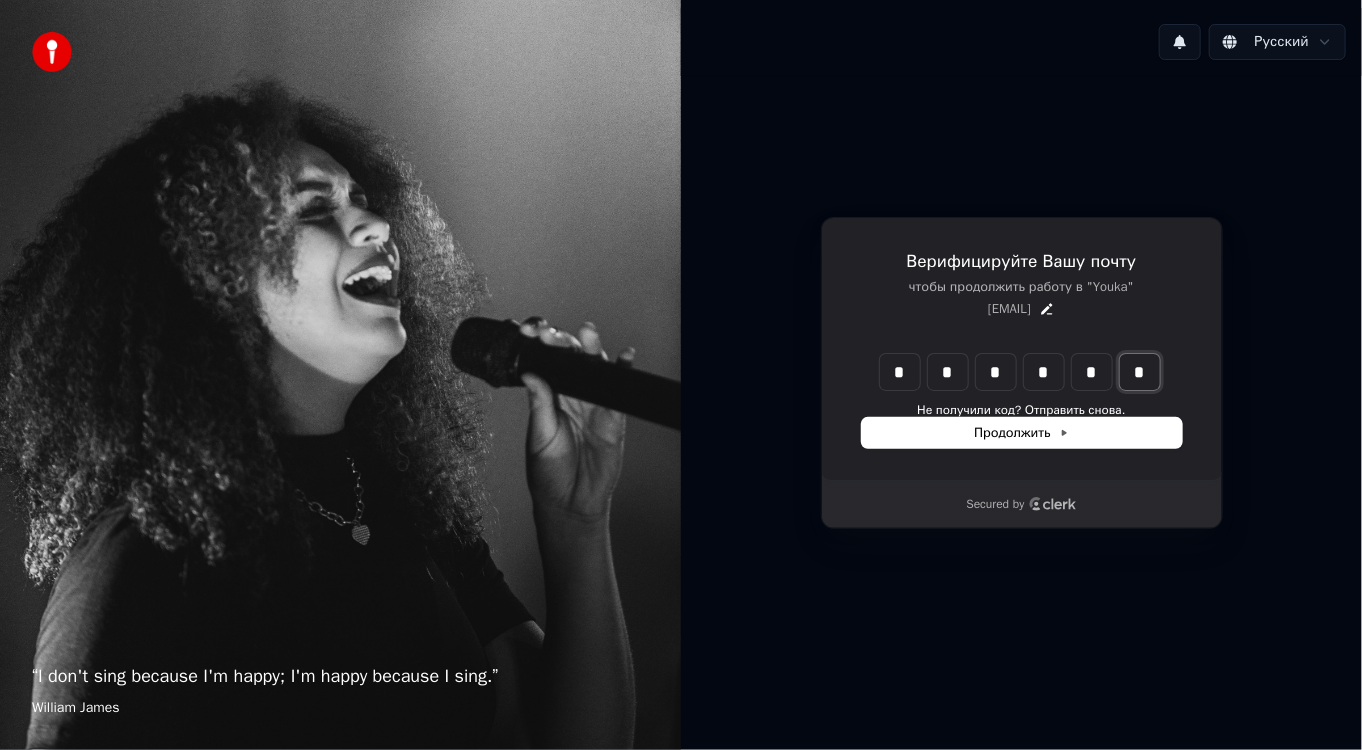 type on "*" 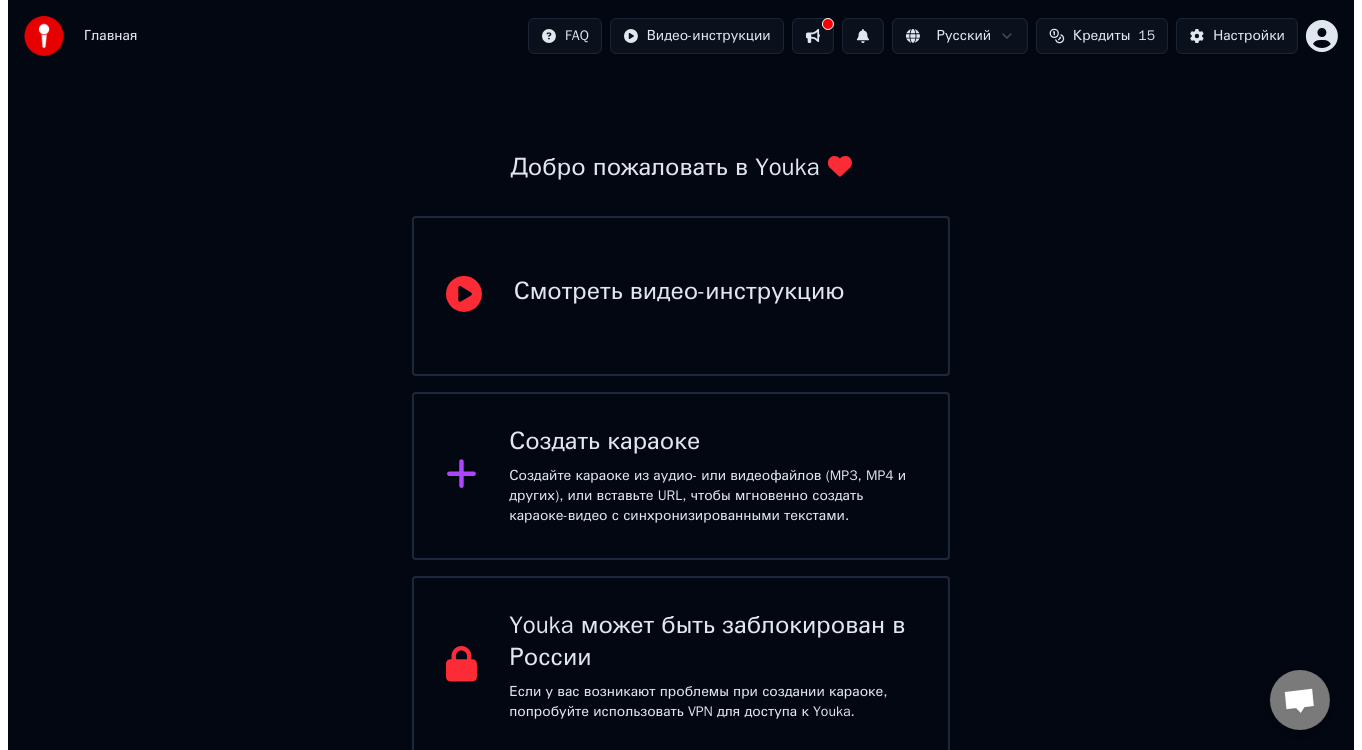 scroll, scrollTop: 43, scrollLeft: 0, axis: vertical 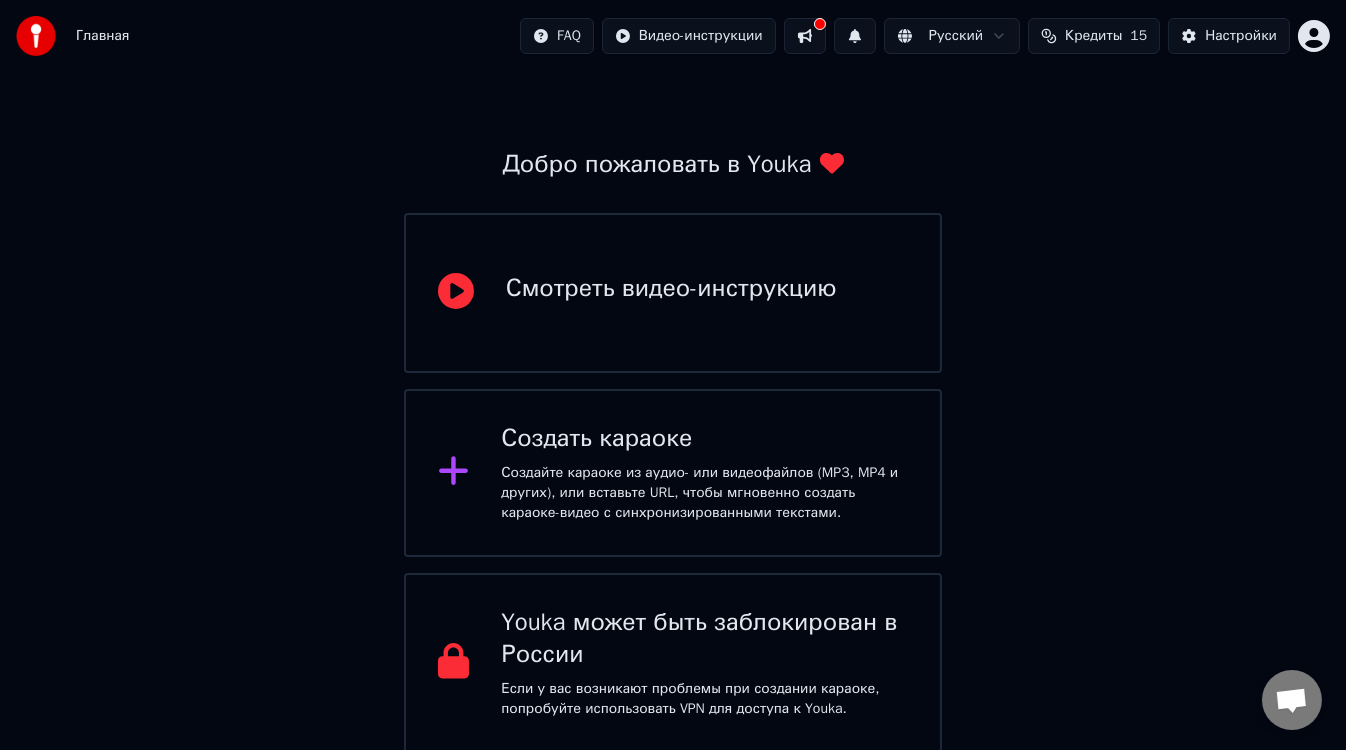 click on "Создайте караоке из аудио- или видеофайлов (MP3, MP4 и других), или вставьте URL, чтобы мгновенно создать караоке-видео с синхронизированными текстами." at bounding box center (704, 493) 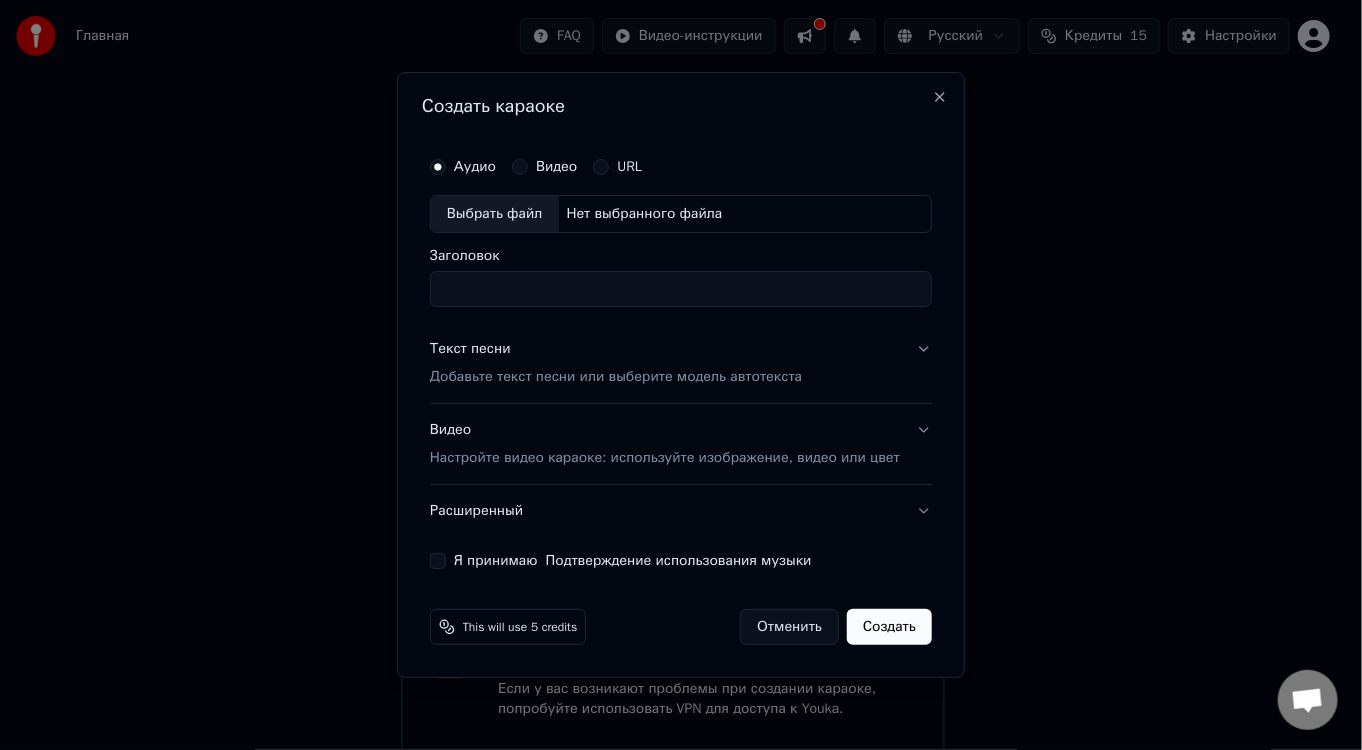 click on "Видео" at bounding box center (556, 167) 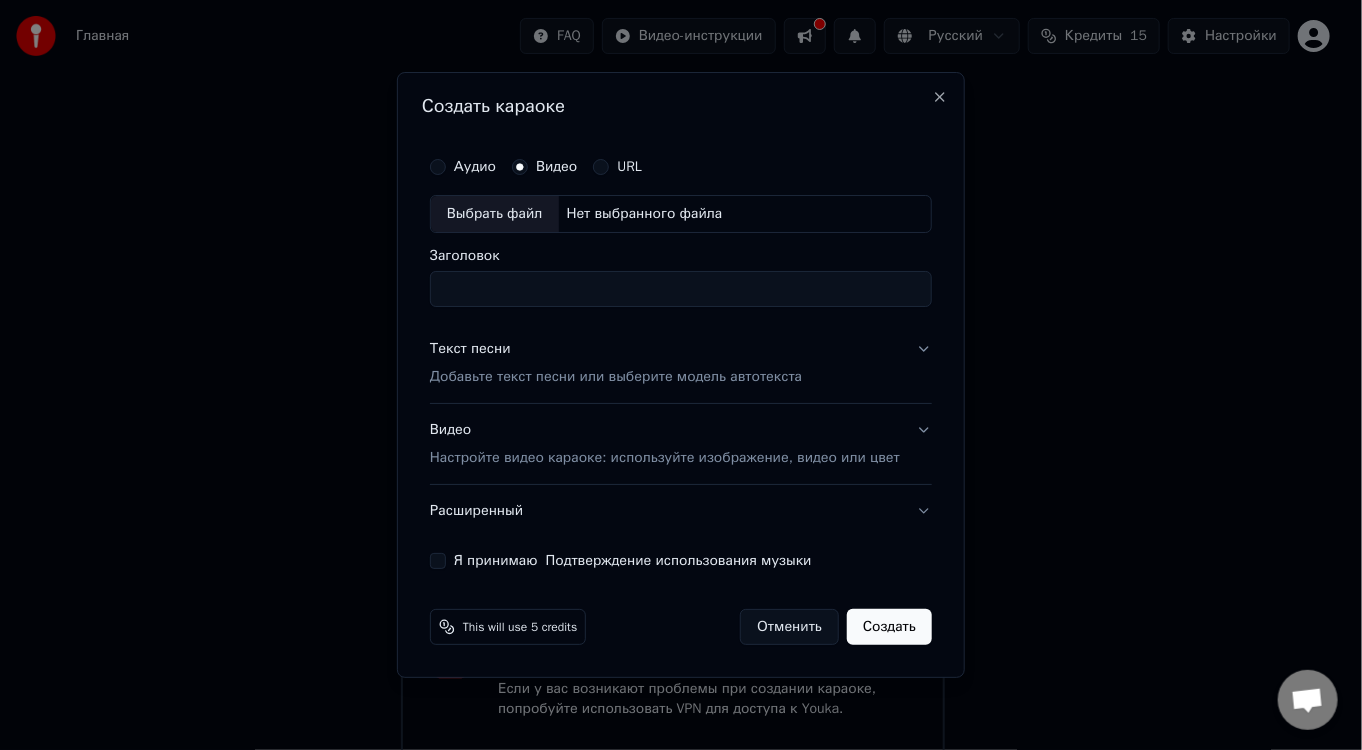 click on "Заголовок" at bounding box center (681, 289) 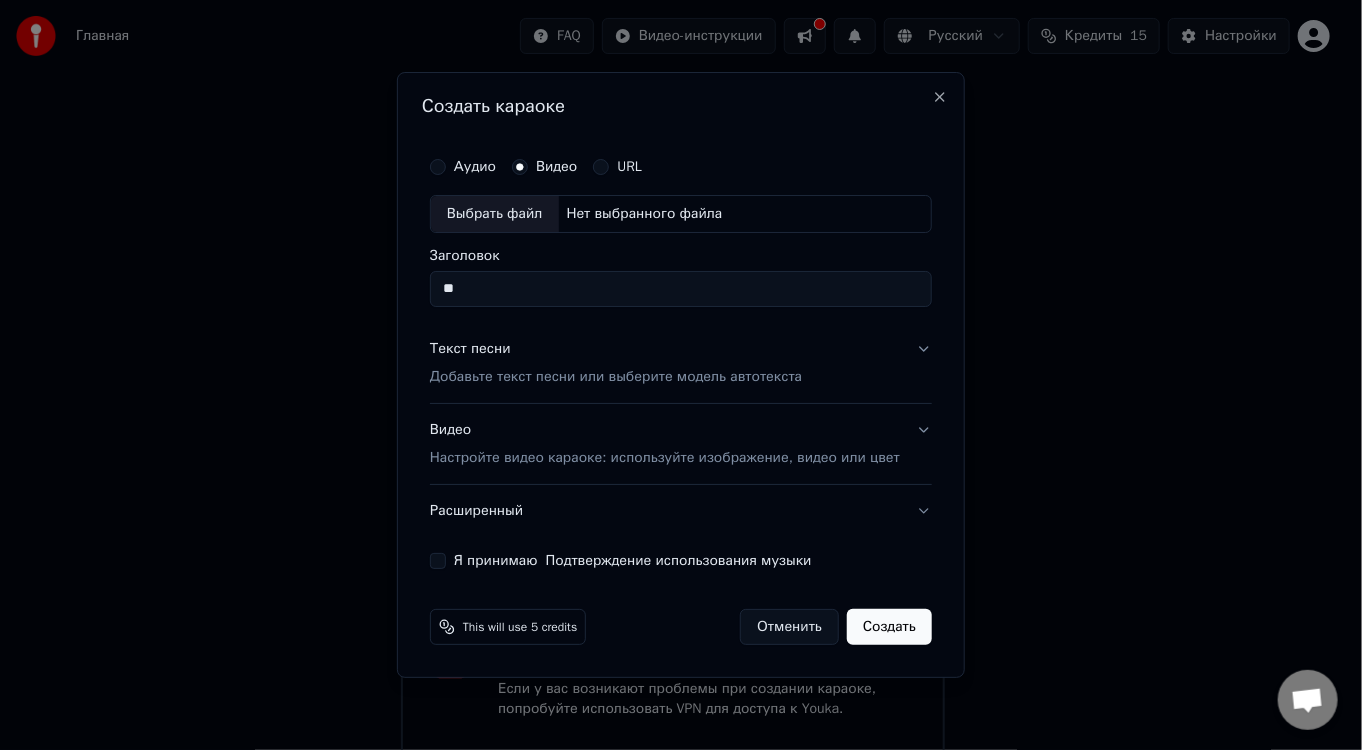 type on "*" 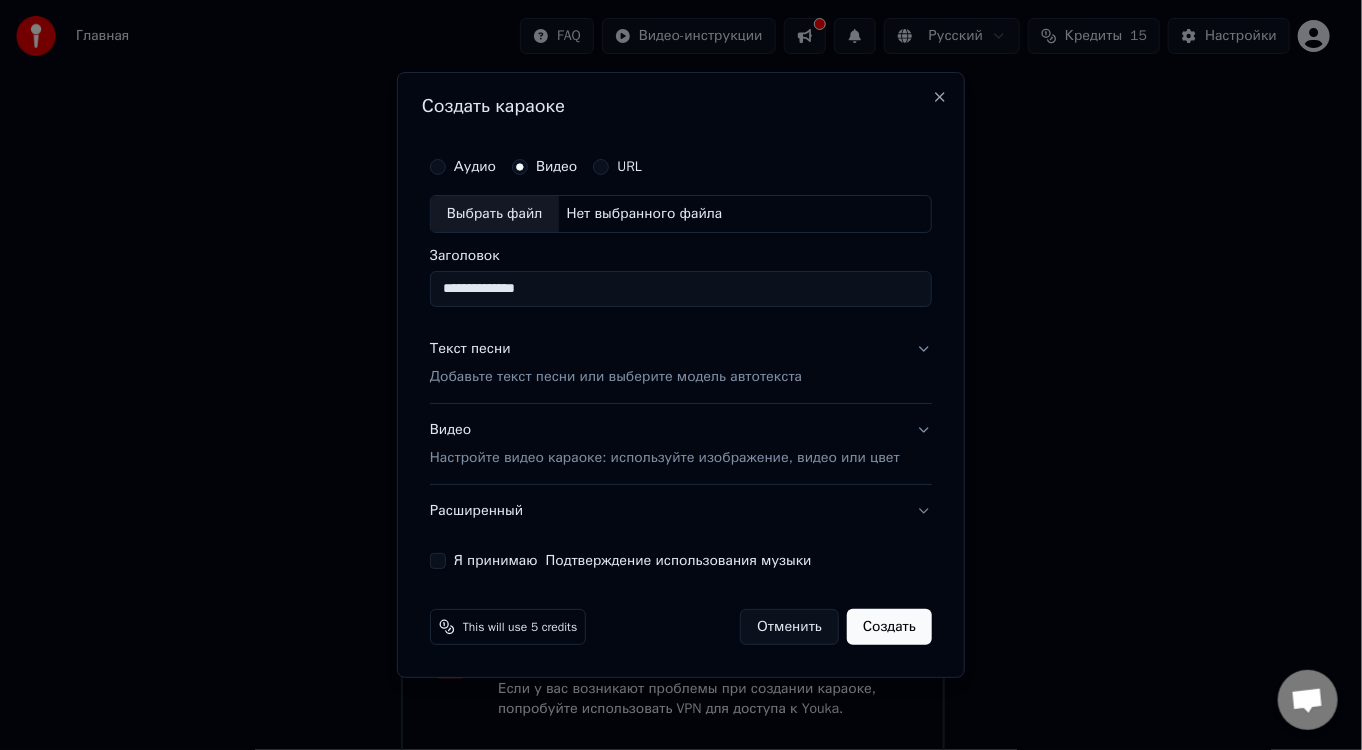 type on "**********" 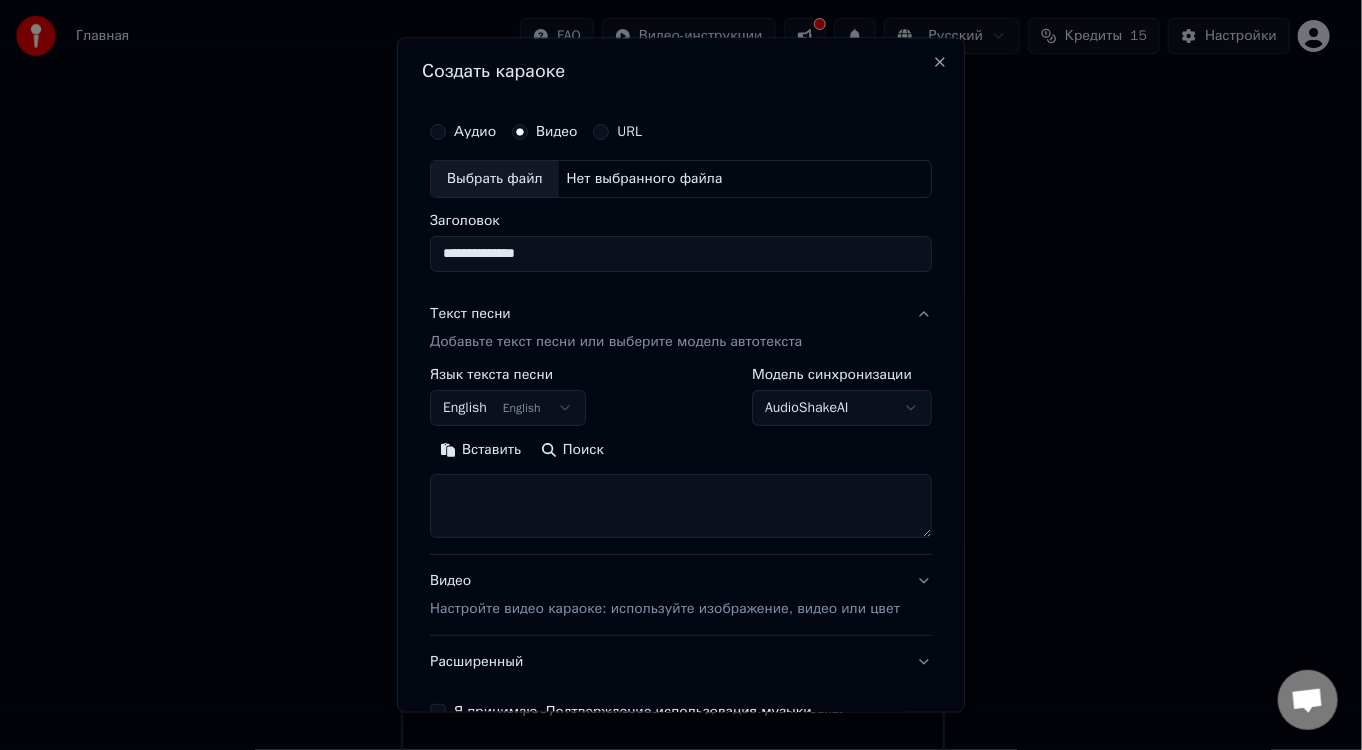 click on "**********" at bounding box center [673, 355] 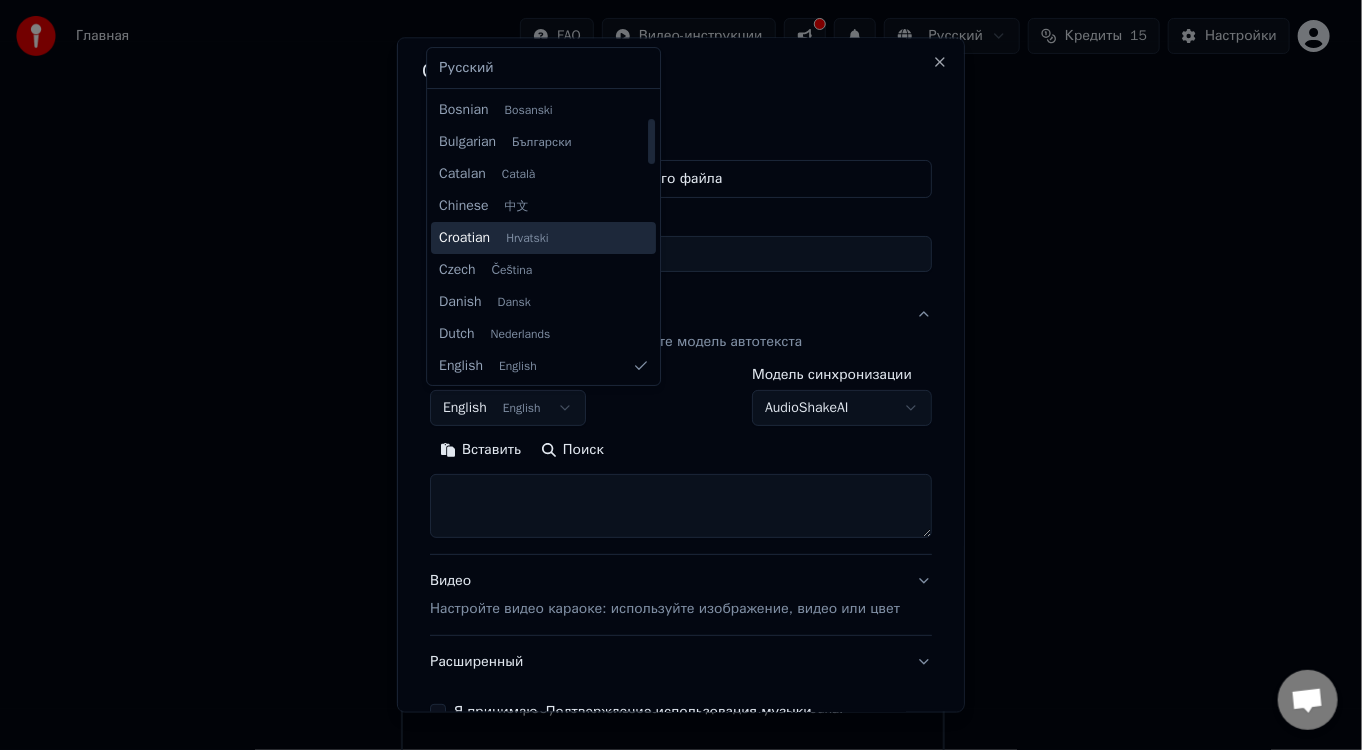 scroll, scrollTop: 5, scrollLeft: 0, axis: vertical 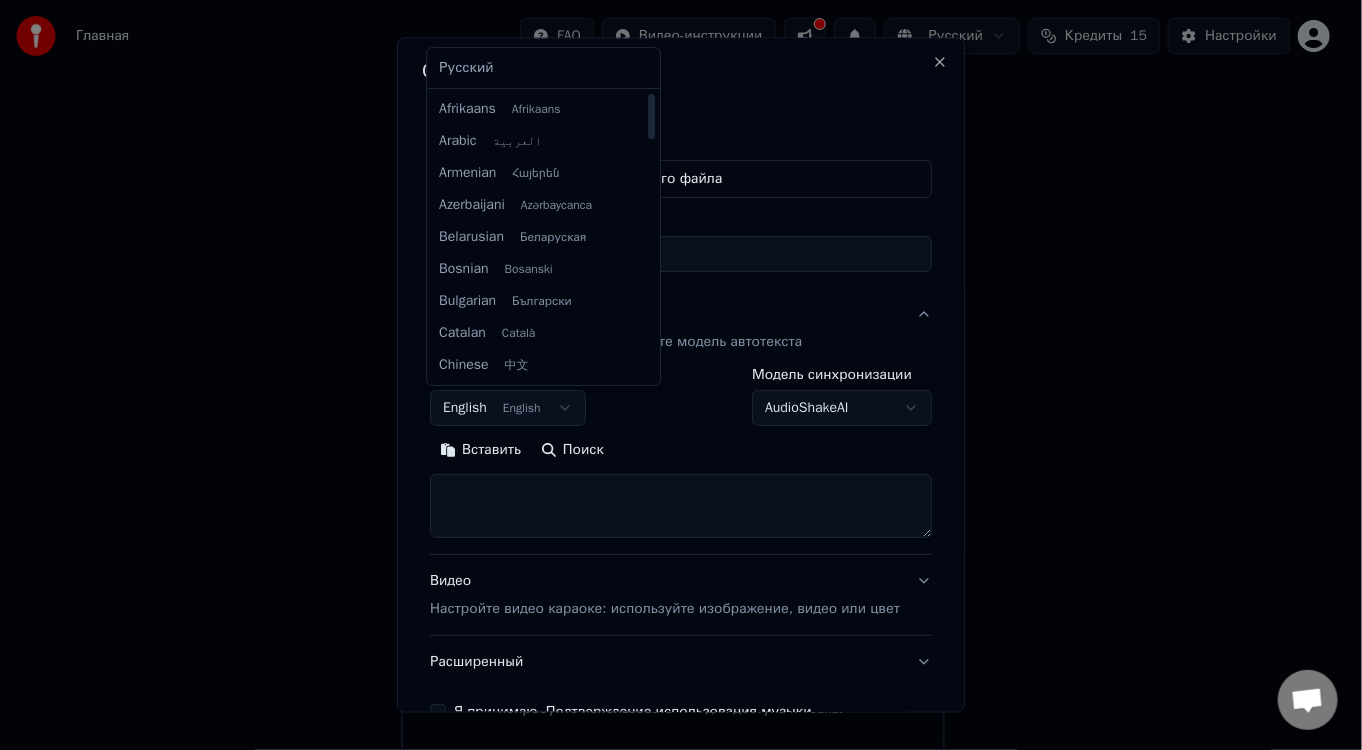 select on "**" 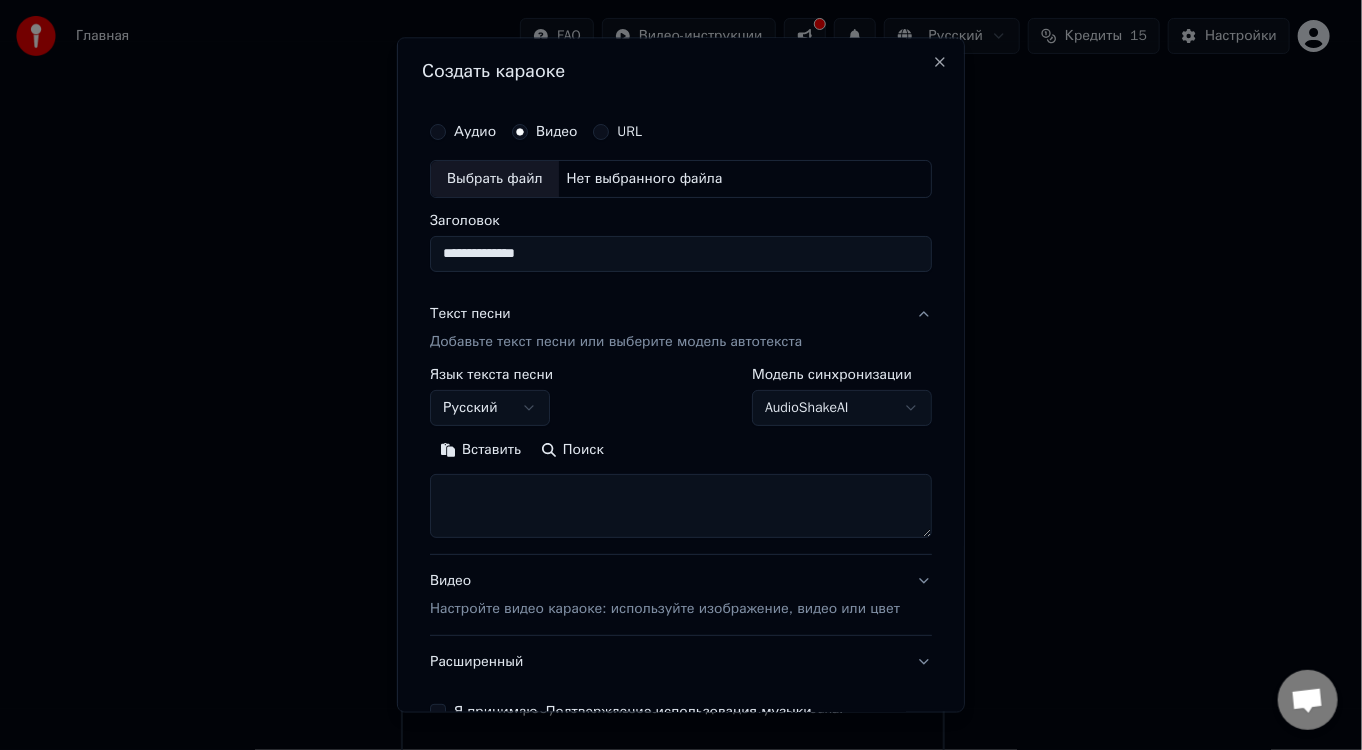 click at bounding box center [681, 506] 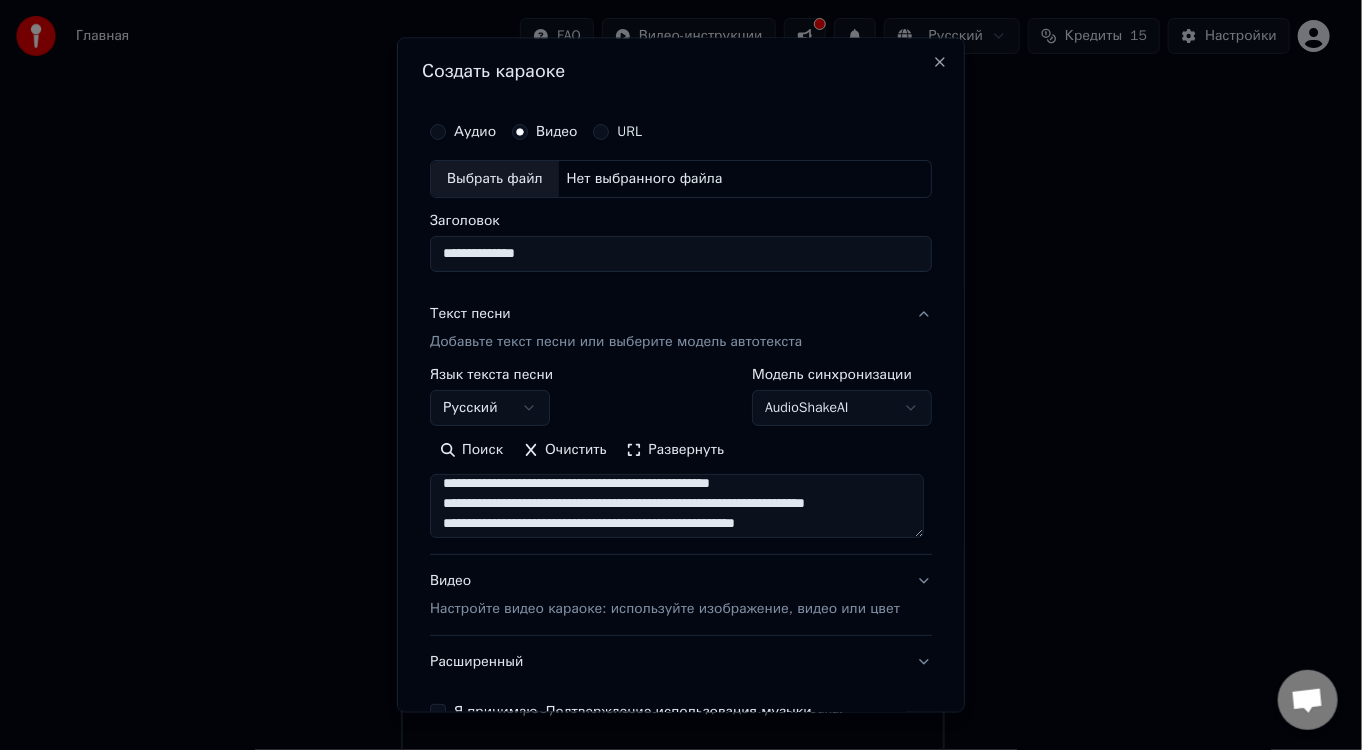 scroll, scrollTop: 0, scrollLeft: 0, axis: both 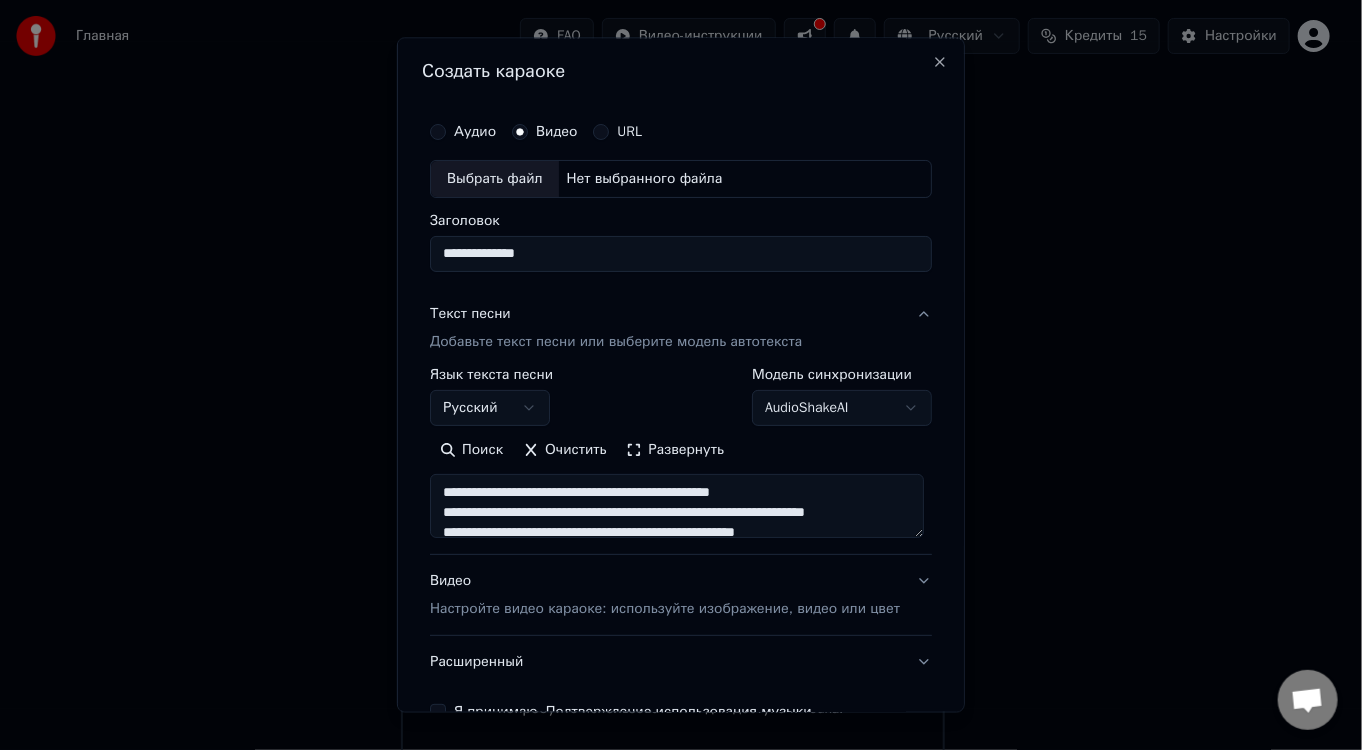 click on "**********" at bounding box center [677, 506] 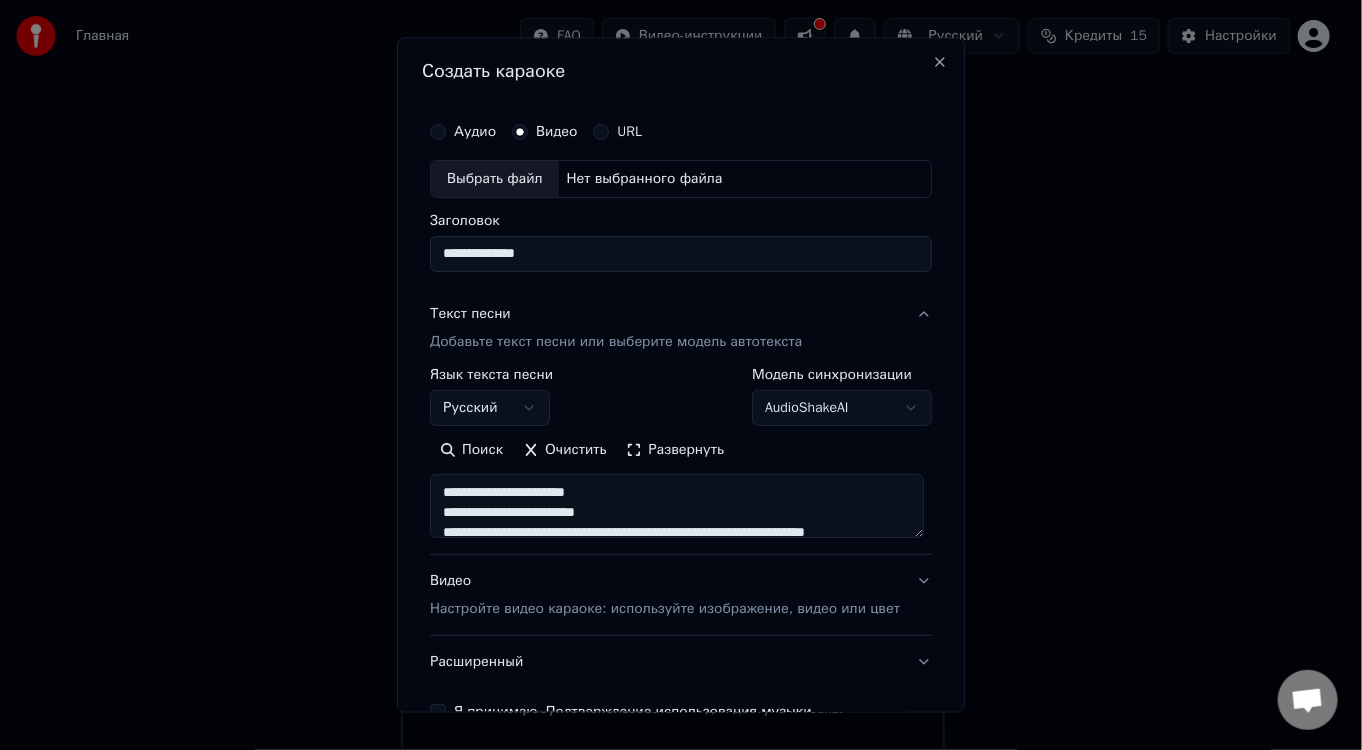 click on "**********" at bounding box center [677, 506] 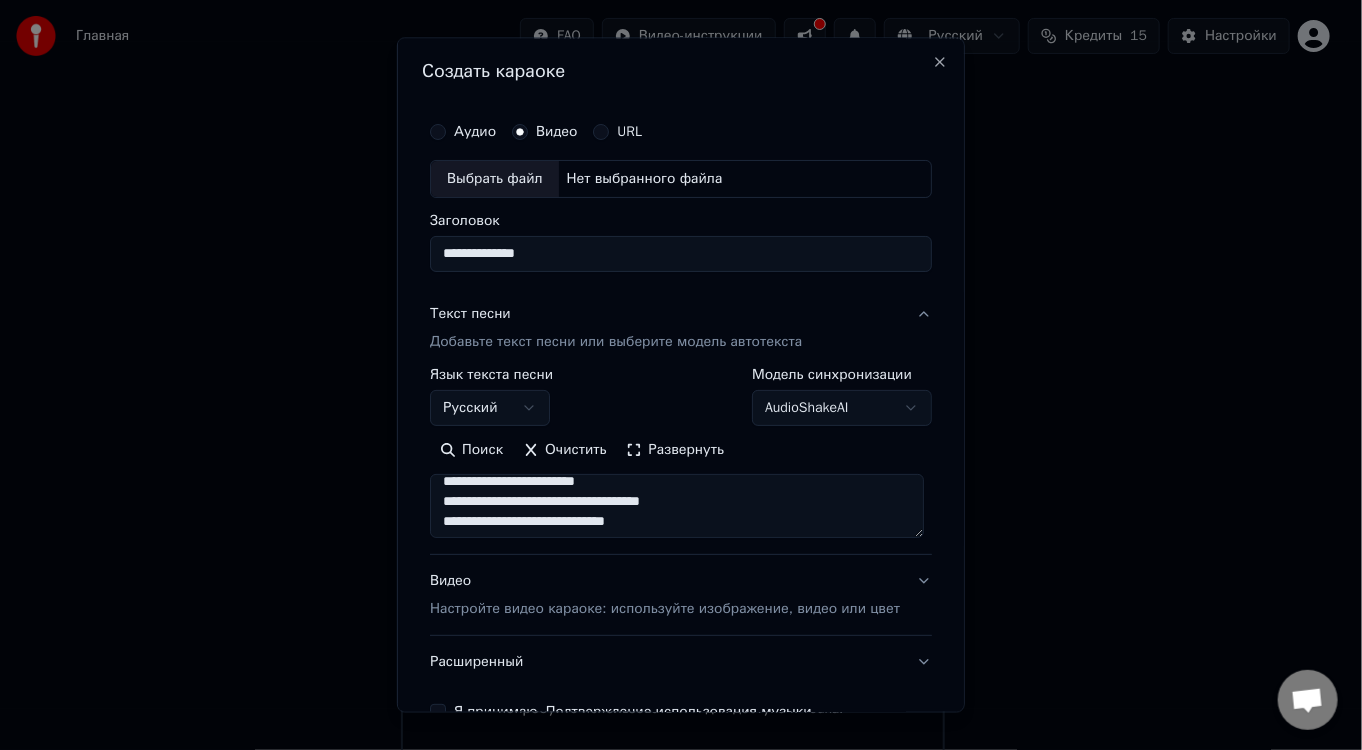 scroll, scrollTop: 24, scrollLeft: 0, axis: vertical 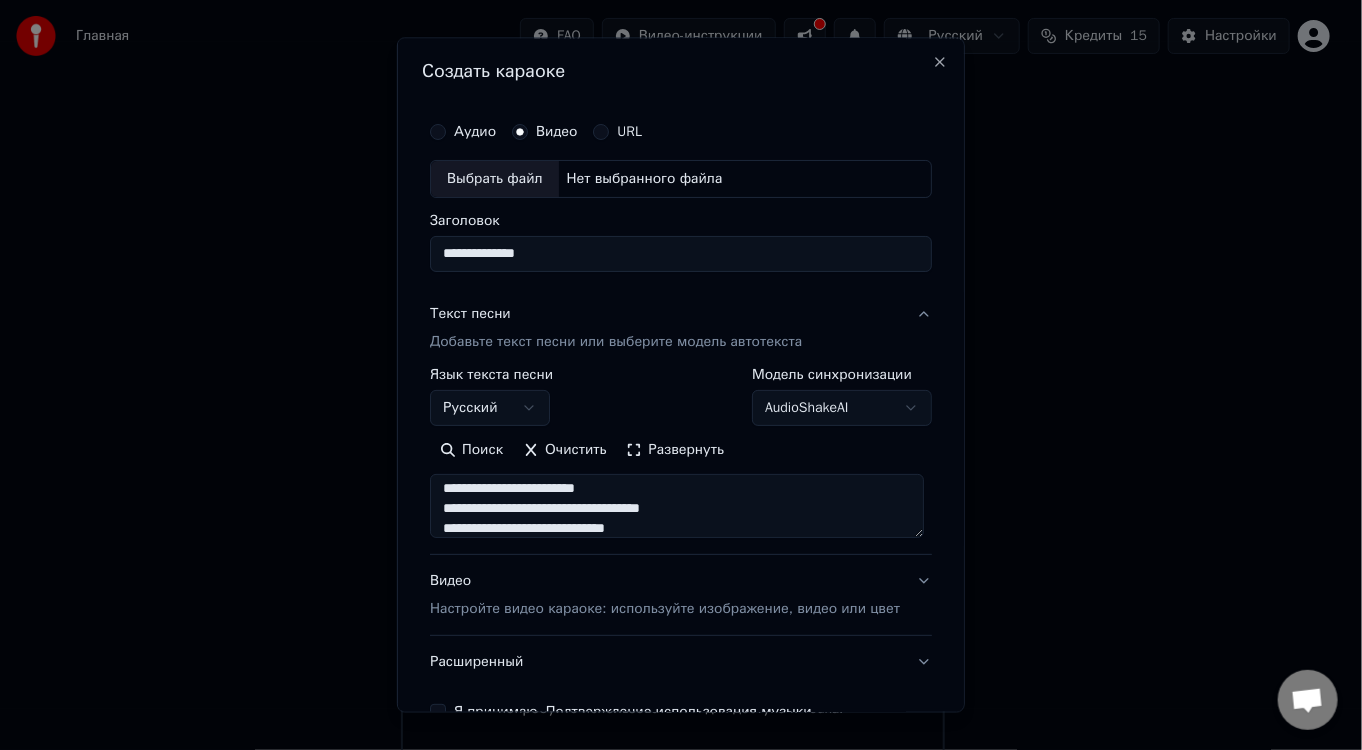click on "**********" at bounding box center (677, 506) 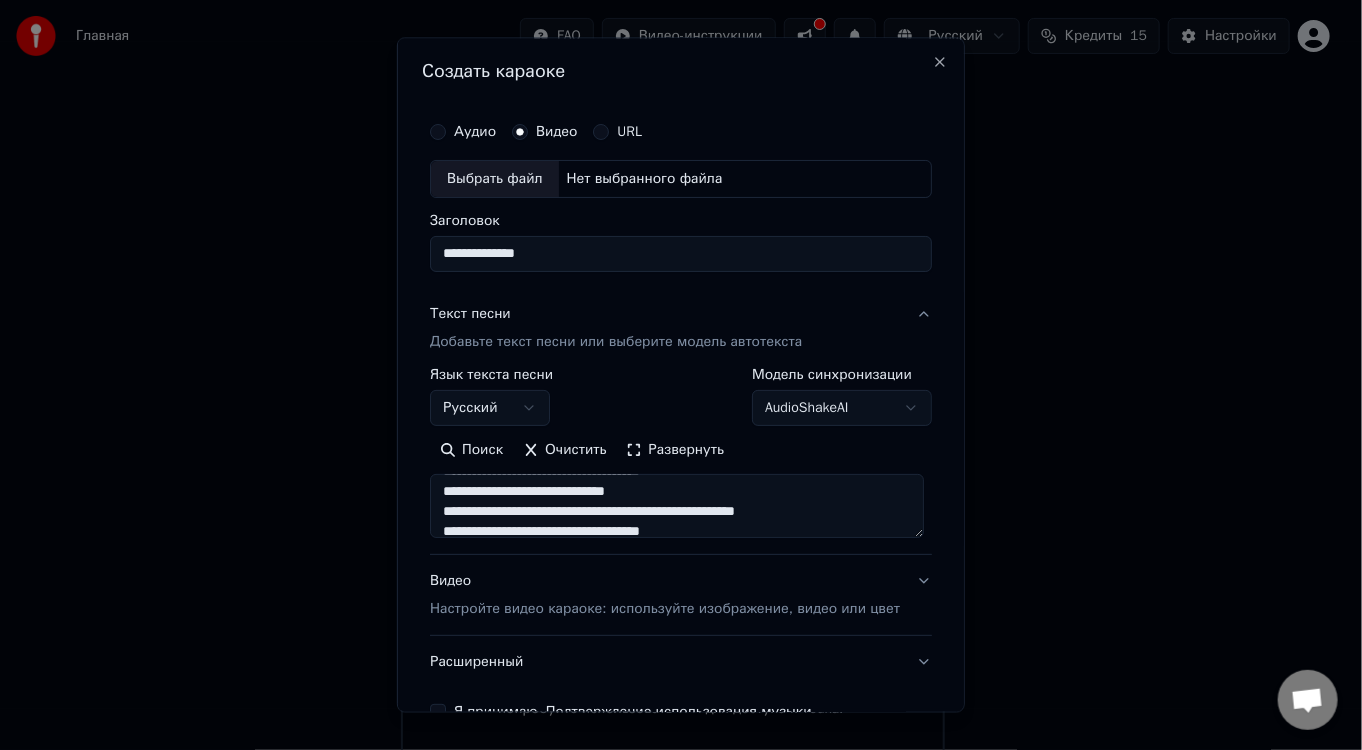 scroll, scrollTop: 64, scrollLeft: 0, axis: vertical 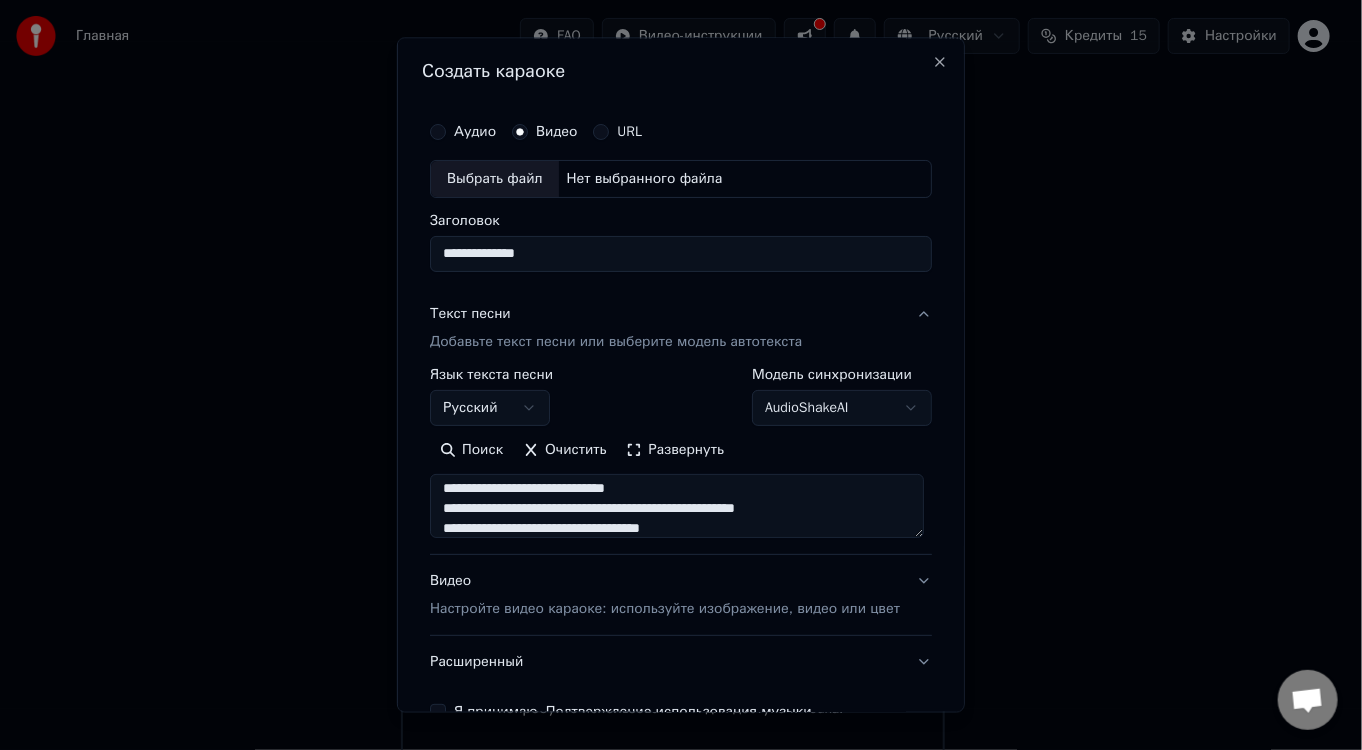 click on "**********" at bounding box center [677, 506] 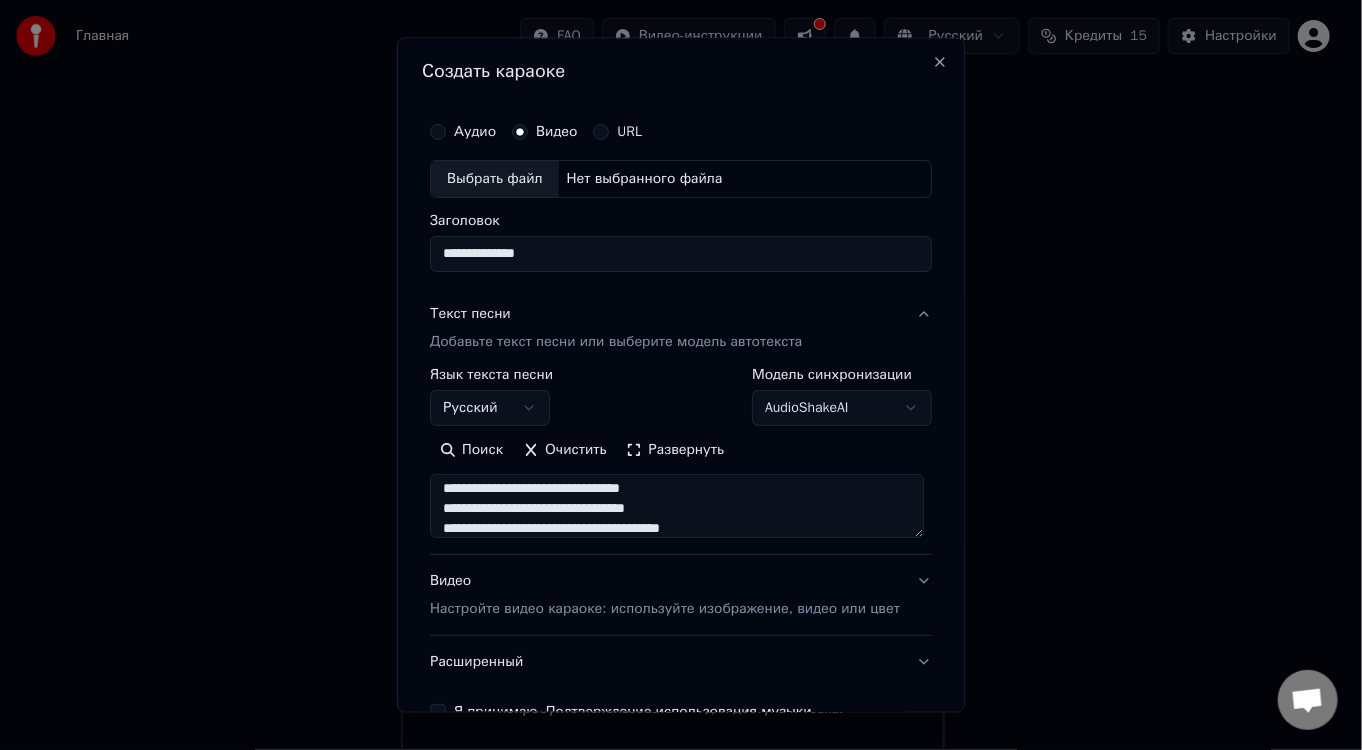 scroll, scrollTop: 313, scrollLeft: 0, axis: vertical 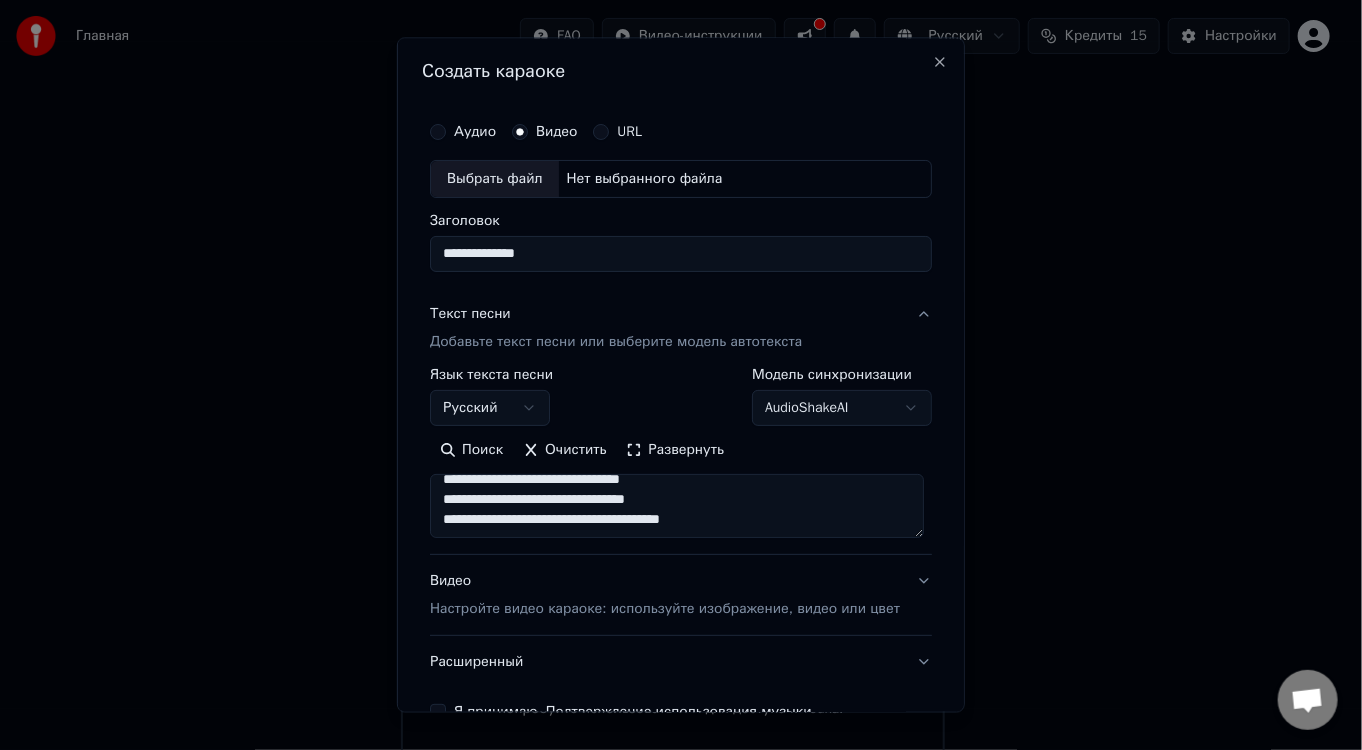click on "**********" at bounding box center (677, 506) 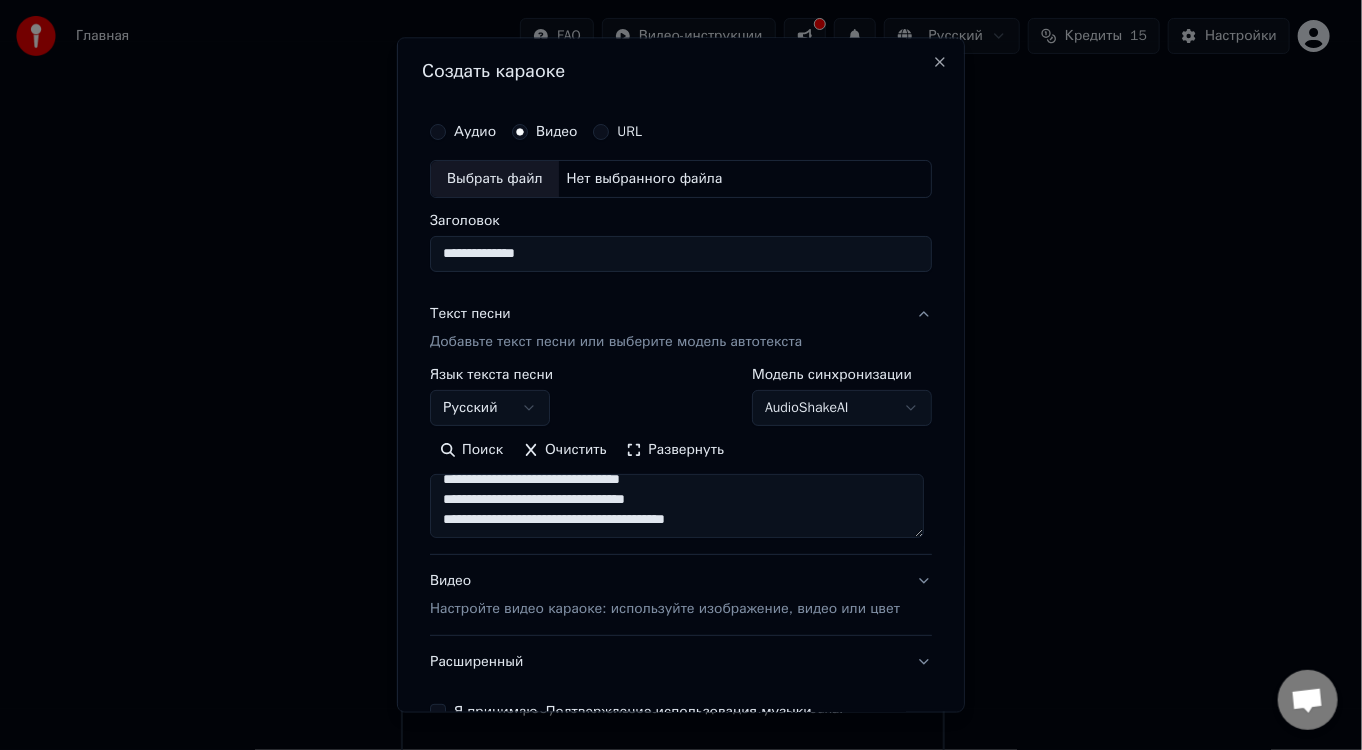 scroll, scrollTop: 324, scrollLeft: 0, axis: vertical 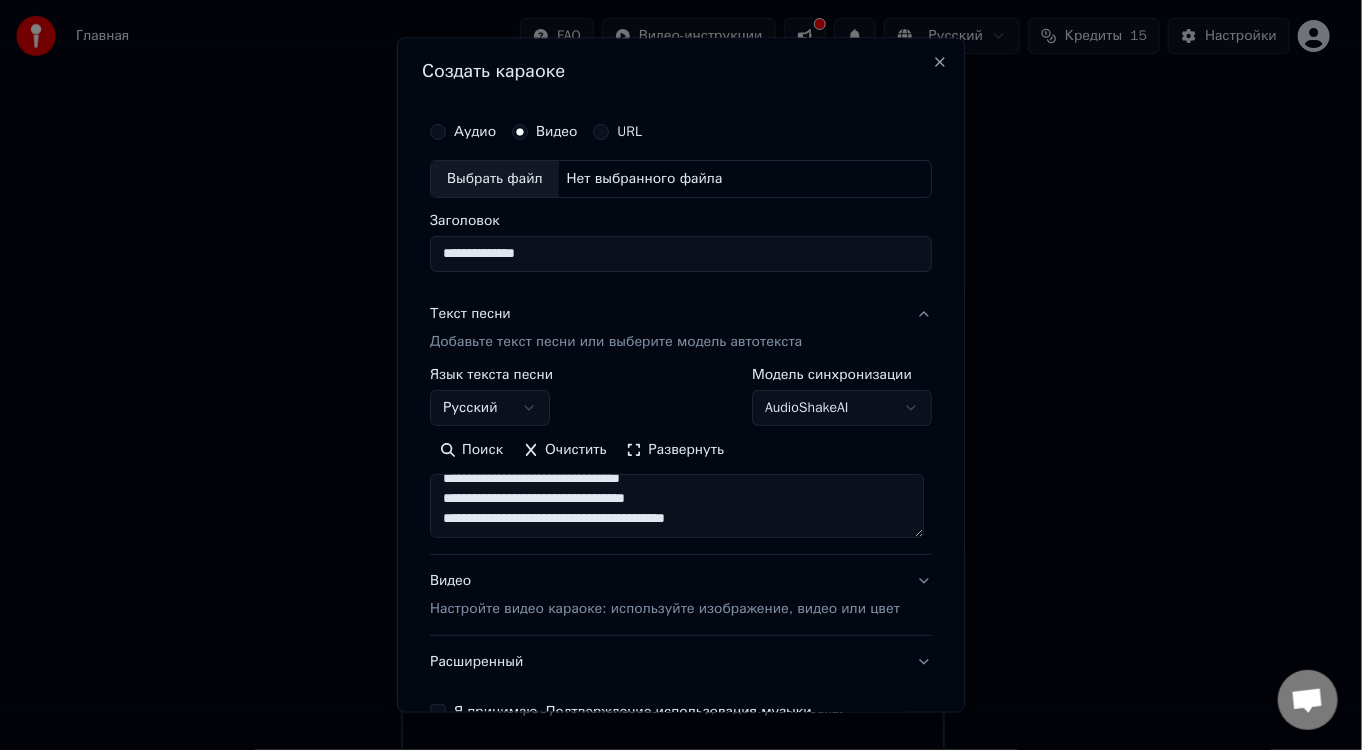 paste on "**********" 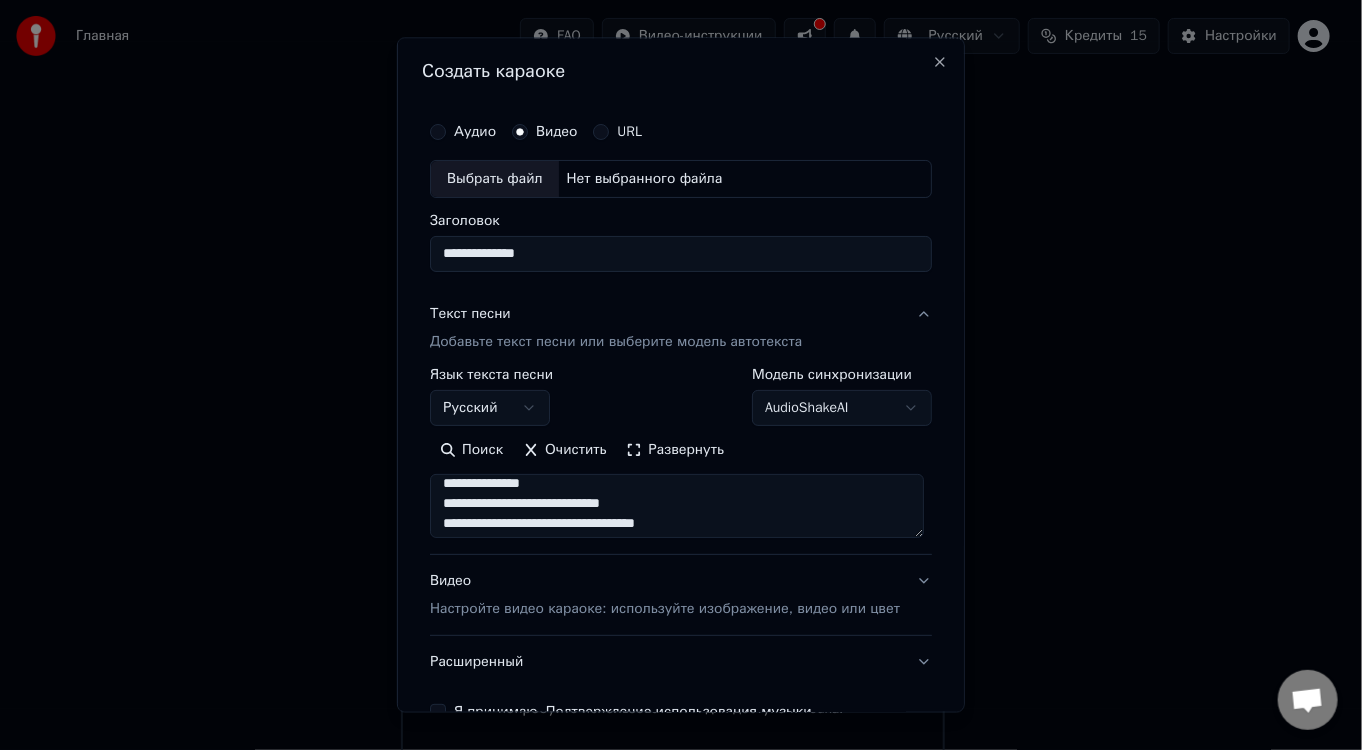scroll, scrollTop: 404, scrollLeft: 0, axis: vertical 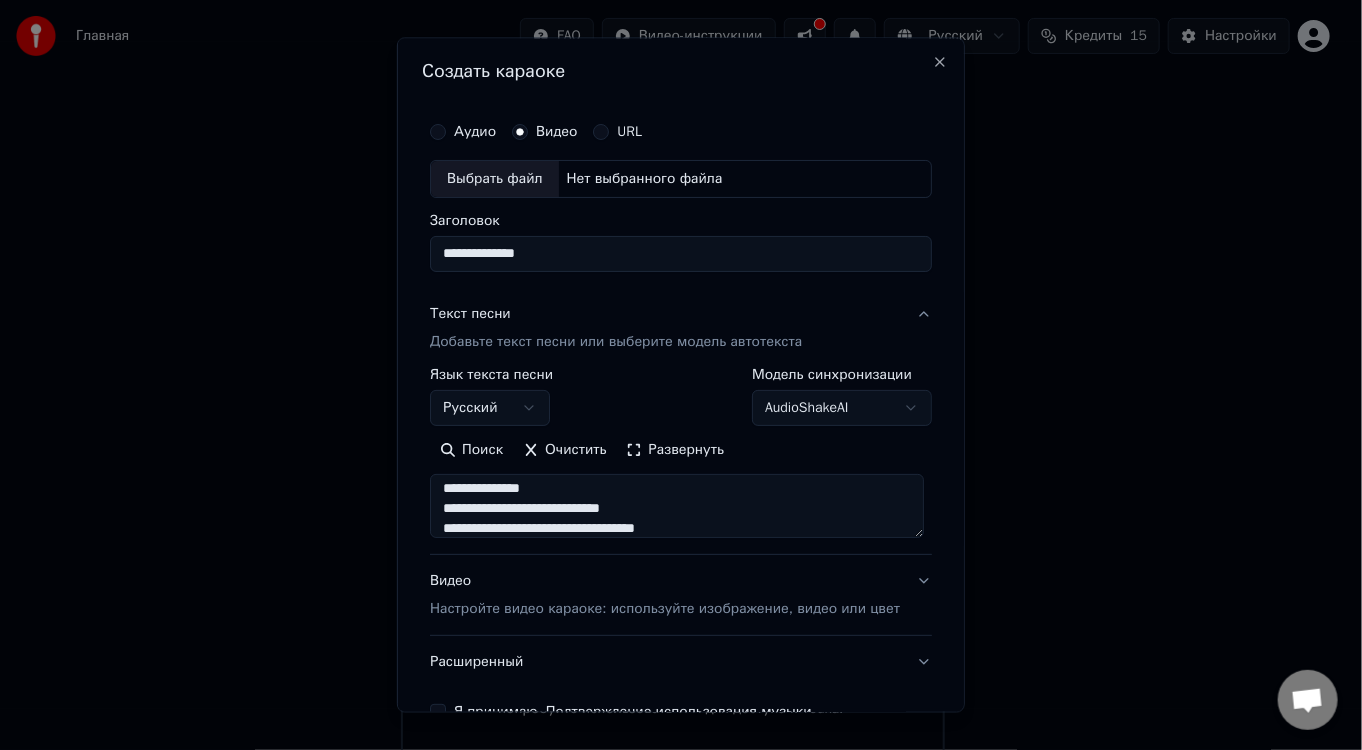 click at bounding box center [677, 506] 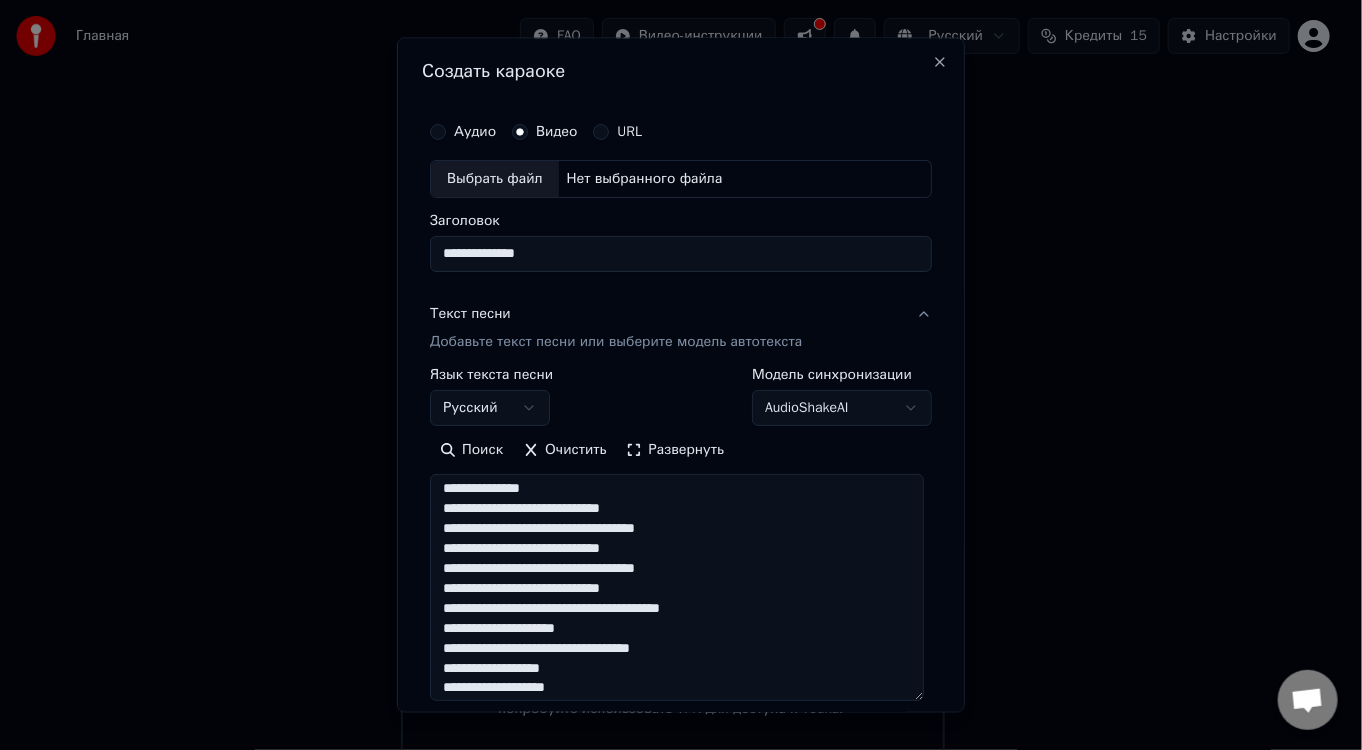 drag, startPoint x: 914, startPoint y: 532, endPoint x: 909, endPoint y: 693, distance: 161.07762 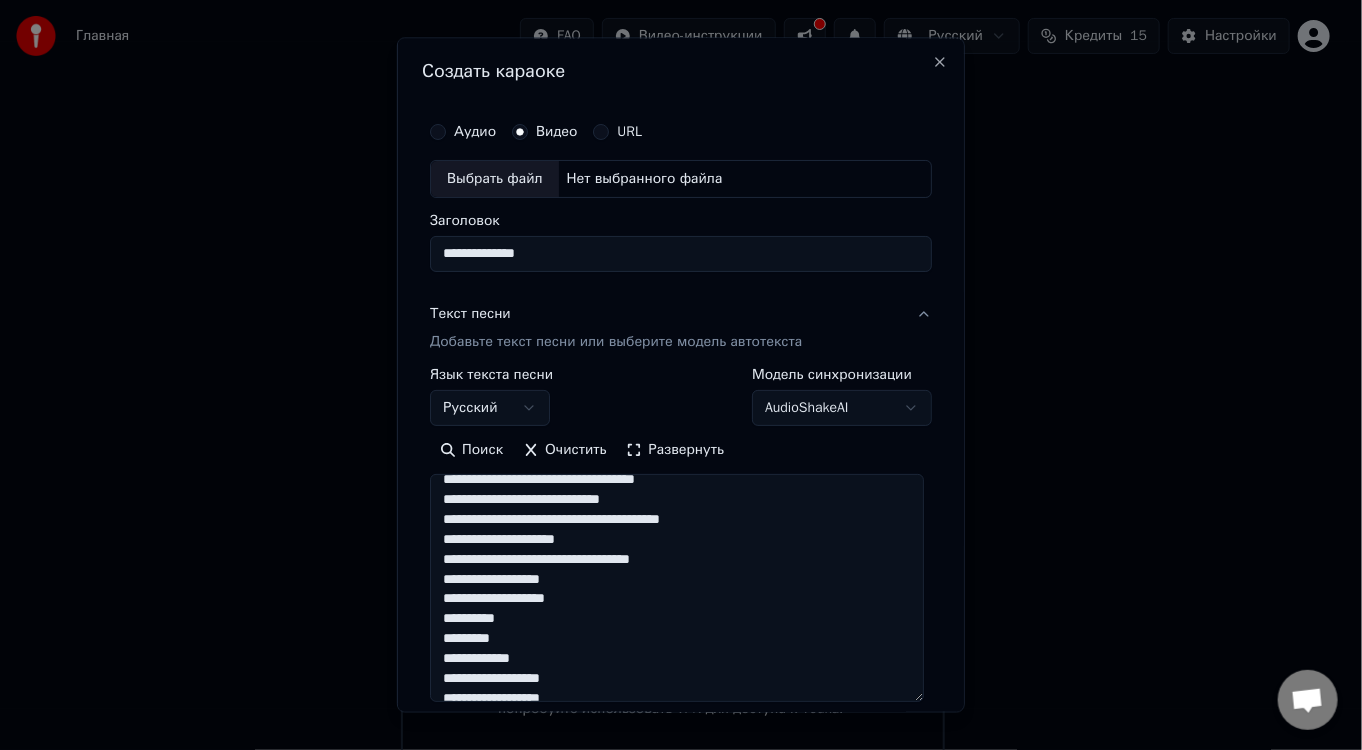scroll, scrollTop: 500, scrollLeft: 0, axis: vertical 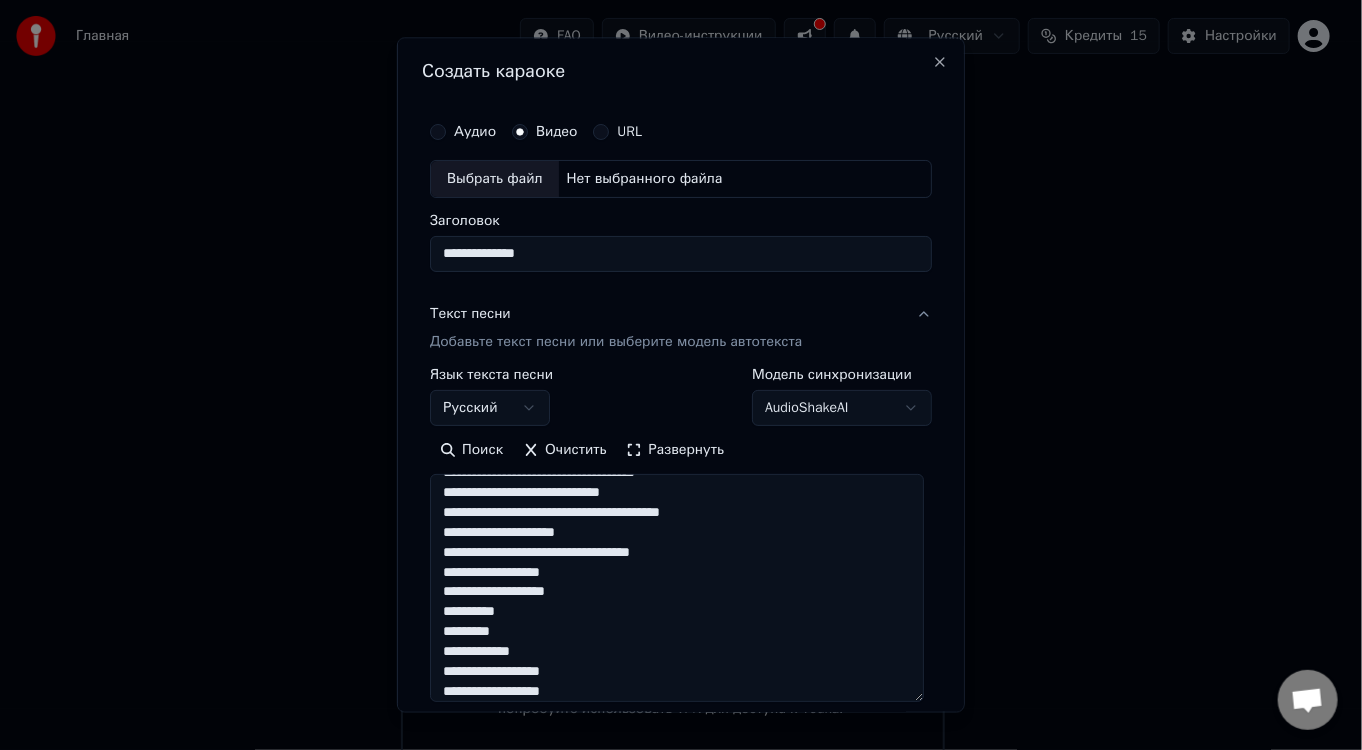 drag, startPoint x: 444, startPoint y: 538, endPoint x: 604, endPoint y: 675, distance: 210.6395 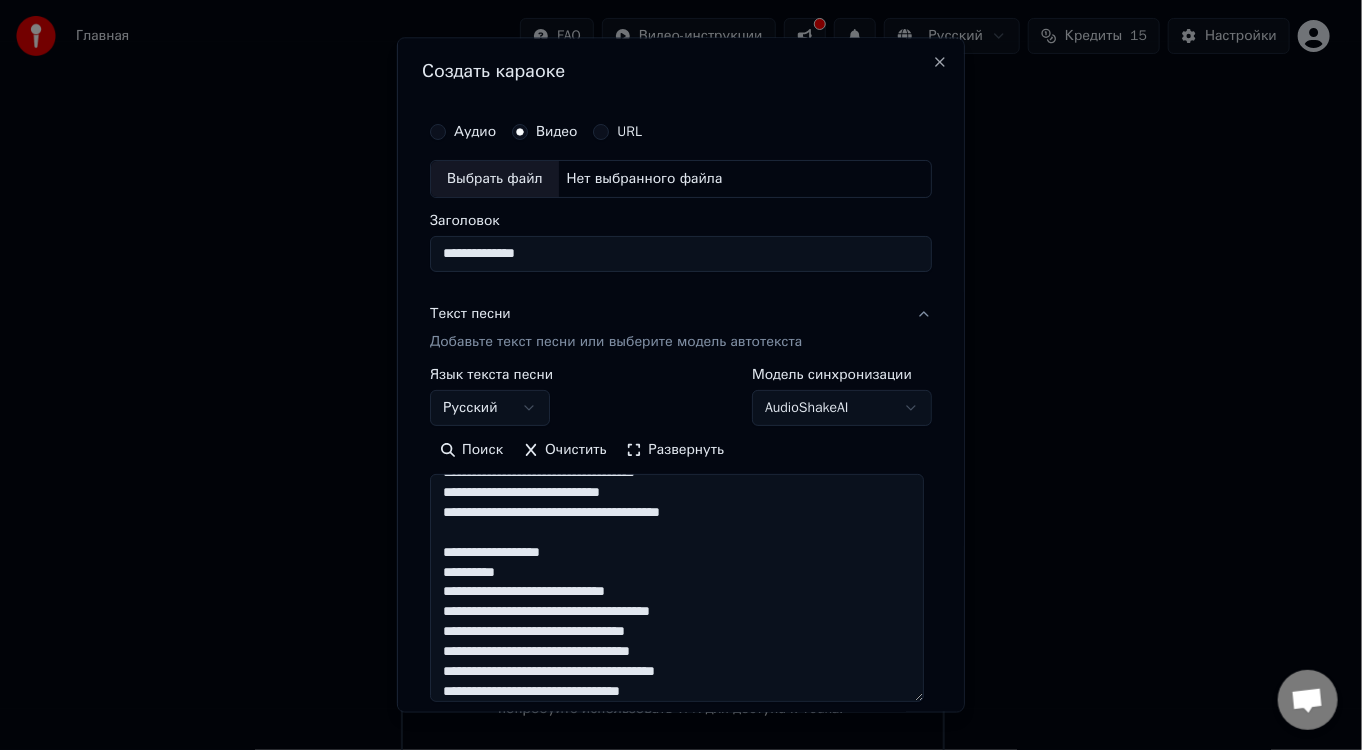 drag, startPoint x: 435, startPoint y: 532, endPoint x: 531, endPoint y: 575, distance: 105.1903 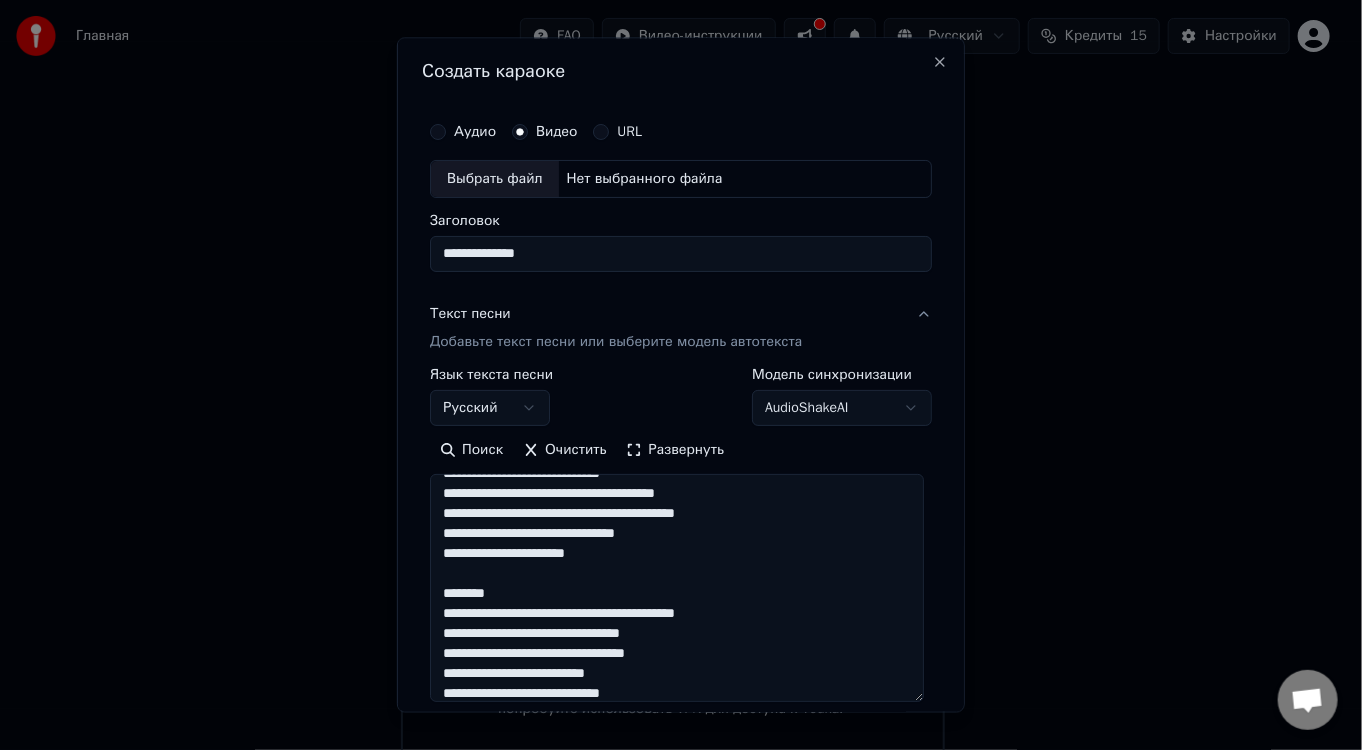 scroll, scrollTop: 700, scrollLeft: 0, axis: vertical 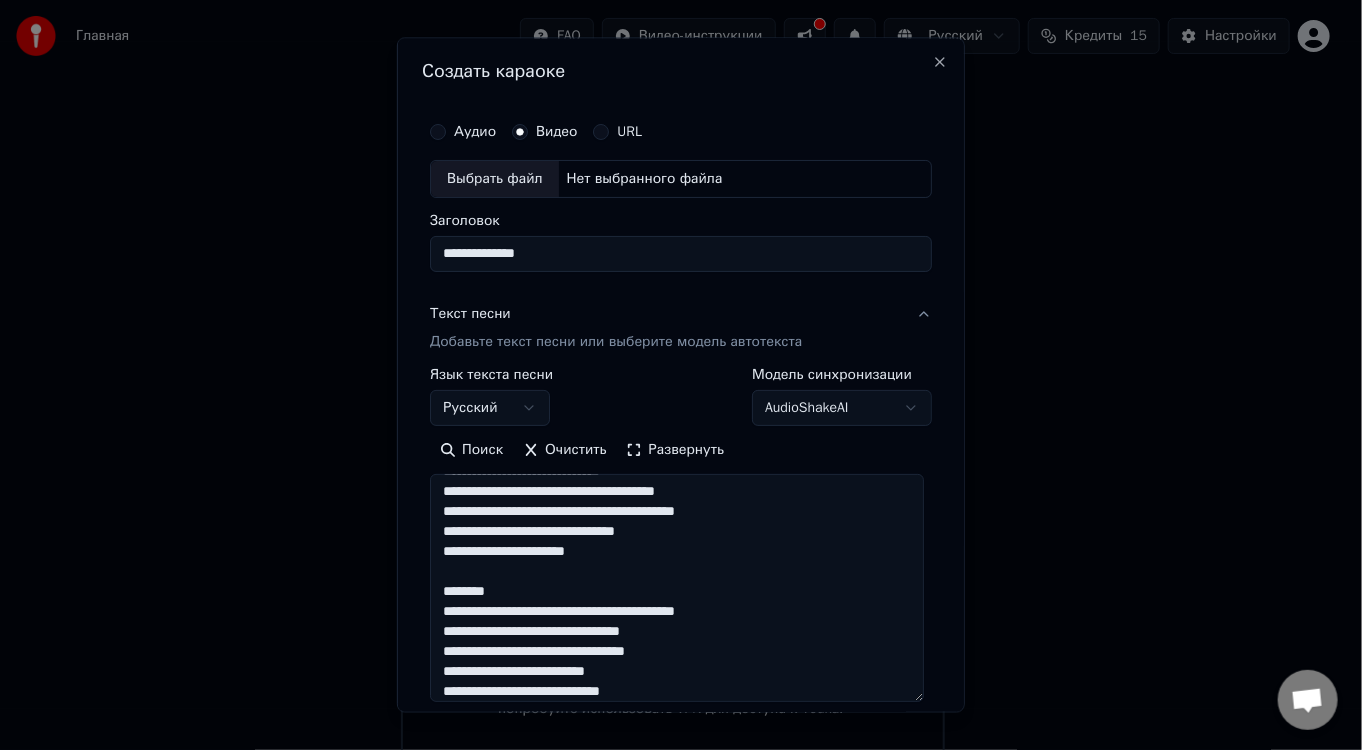 drag, startPoint x: 463, startPoint y: 592, endPoint x: 426, endPoint y: 595, distance: 37.12142 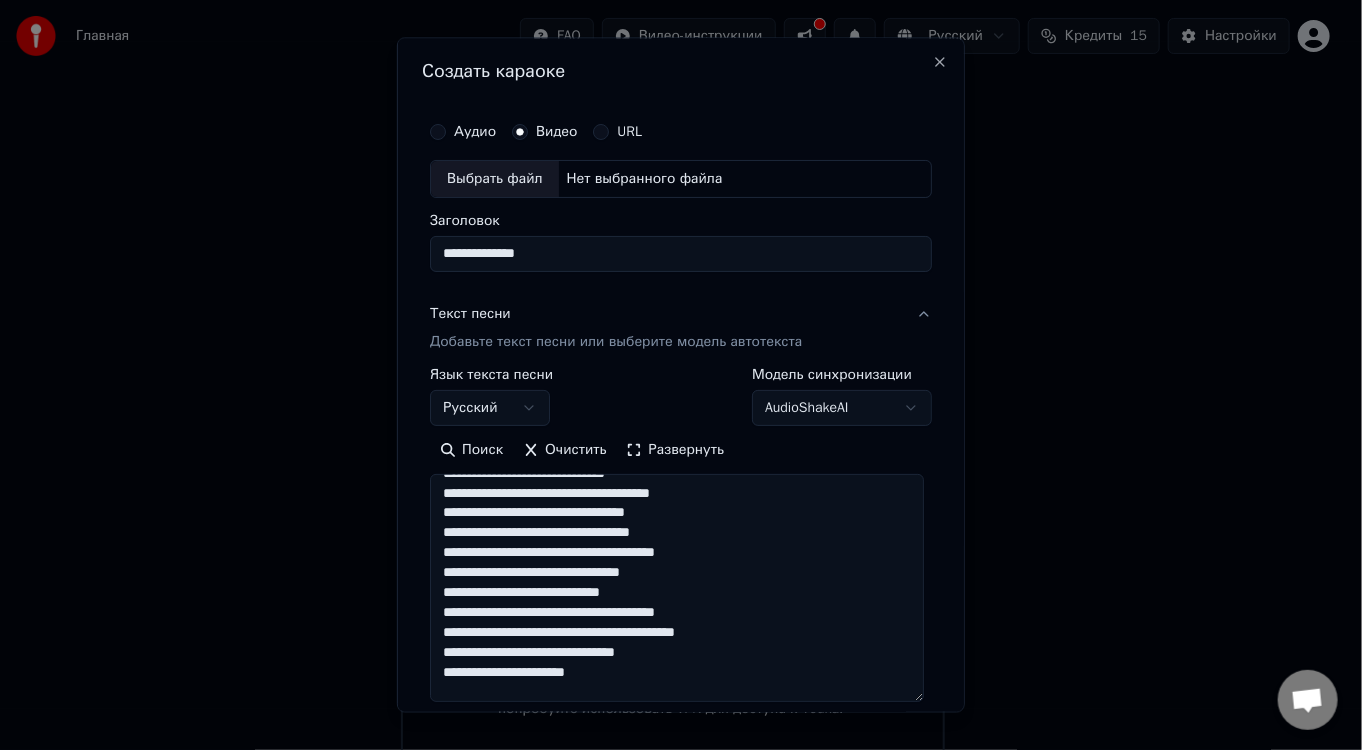 scroll, scrollTop: 600, scrollLeft: 0, axis: vertical 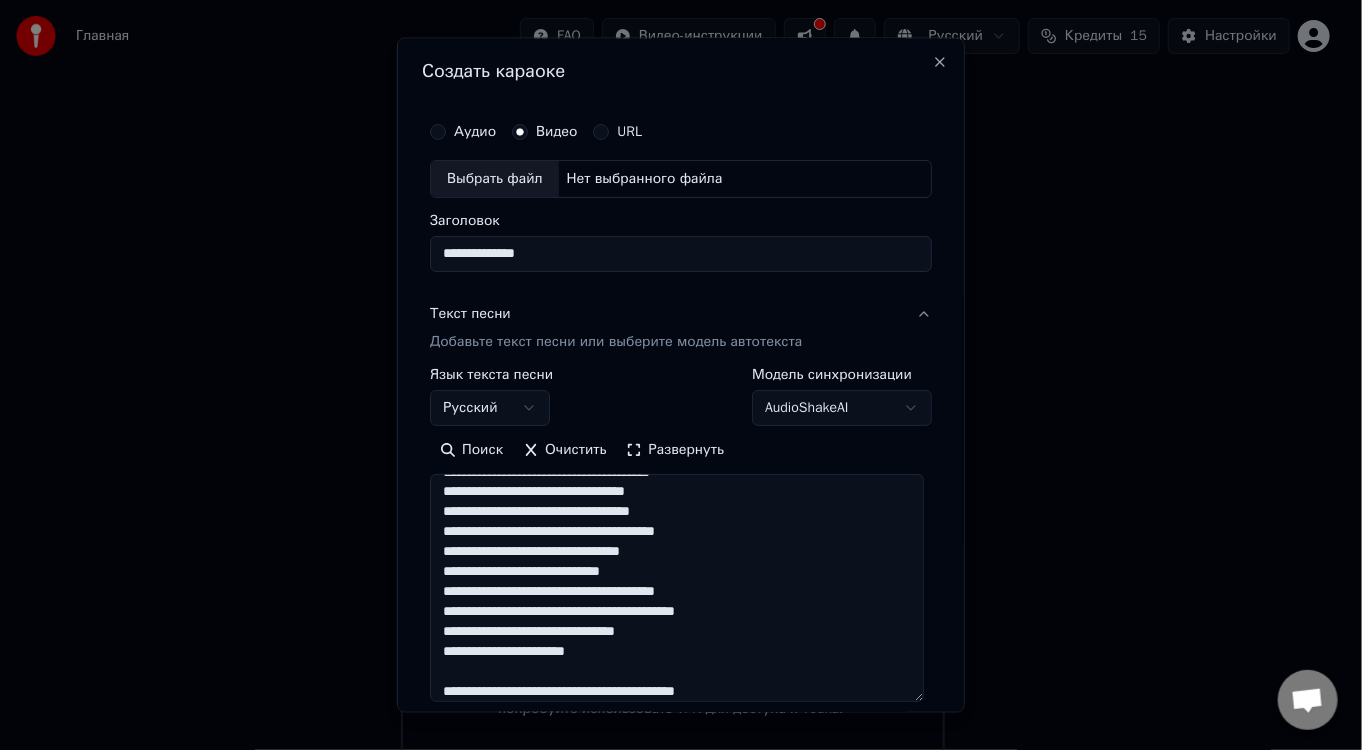 click at bounding box center (677, 588) 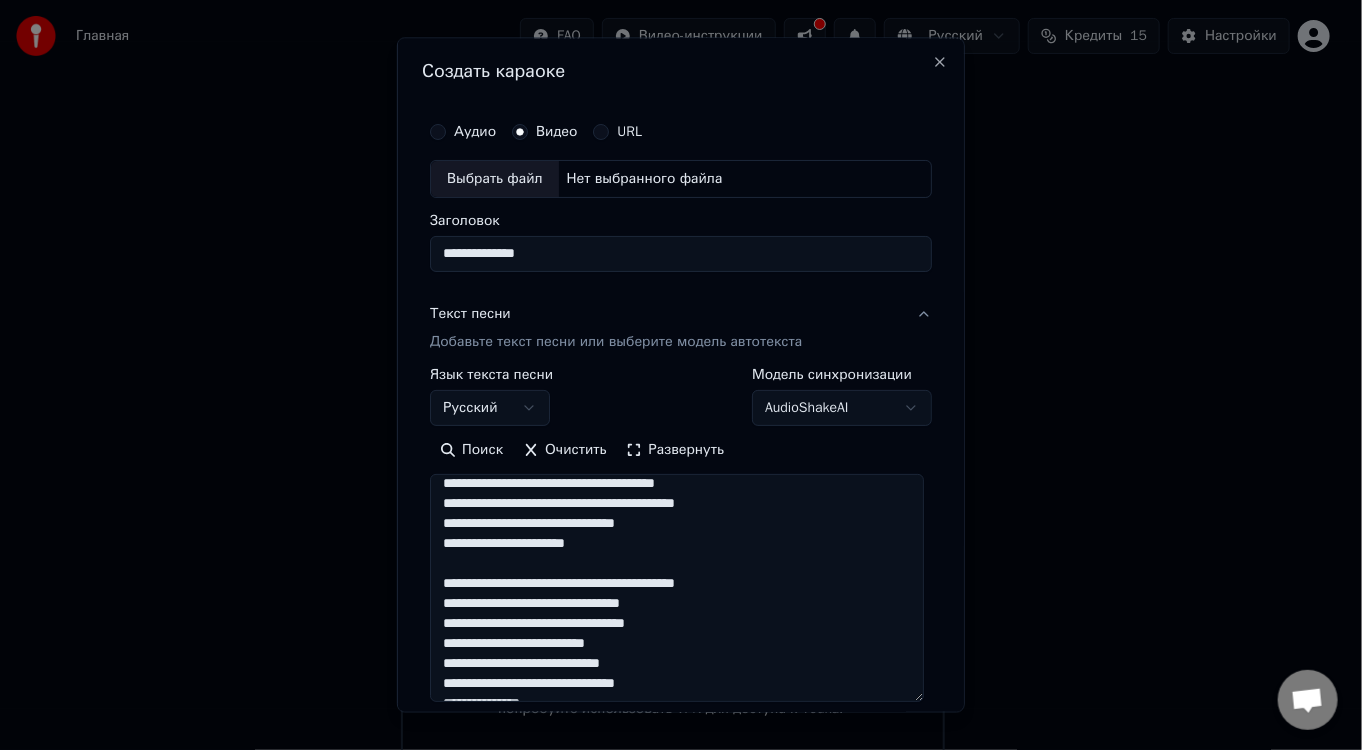 scroll, scrollTop: 688, scrollLeft: 0, axis: vertical 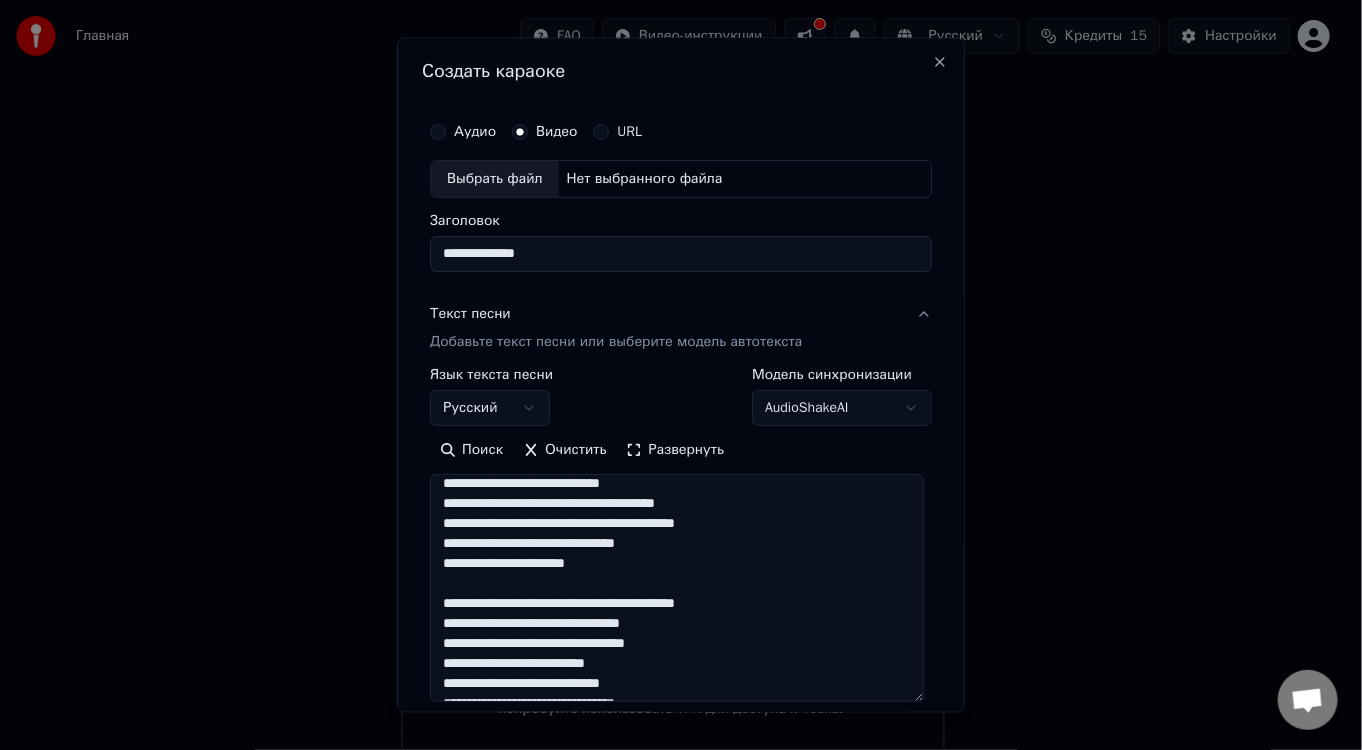 click at bounding box center [677, 588] 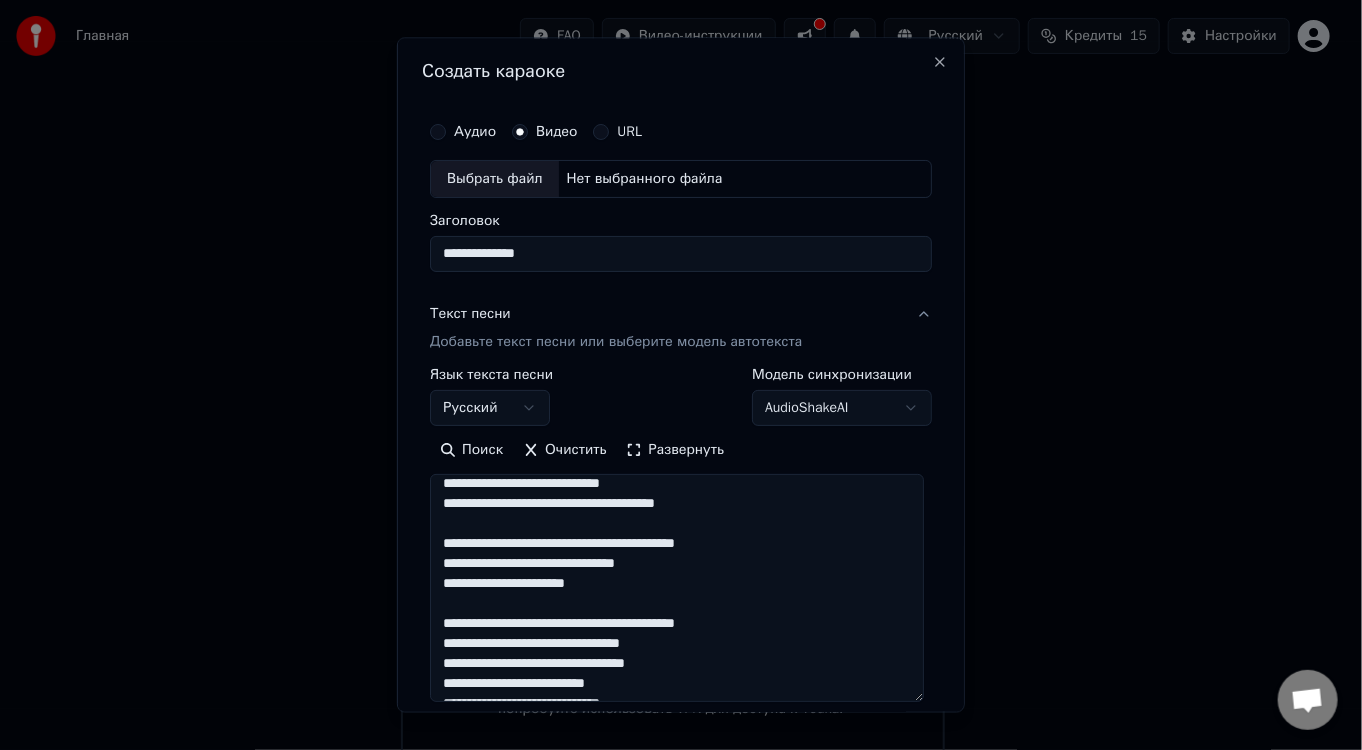 scroll, scrollTop: 728, scrollLeft: 0, axis: vertical 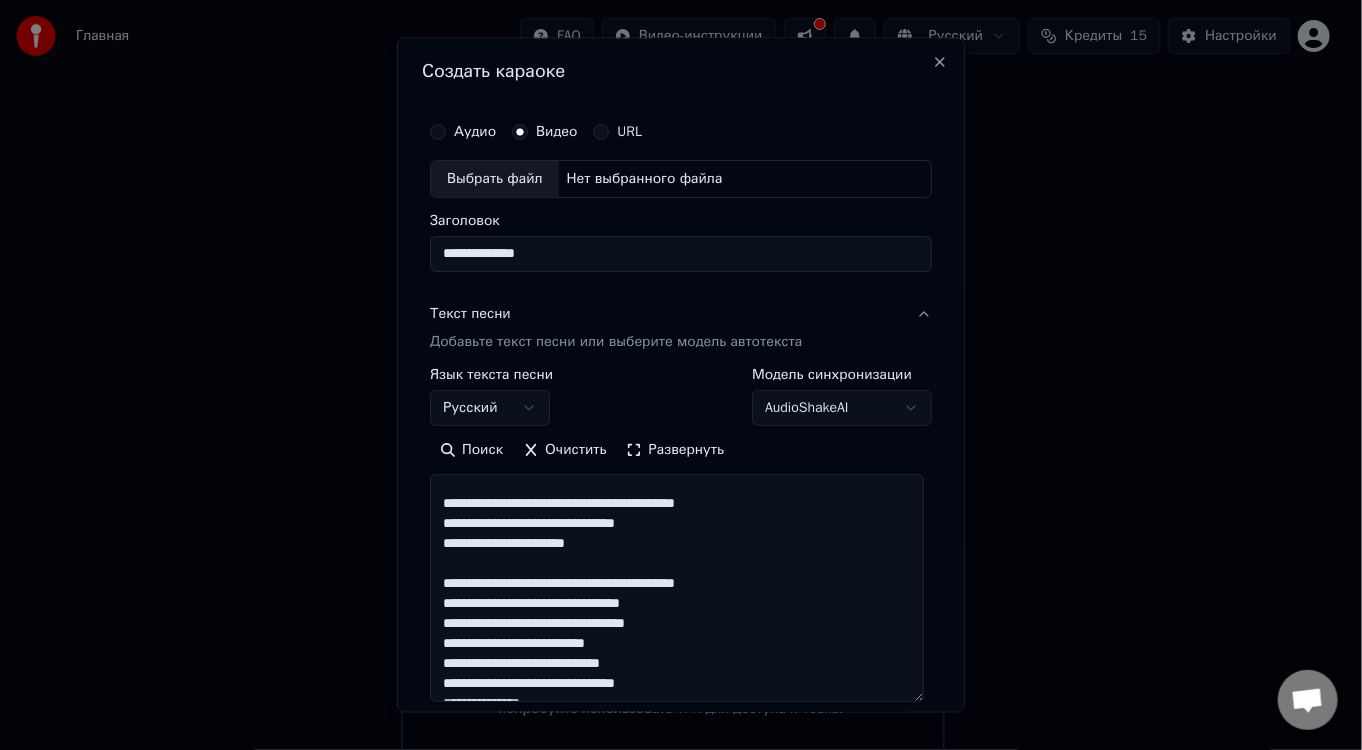 click at bounding box center (677, 588) 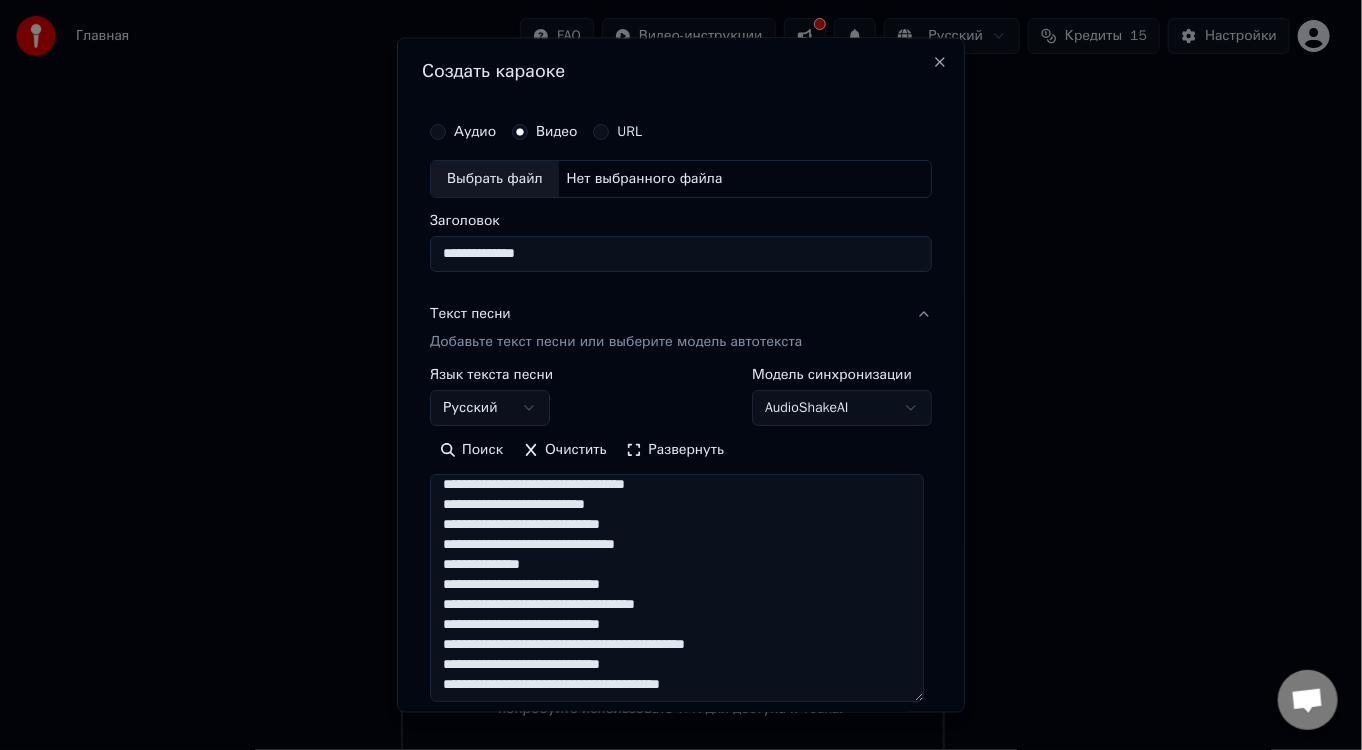 scroll, scrollTop: 888, scrollLeft: 0, axis: vertical 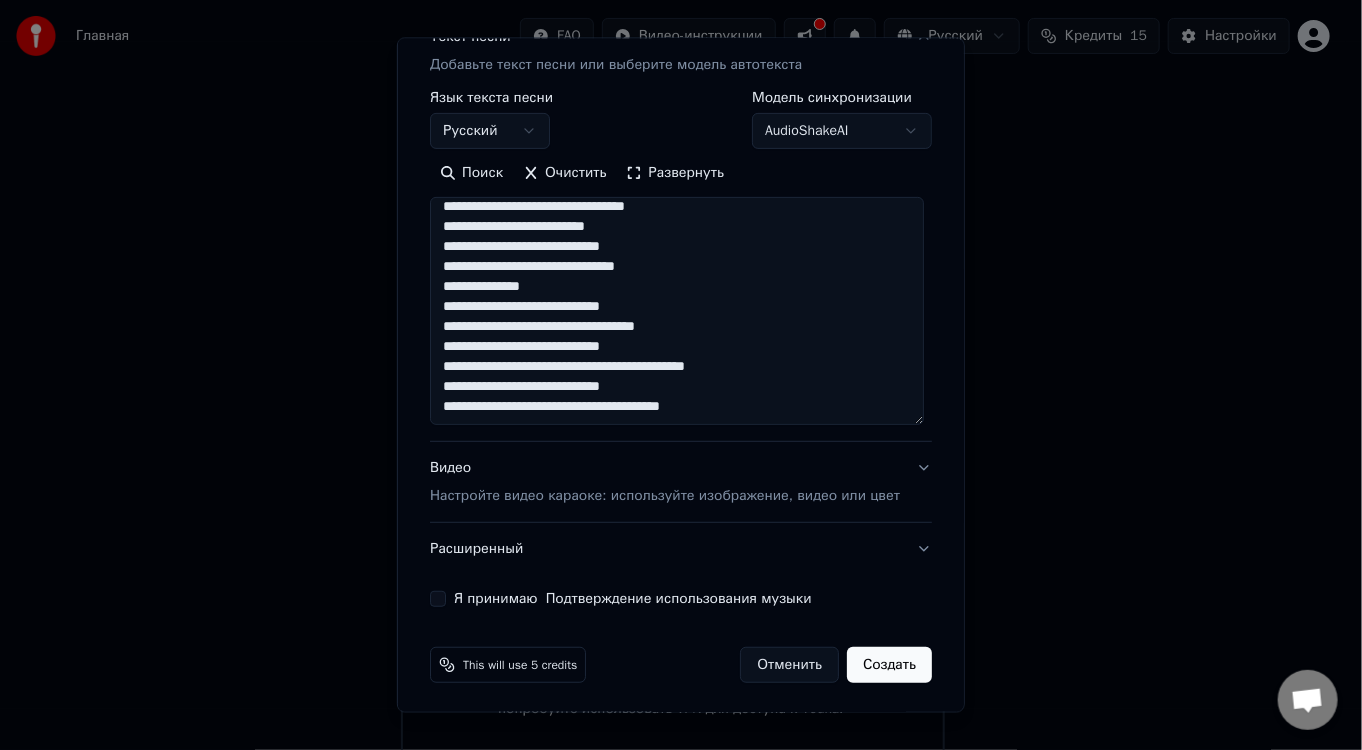 type on "**********" 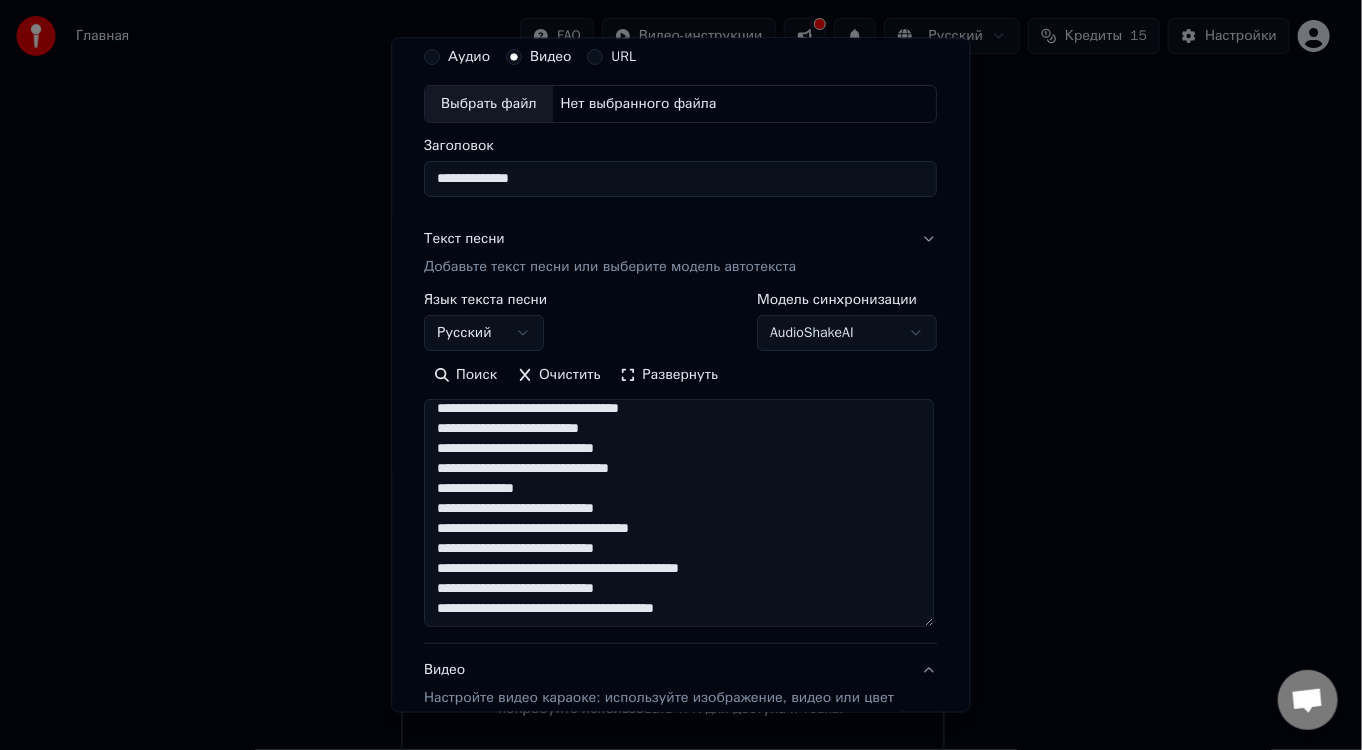 scroll, scrollTop: 61, scrollLeft: 0, axis: vertical 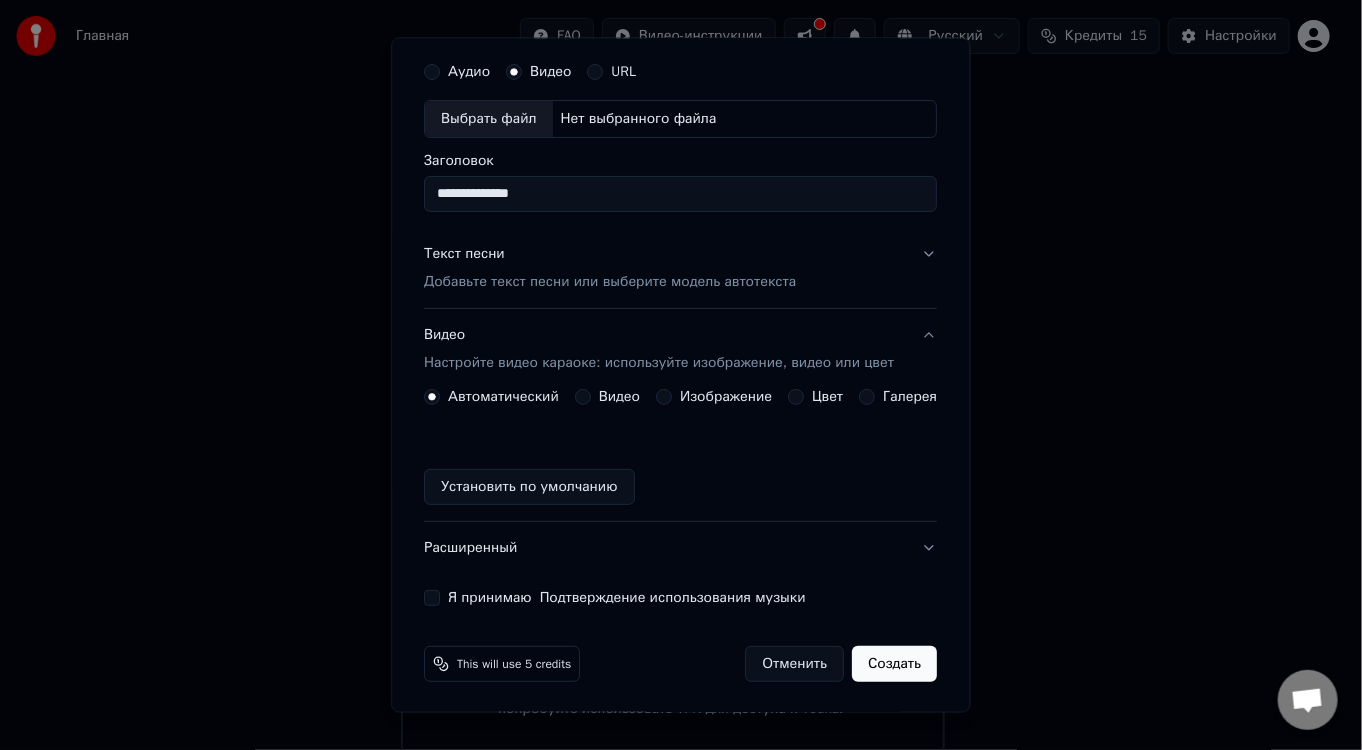 click on "Изображение" at bounding box center [664, 396] 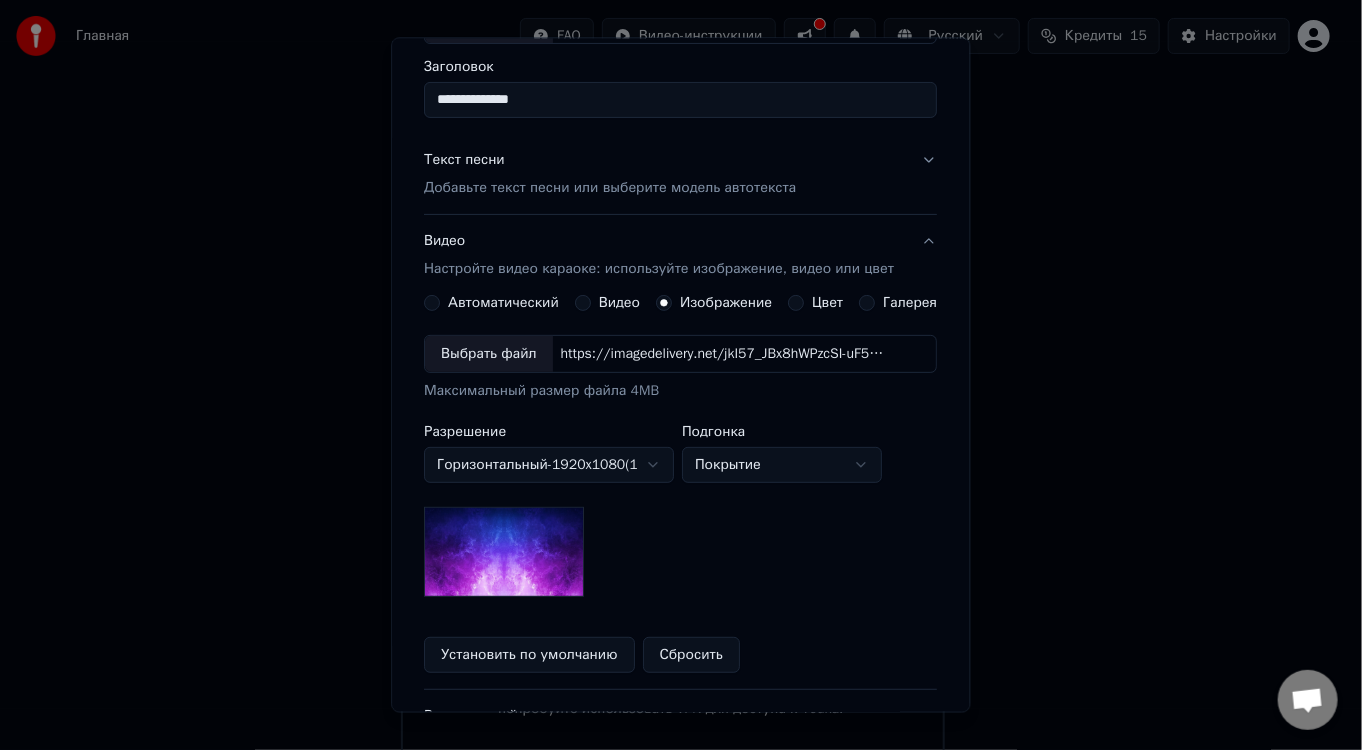 scroll, scrollTop: 161, scrollLeft: 0, axis: vertical 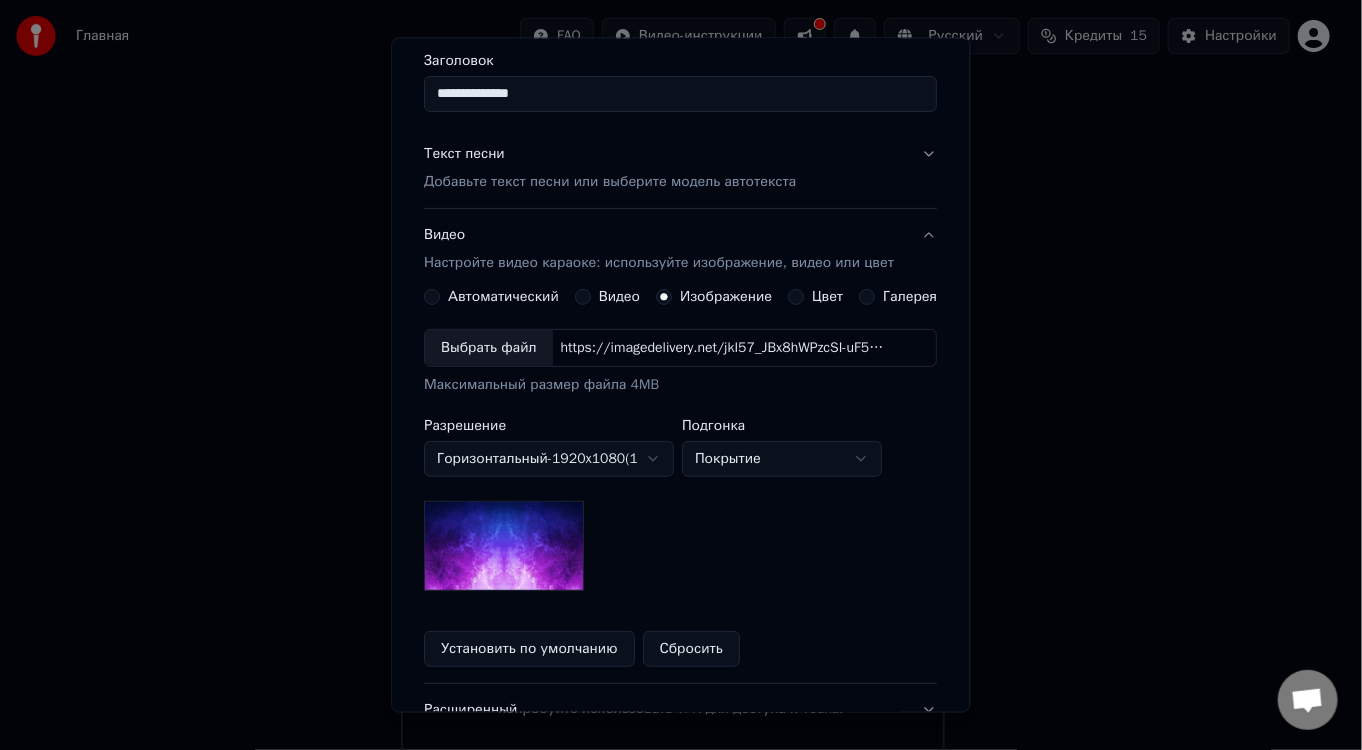 click at bounding box center (504, 545) 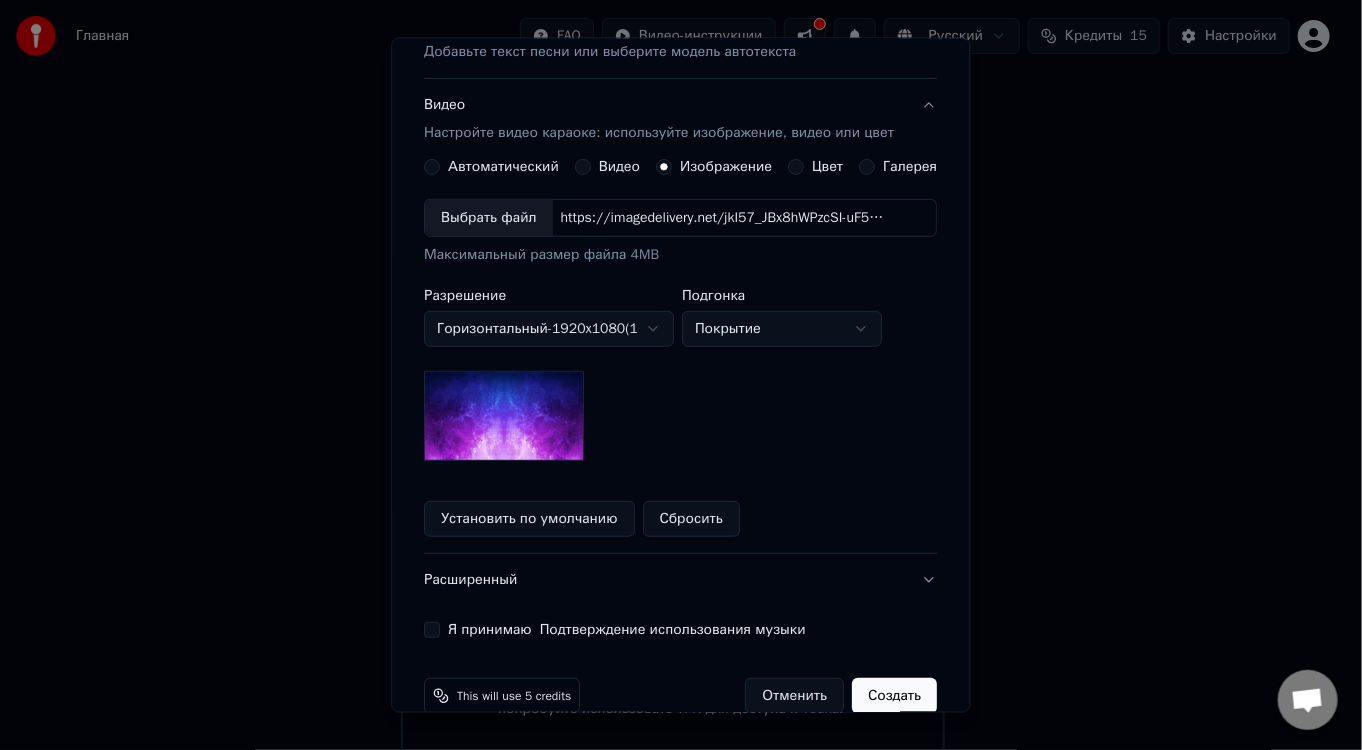 scroll, scrollTop: 322, scrollLeft: 0, axis: vertical 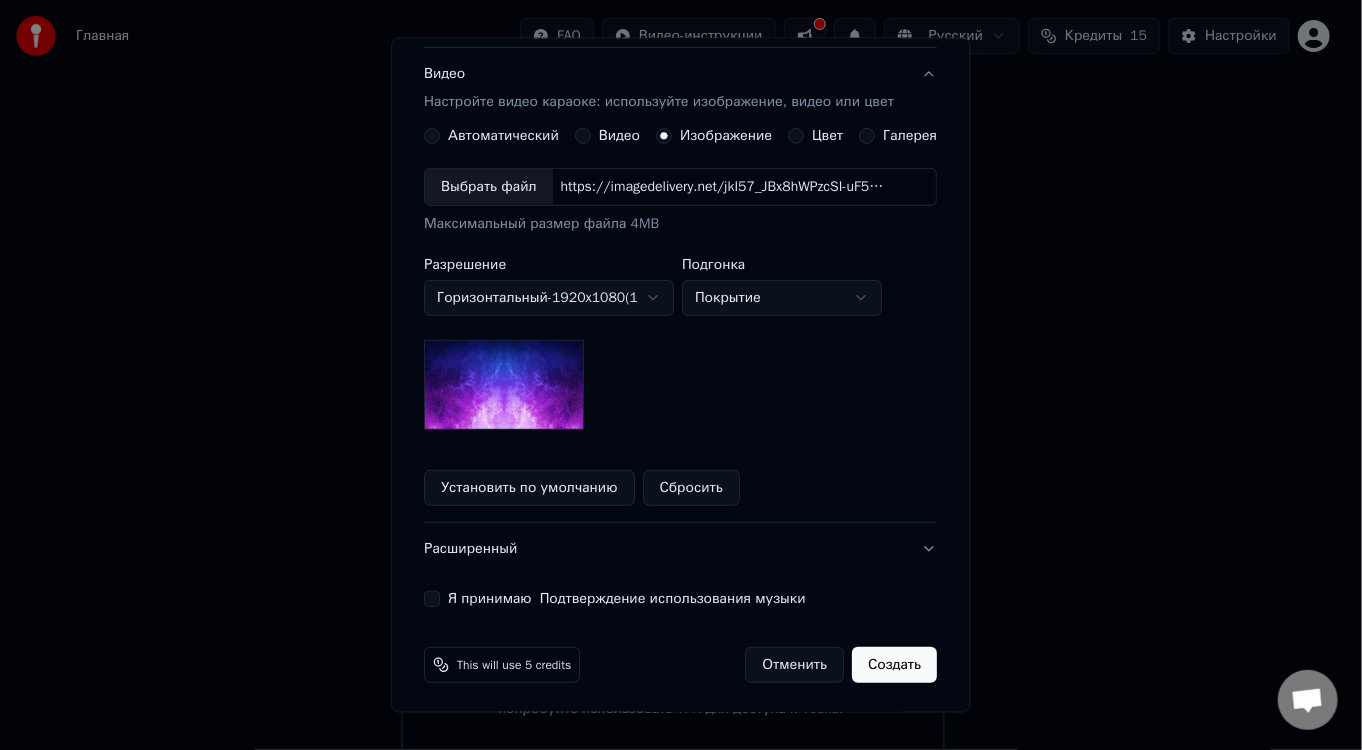 click on "https://imagedelivery.net/jkI57_JBx8hWPzcSI-uF5w/c7639807-3f76-4ea5-9112-66e75e03d200/16x9" at bounding box center [723, 186] 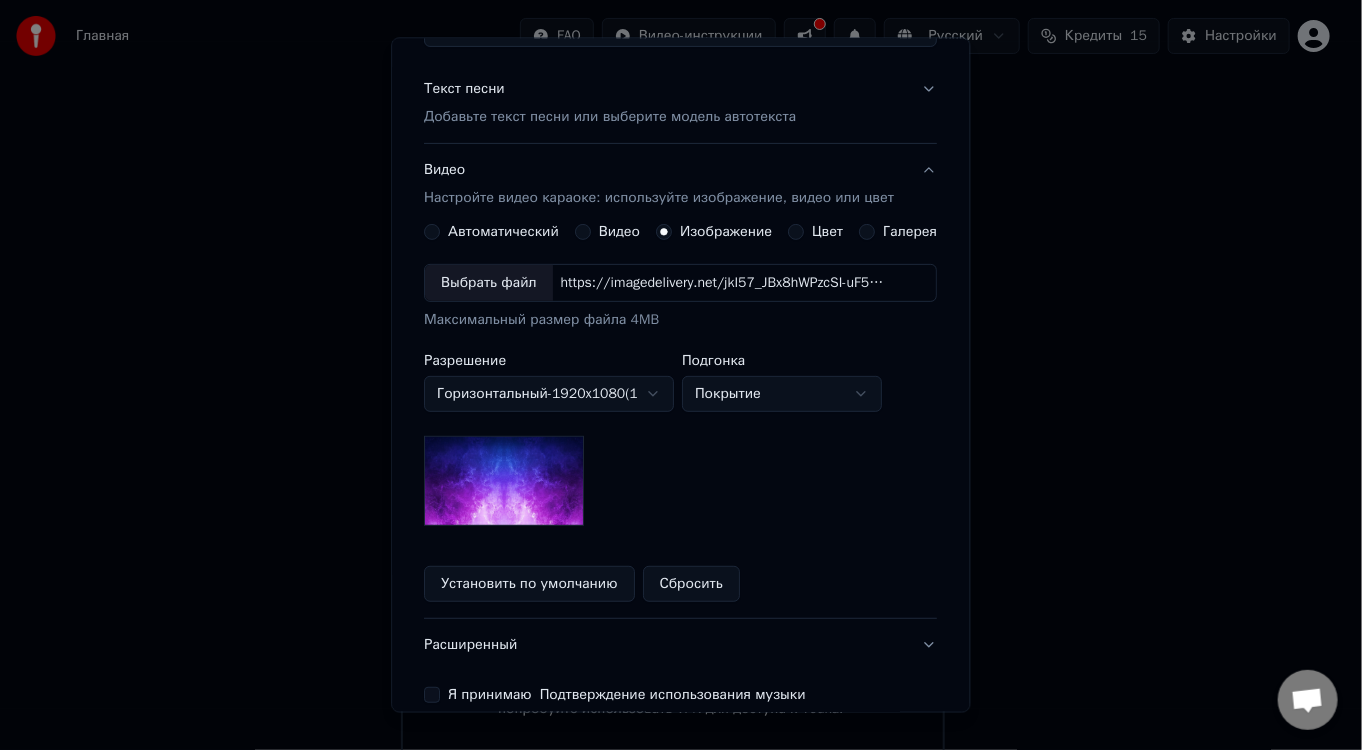 scroll, scrollTop: 222, scrollLeft: 0, axis: vertical 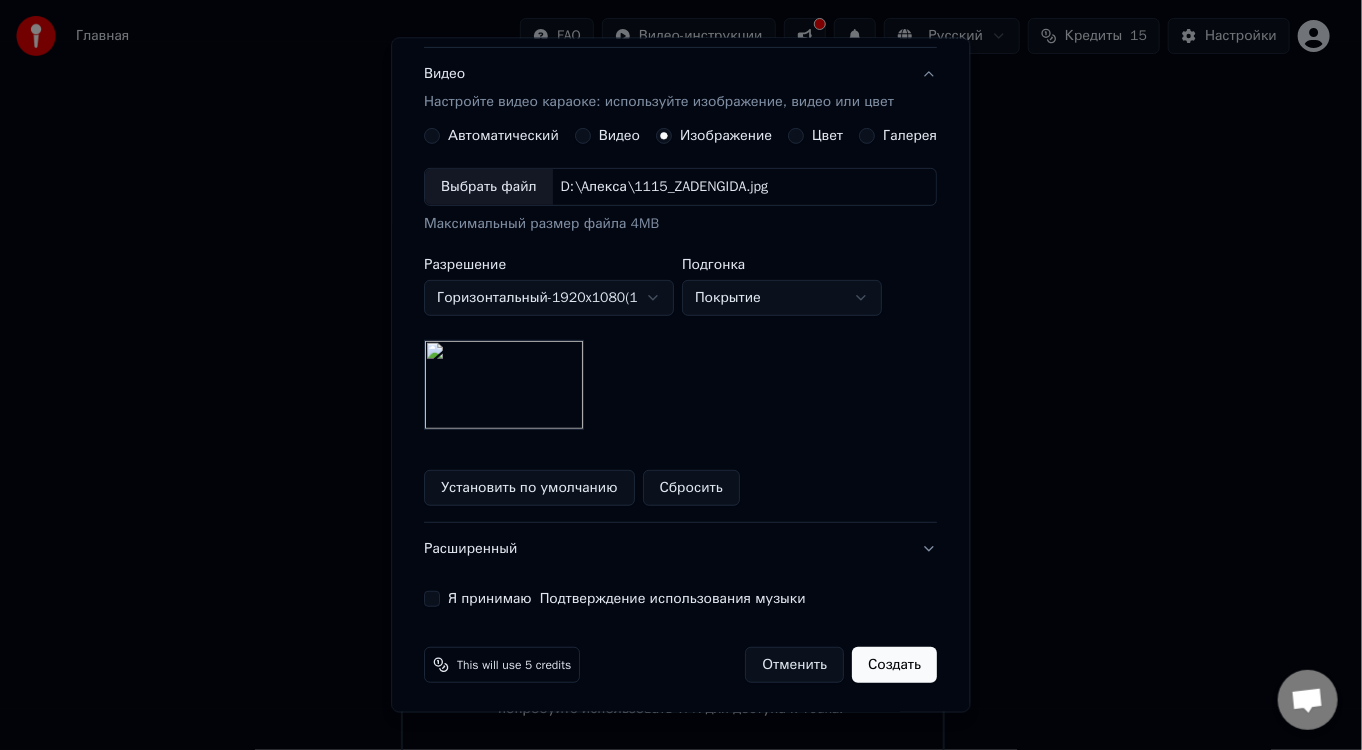 click on "Я принимаю   Подтверждение использования музыки" at bounding box center [432, 598] 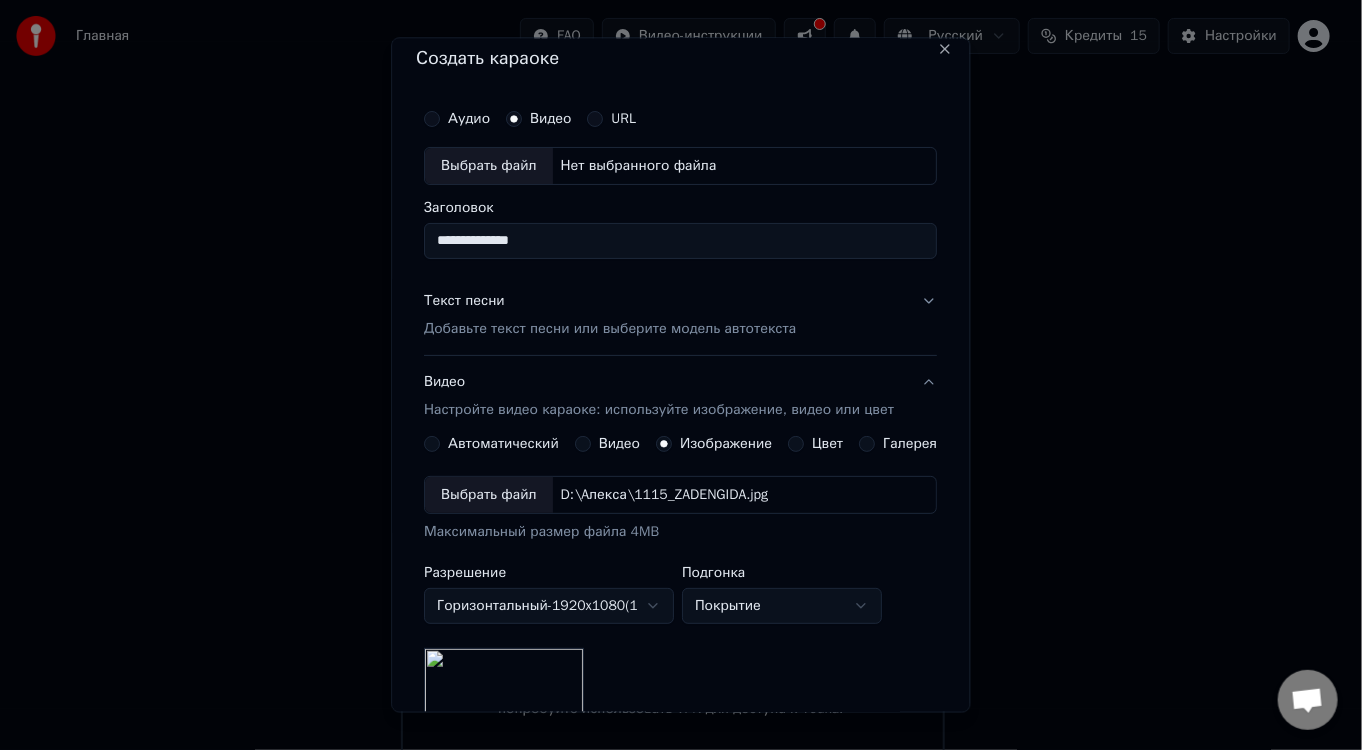 scroll, scrollTop: 0, scrollLeft: 0, axis: both 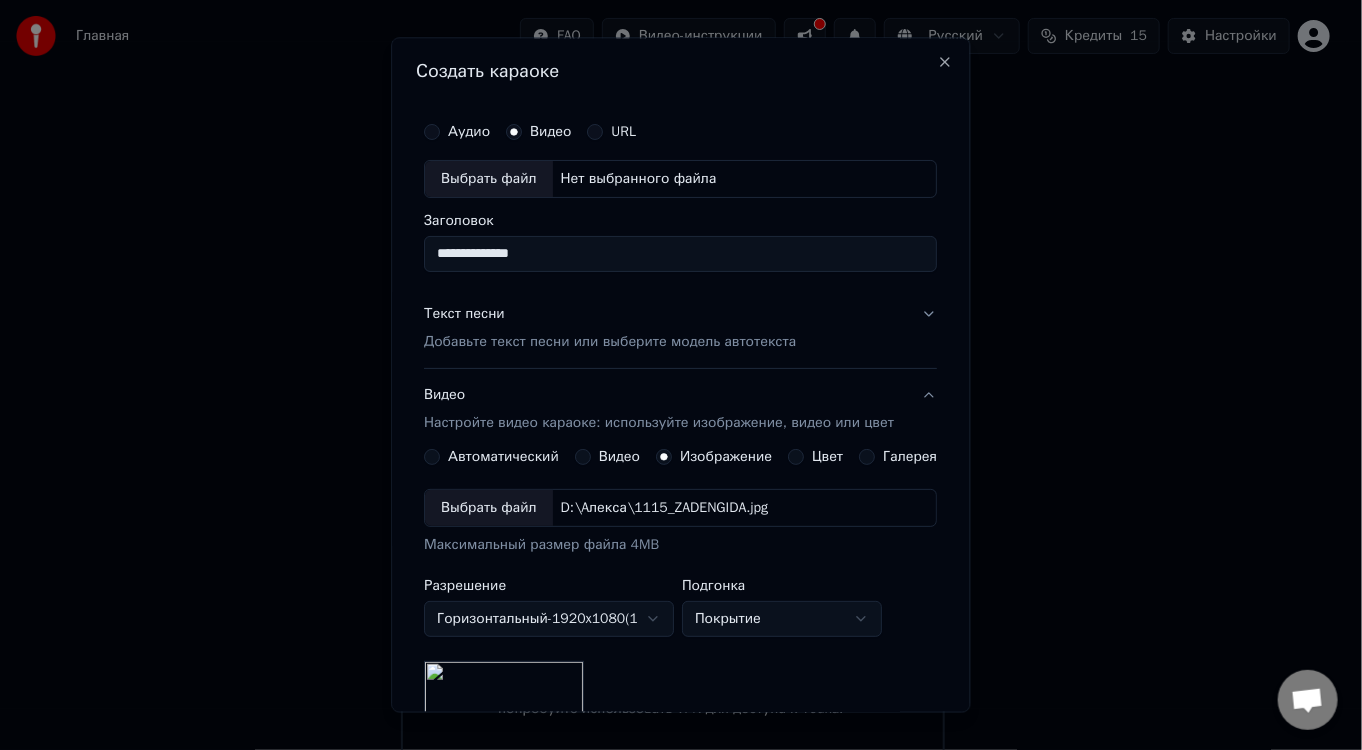 click on "Выбрать файл" at bounding box center [489, 180] 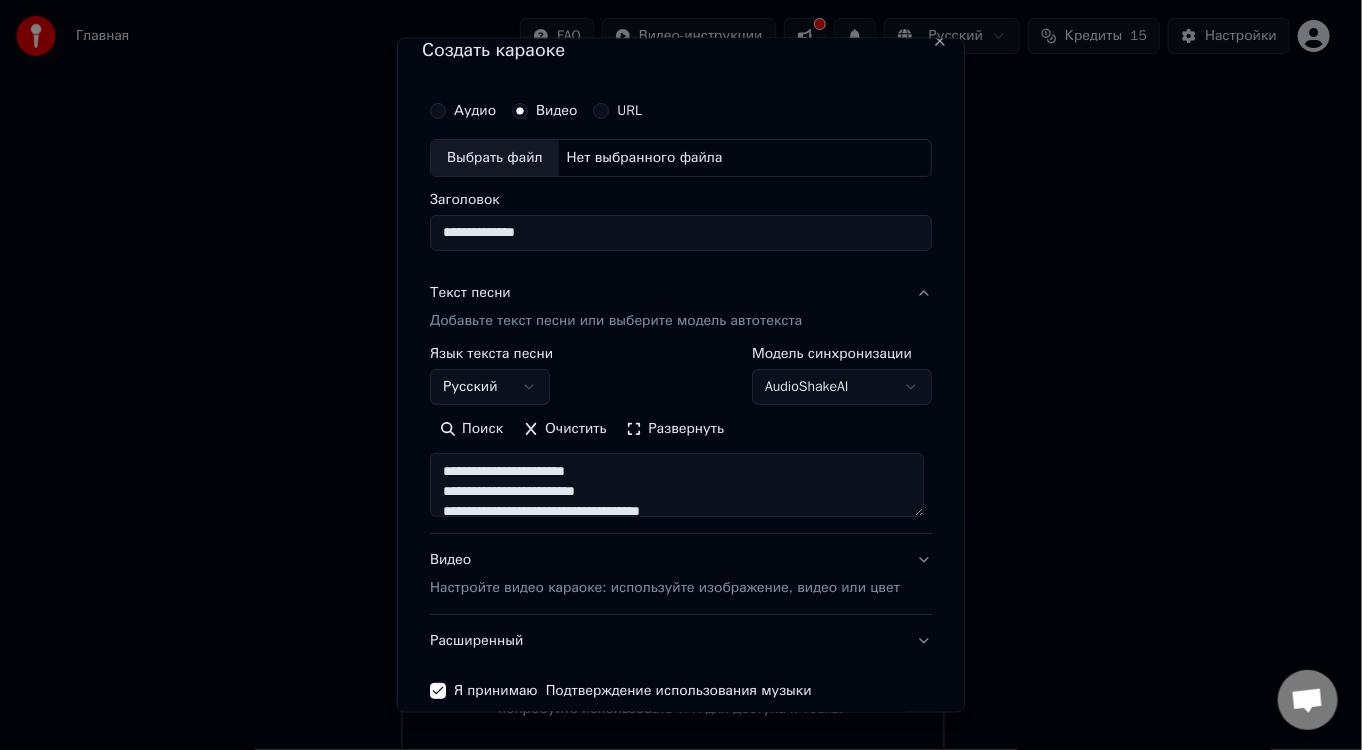scroll, scrollTop: 14, scrollLeft: 0, axis: vertical 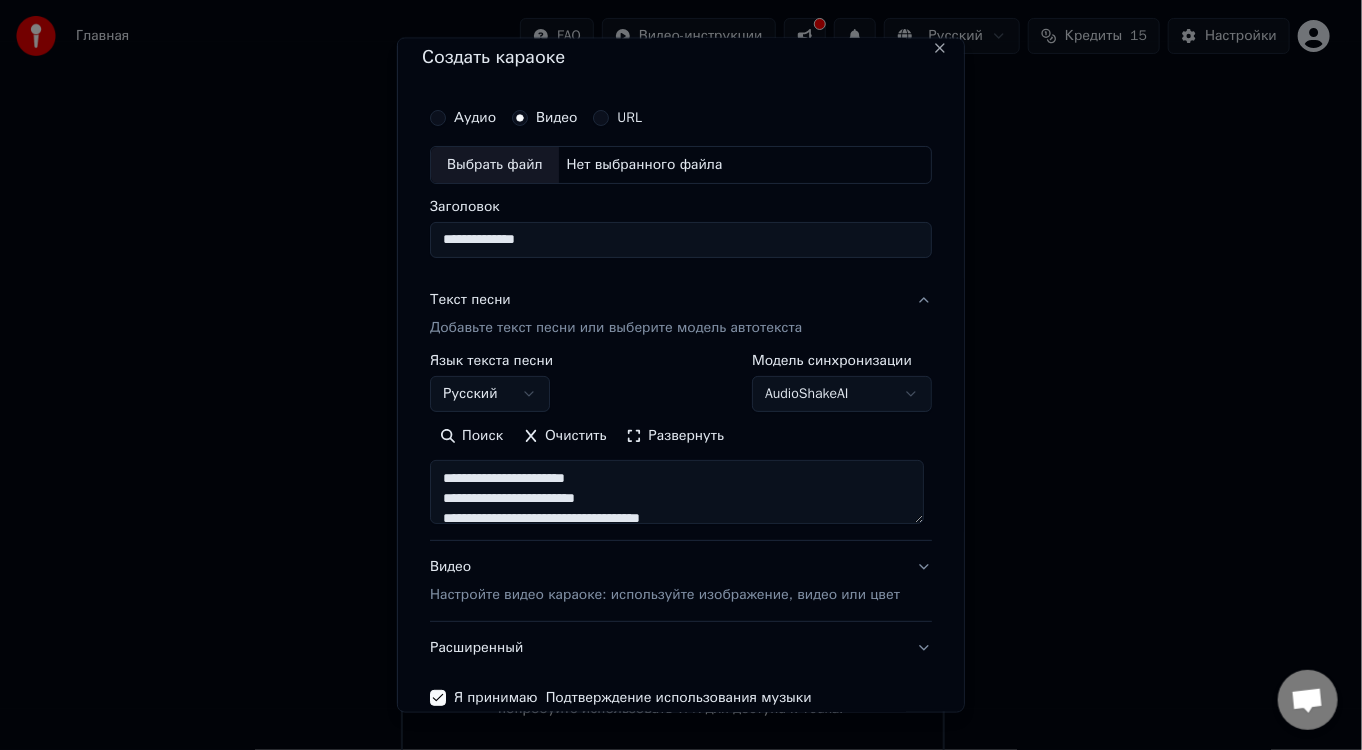 click on "Текст песни Добавьте текст песни или выберите модель автотекста" at bounding box center [616, 314] 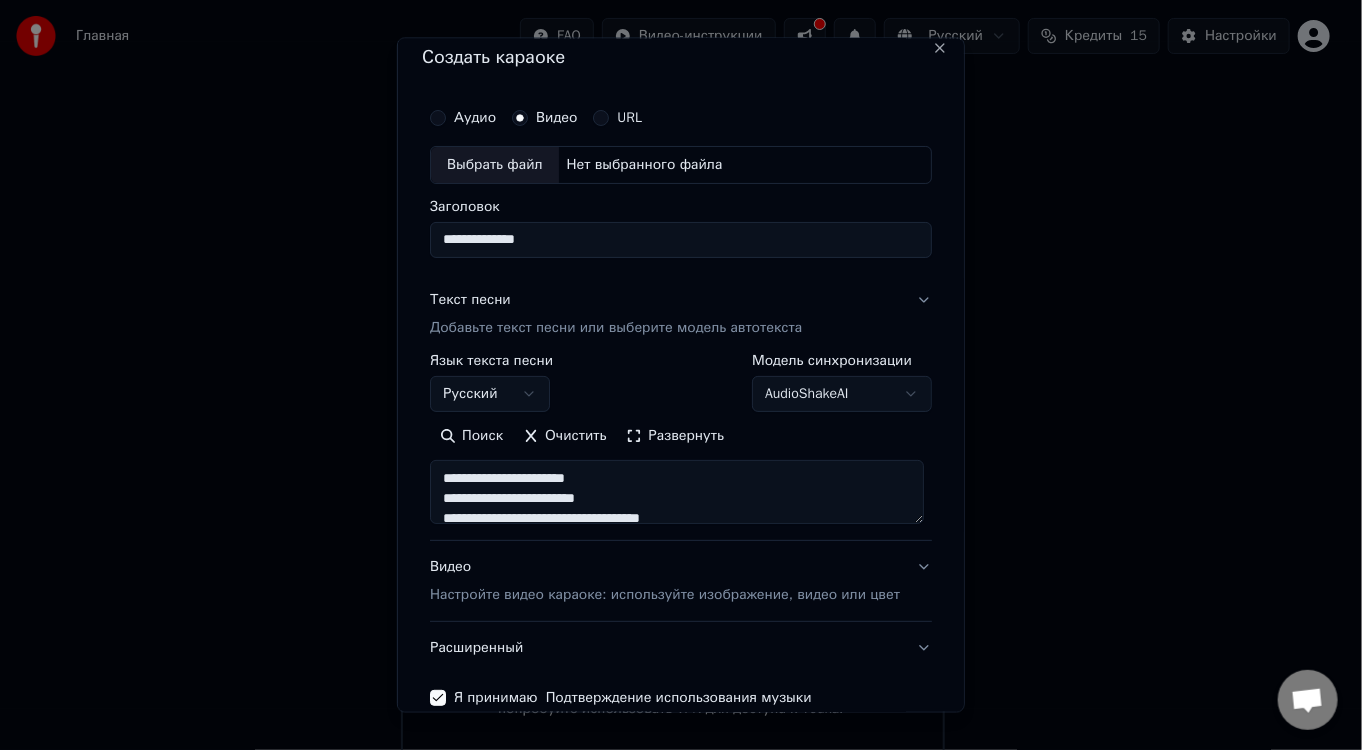 scroll, scrollTop: 0, scrollLeft: 0, axis: both 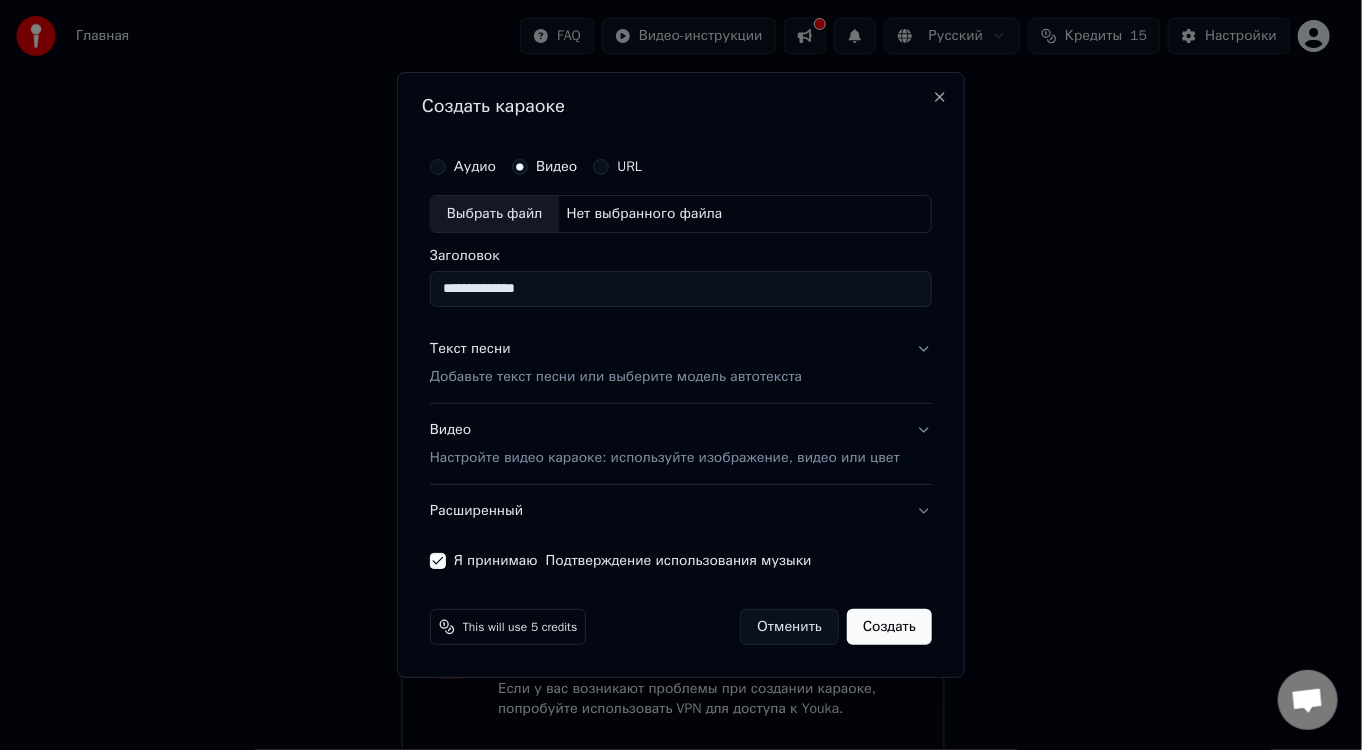 click on "Аудио" at bounding box center [438, 167] 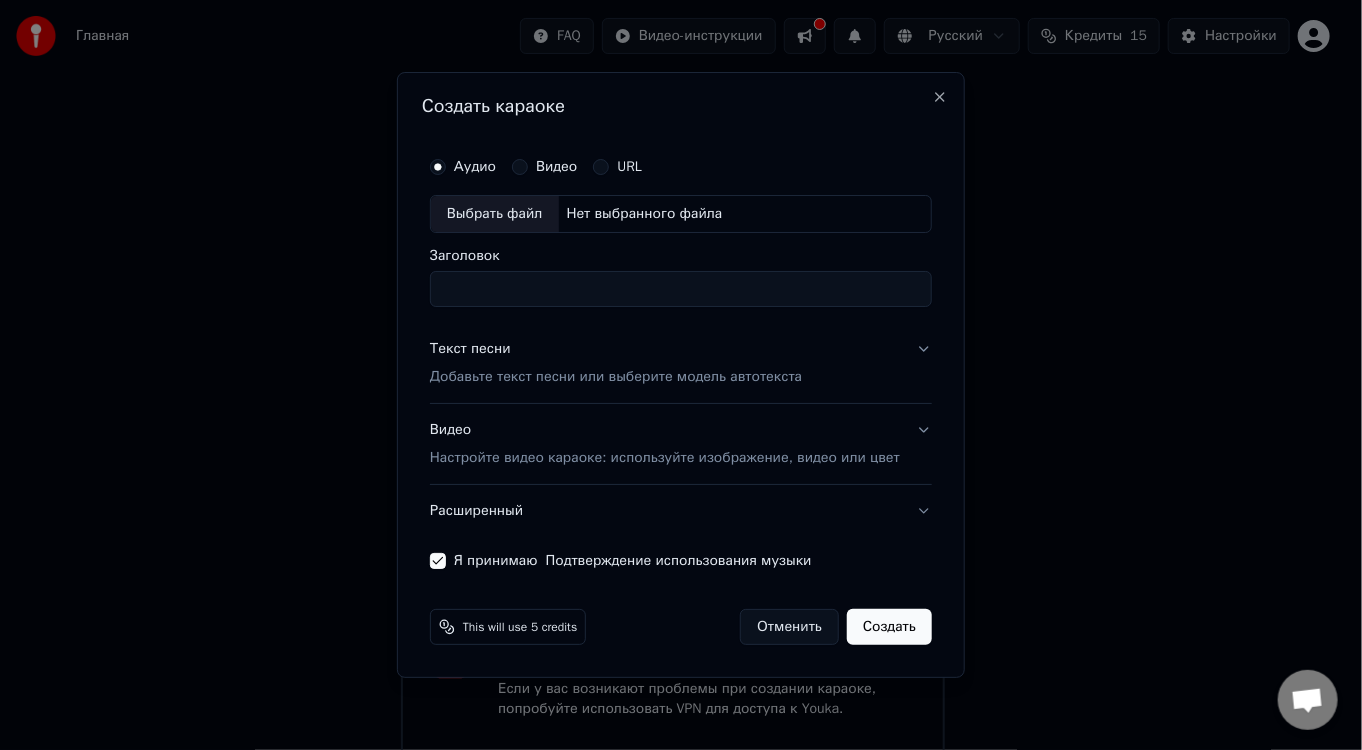 click on "Заголовок" at bounding box center (681, 289) 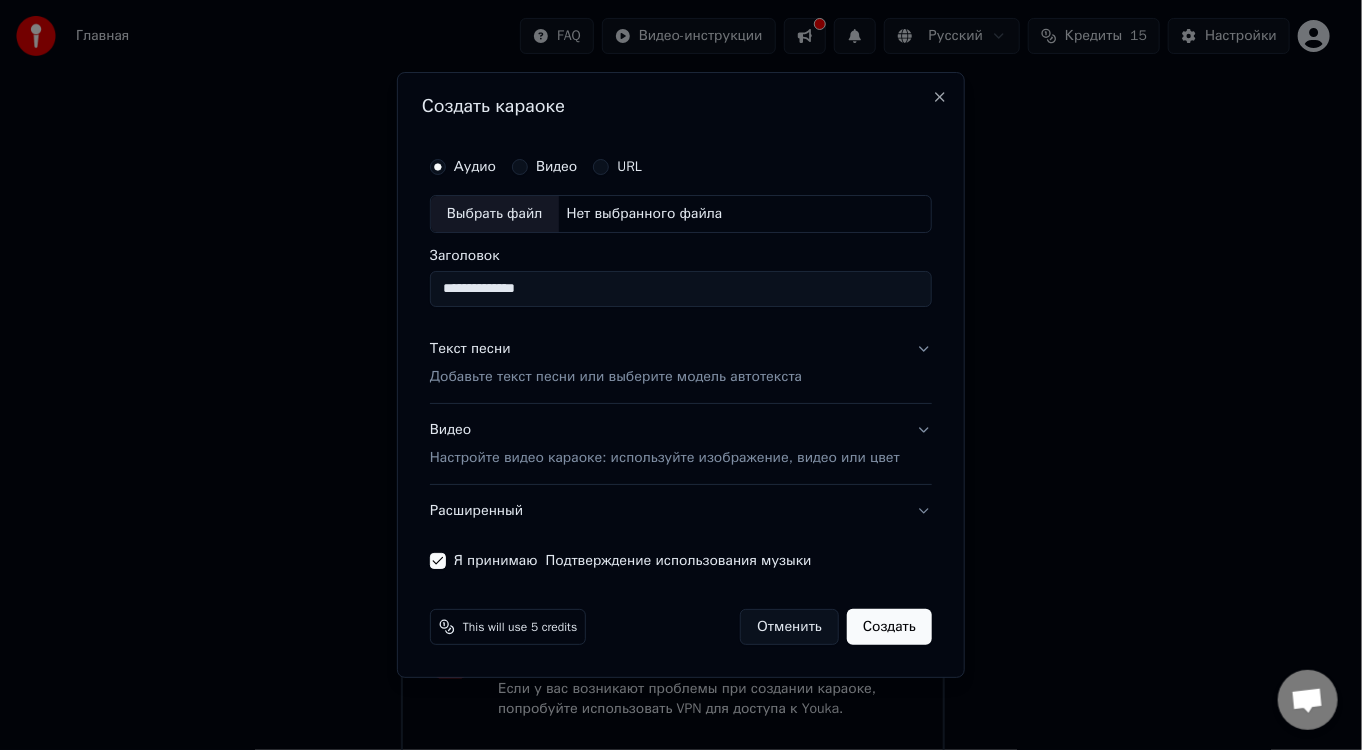 click on "Нет выбранного файла" at bounding box center [645, 214] 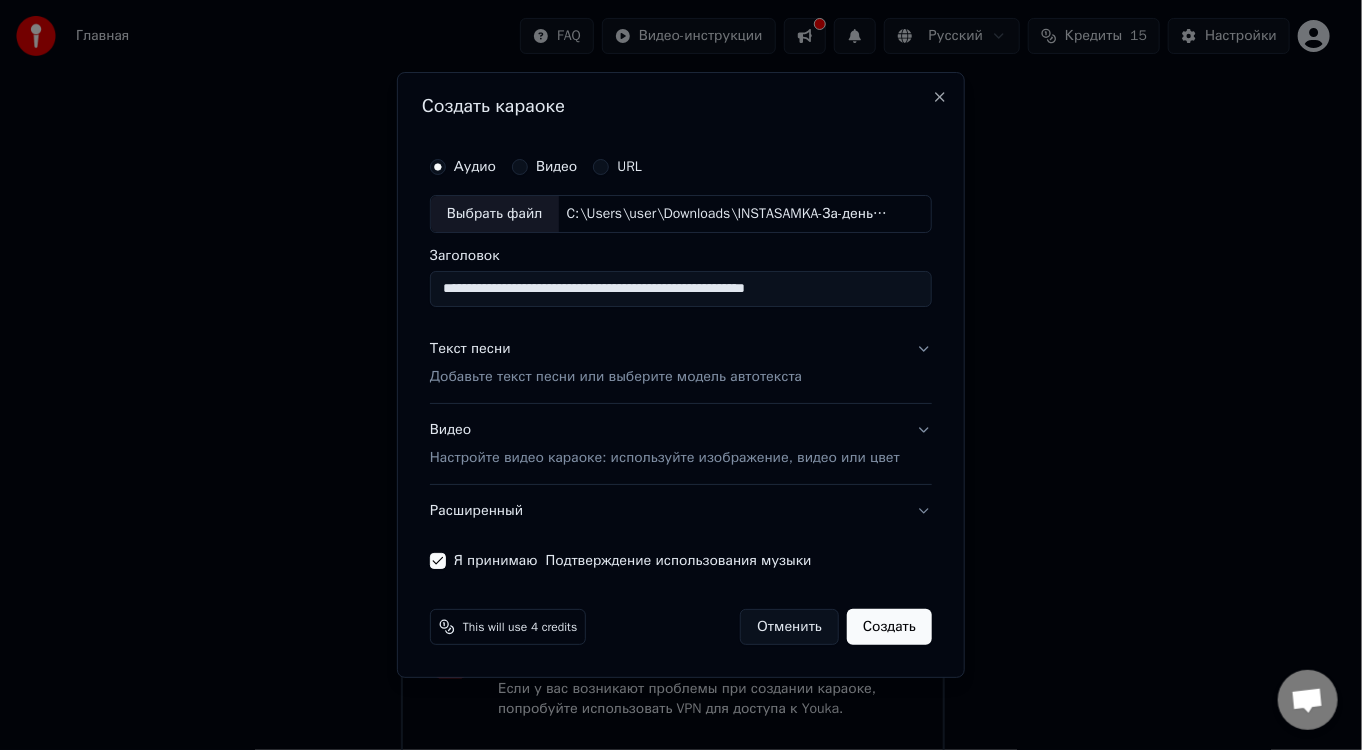 click on "**********" at bounding box center [681, 289] 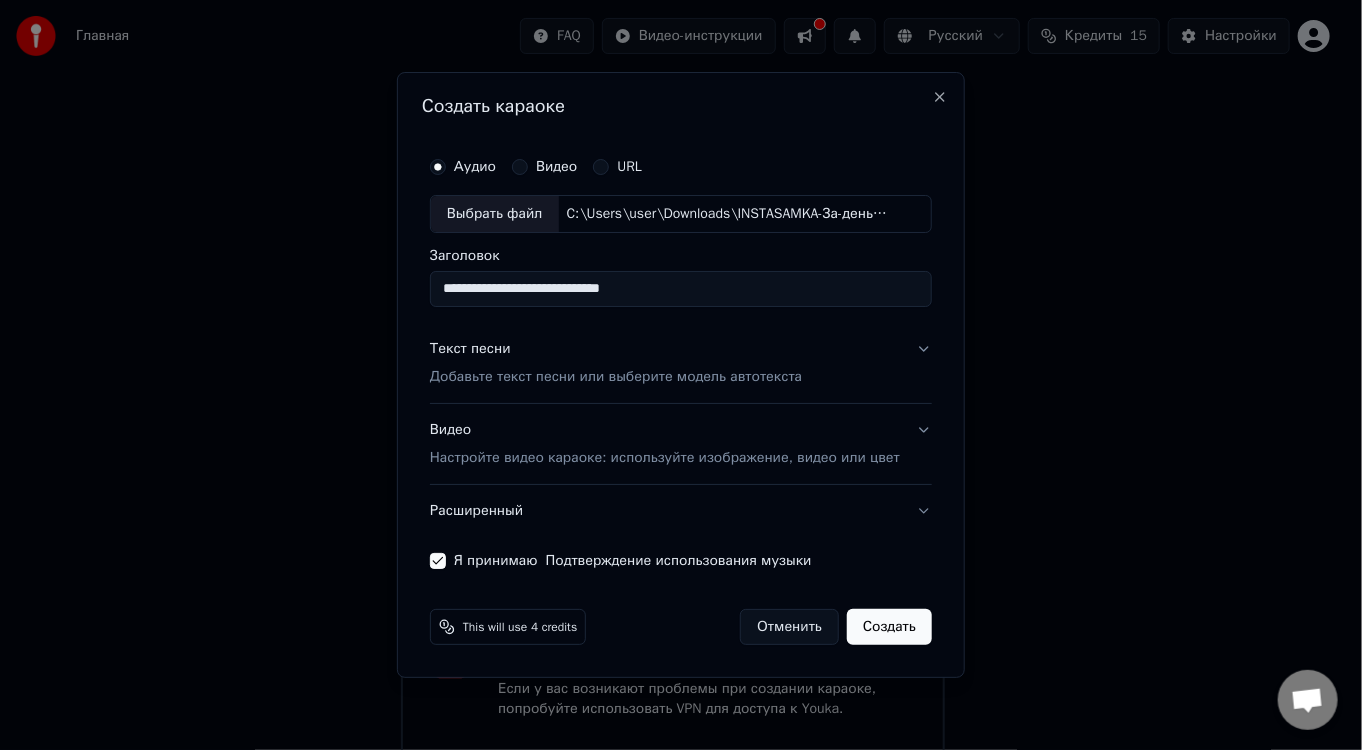 type on "**********" 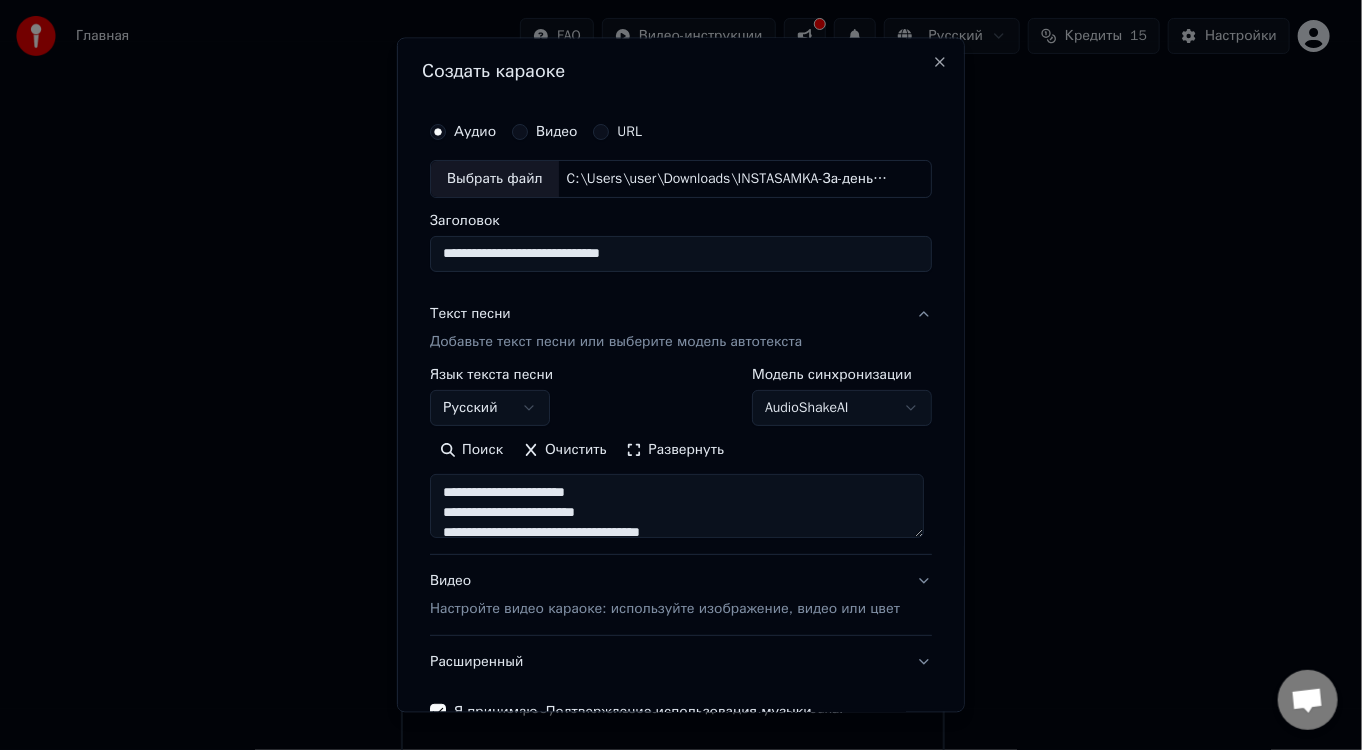 click on "Добавьте текст песни или выберите модель автотекста" at bounding box center (616, 342) 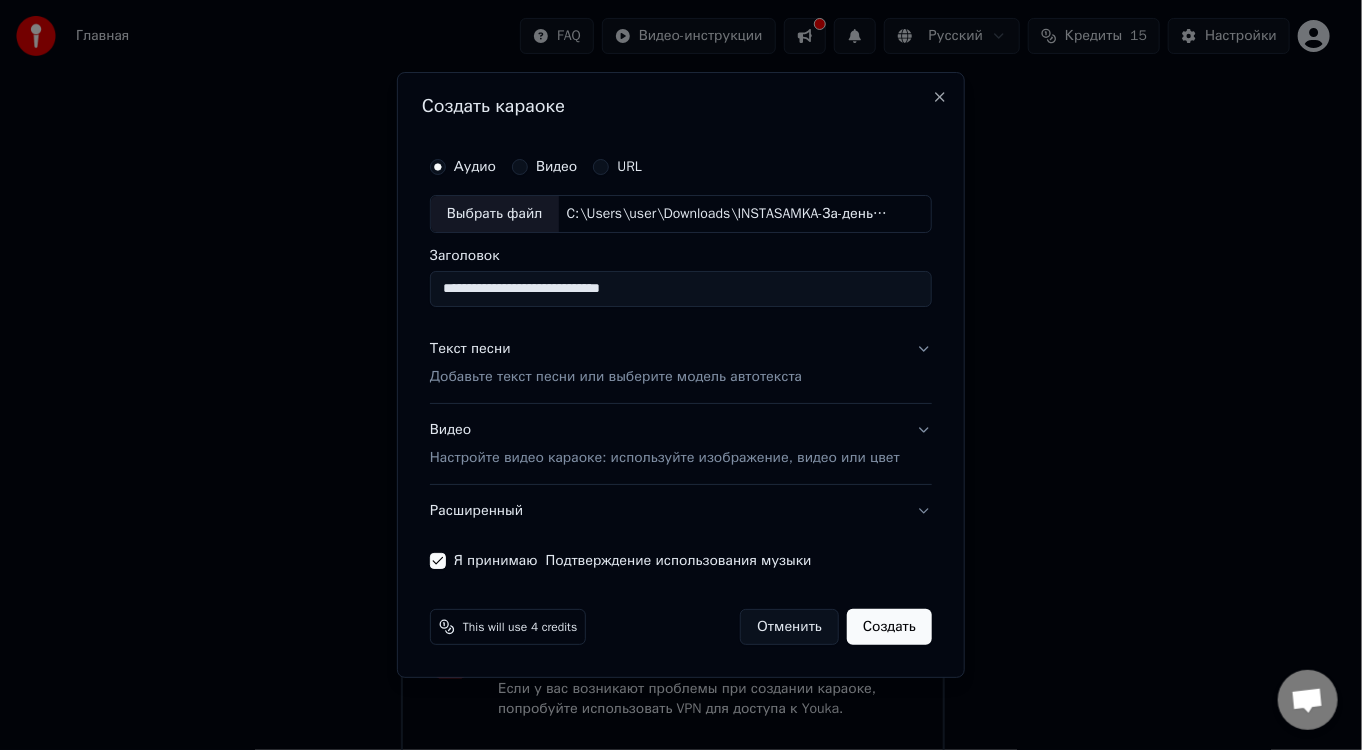 click on "Настройте видео караоке: используйте изображение, видео или цвет" at bounding box center [665, 458] 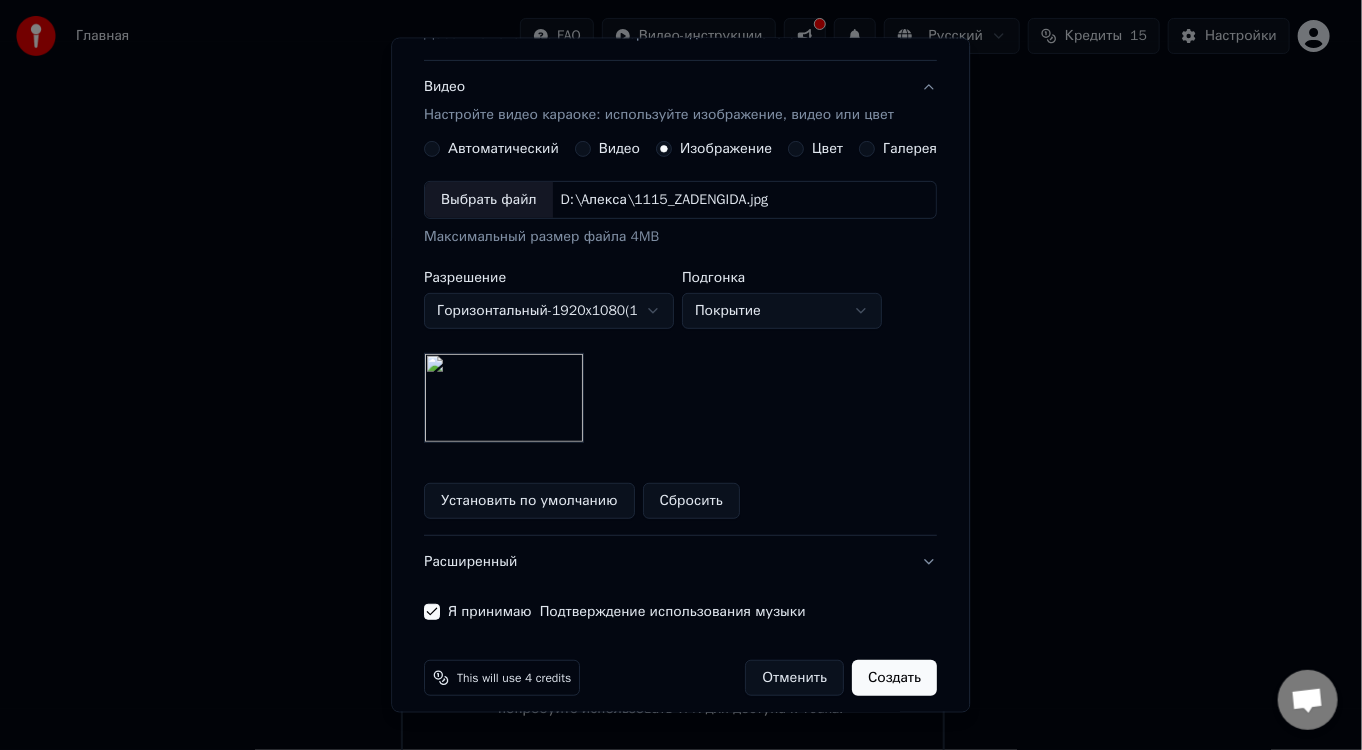 scroll, scrollTop: 322, scrollLeft: 0, axis: vertical 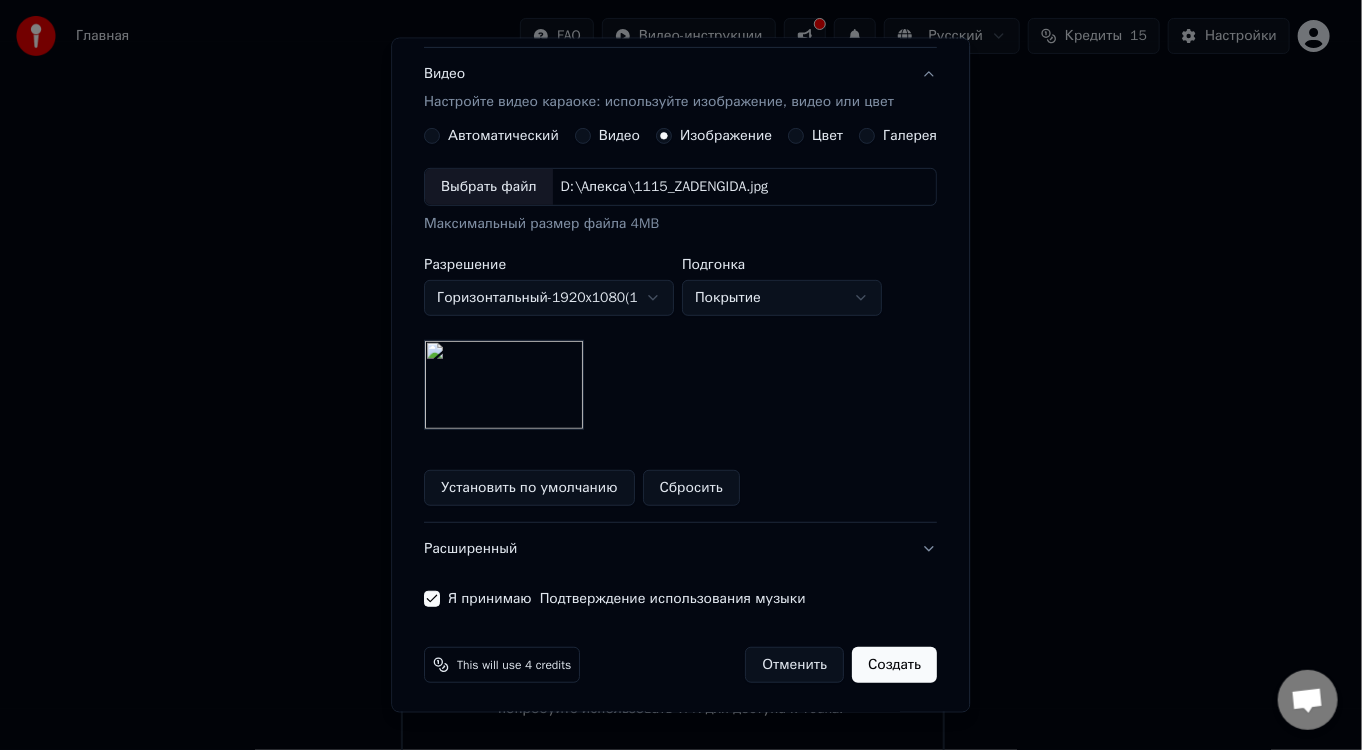 click on "Создать" at bounding box center [895, 664] 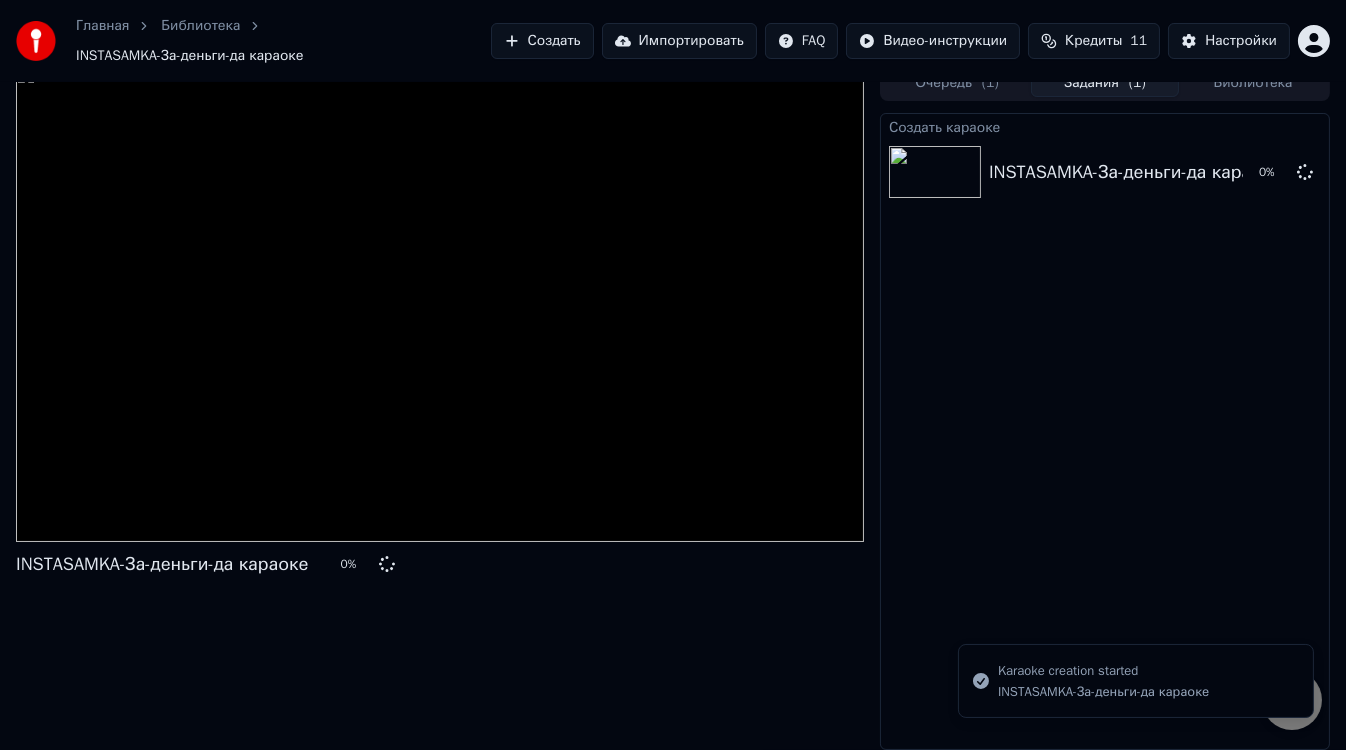 scroll, scrollTop: 7, scrollLeft: 0, axis: vertical 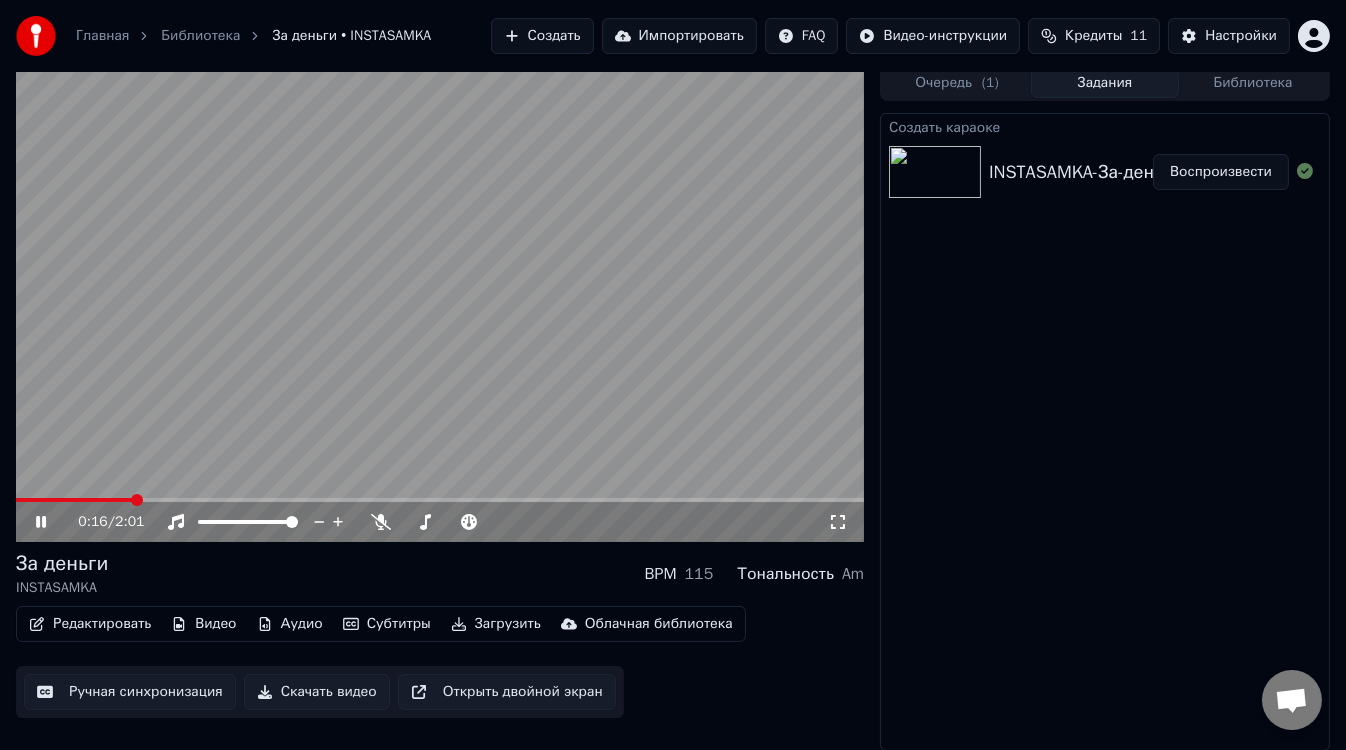 click on "Редактировать" at bounding box center (90, 624) 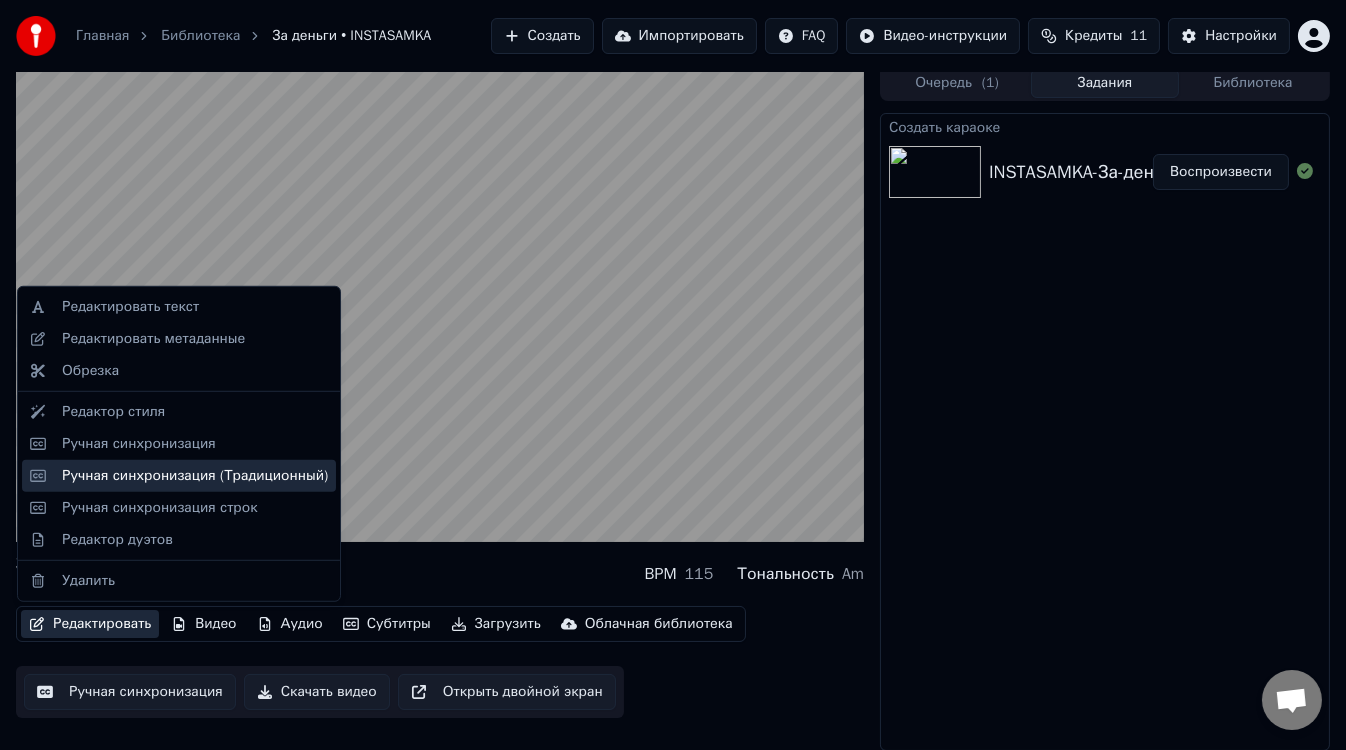 click on "Ручная синхронизация (Традиционный)" at bounding box center [195, 476] 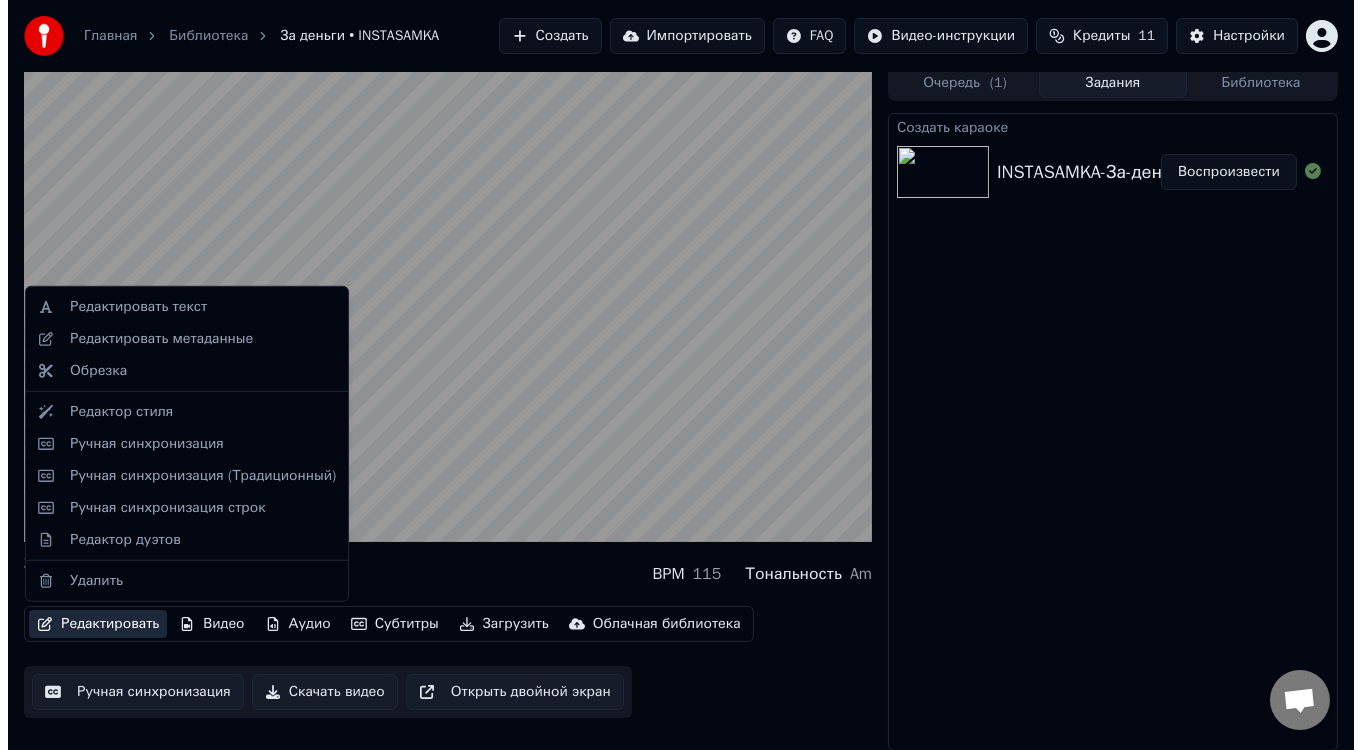scroll, scrollTop: 0, scrollLeft: 0, axis: both 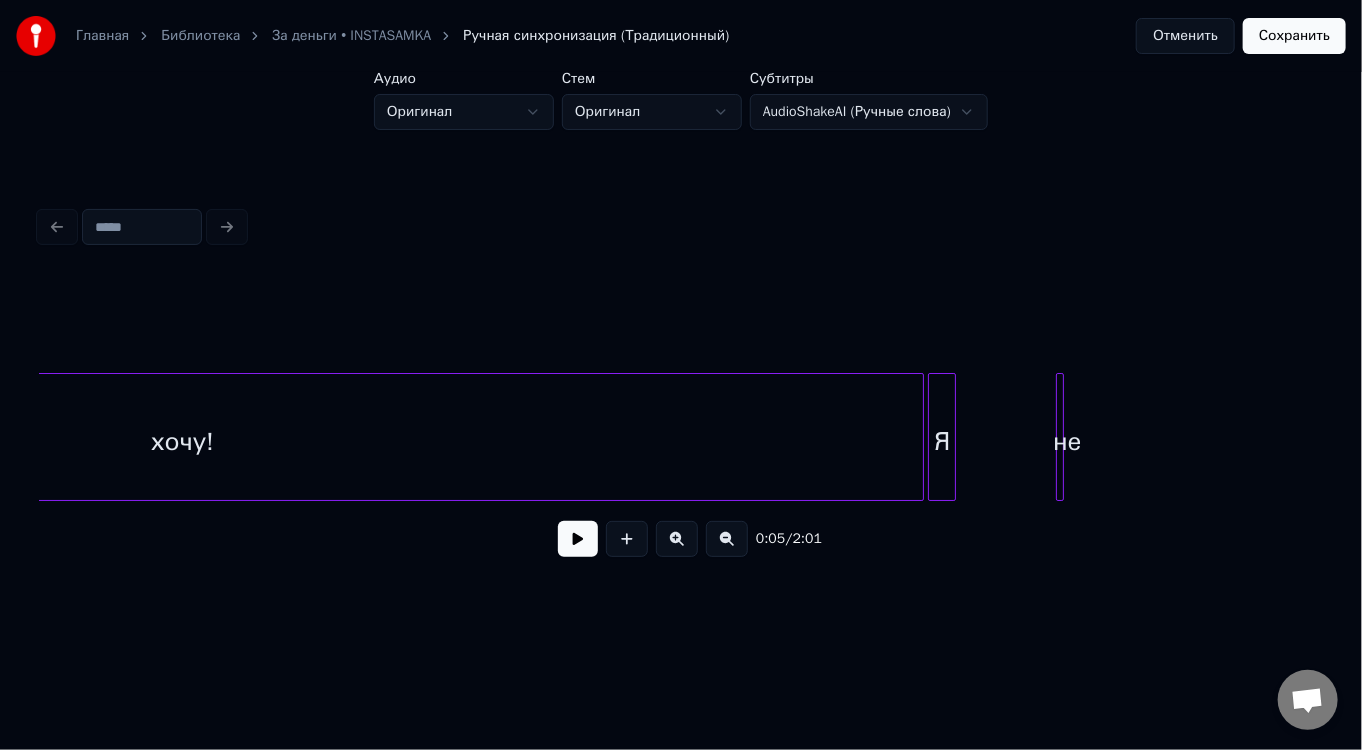 click on "Отменить" at bounding box center (1185, 36) 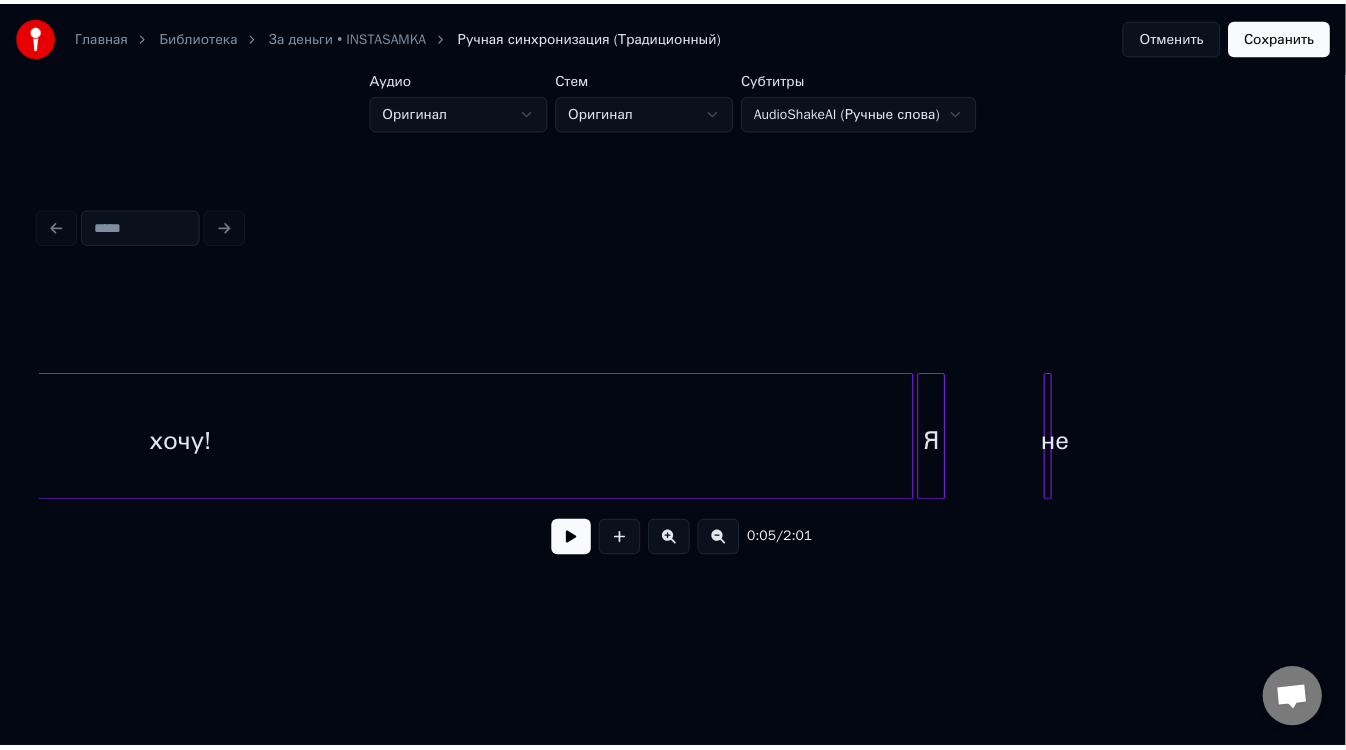 scroll, scrollTop: 7, scrollLeft: 0, axis: vertical 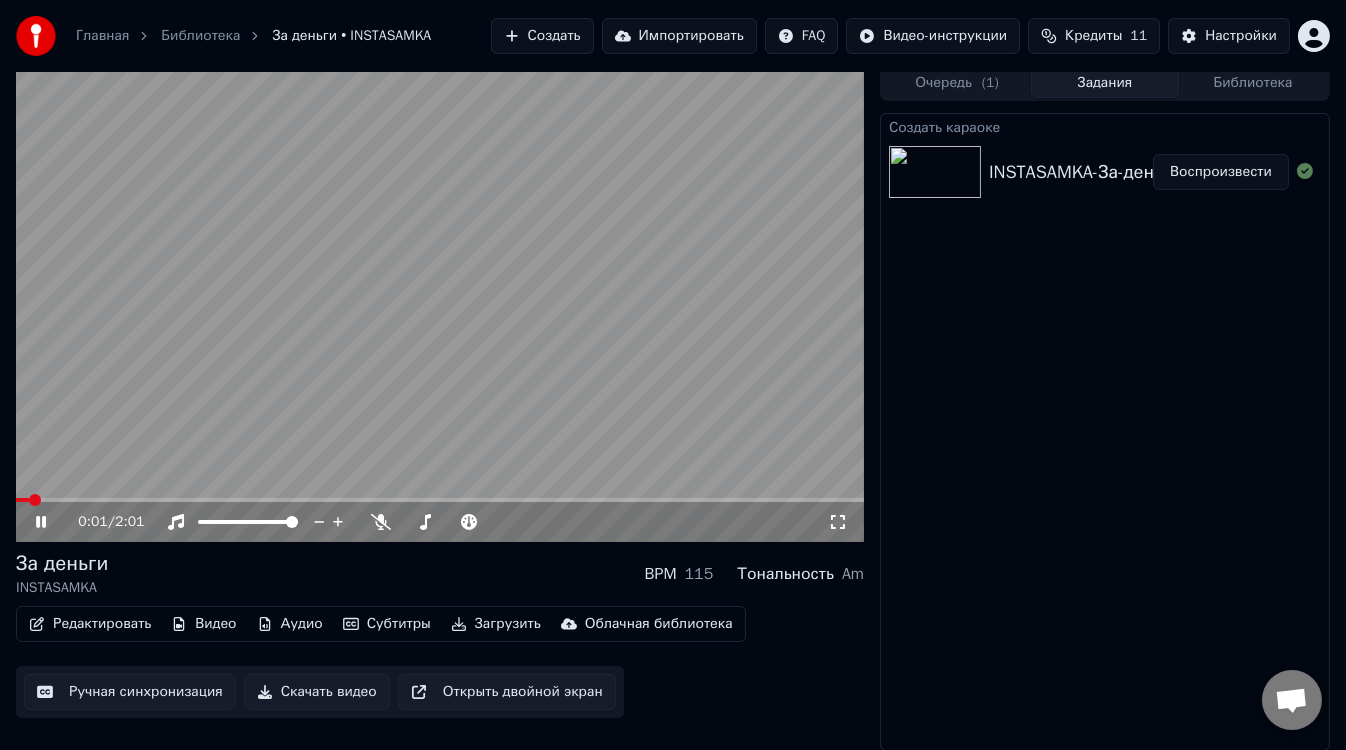 click on "Редактировать" at bounding box center [90, 624] 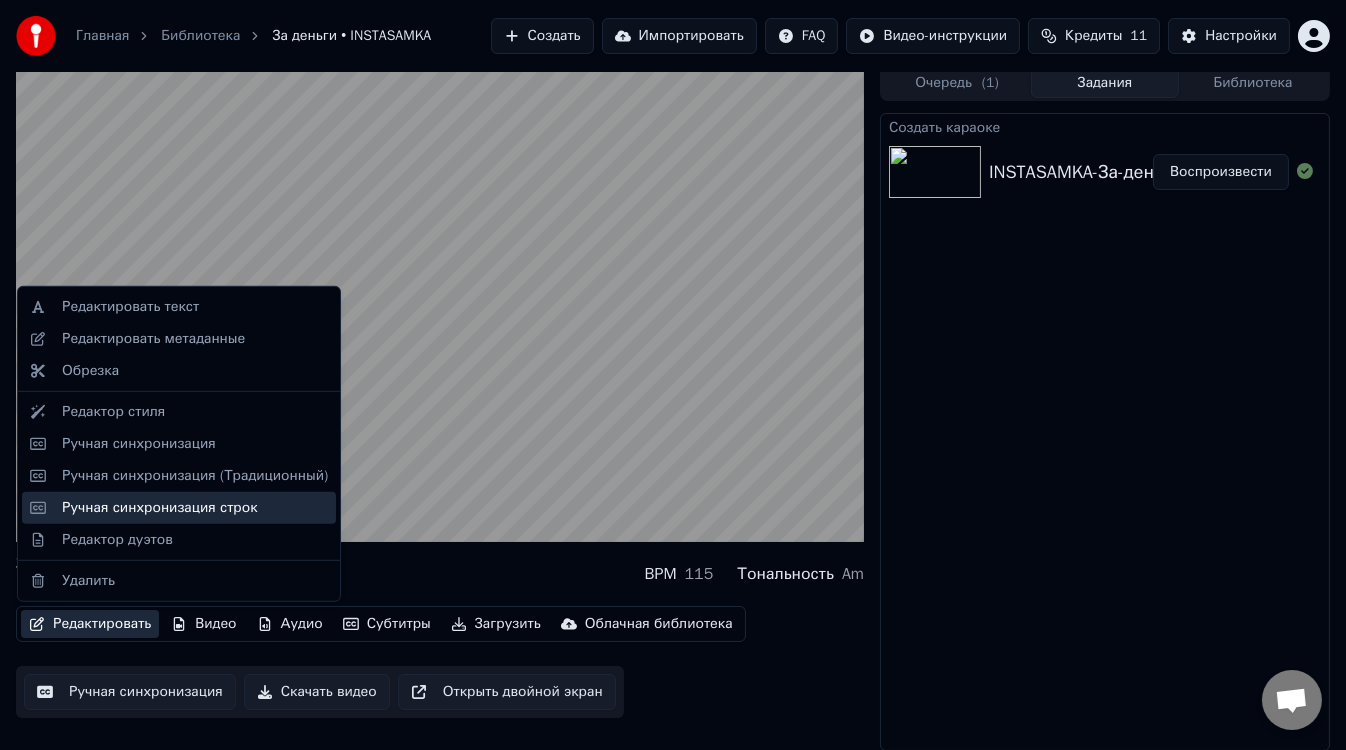click on "Ручная синхронизация строк" at bounding box center [160, 508] 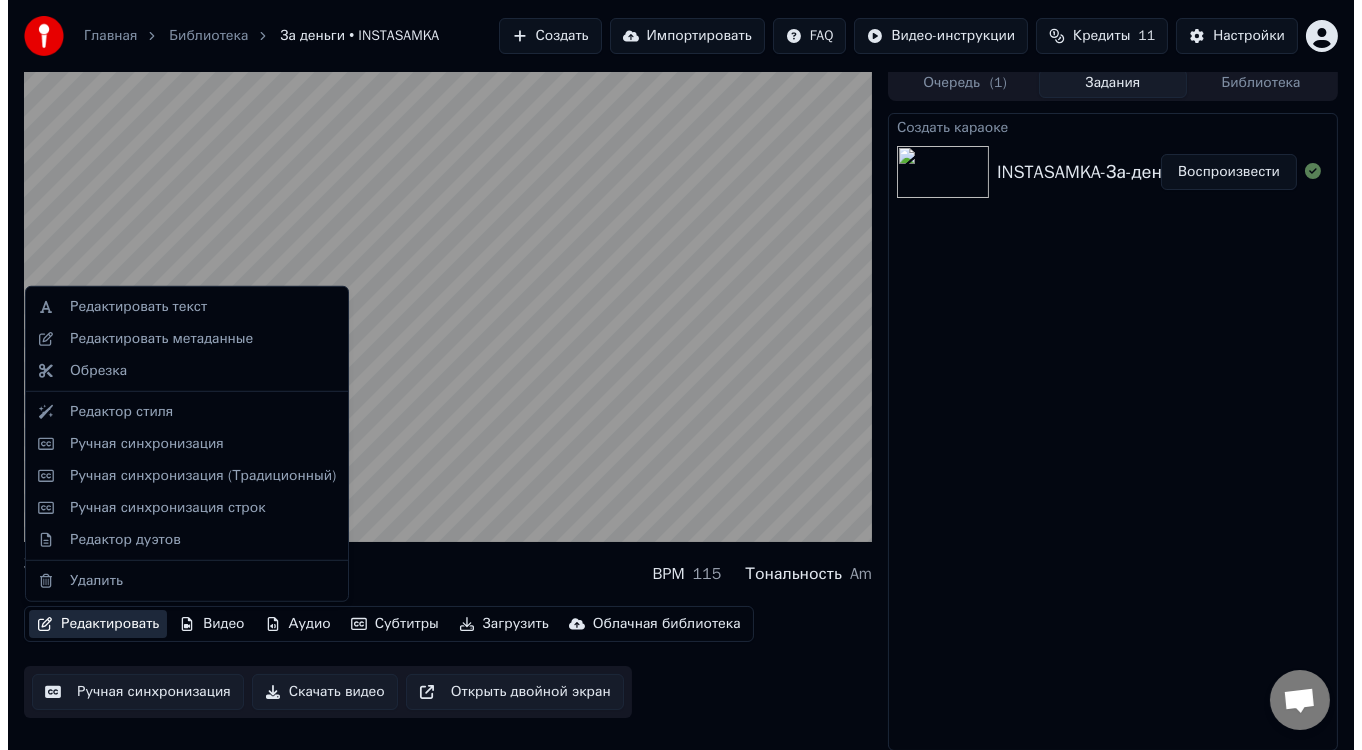 scroll, scrollTop: 0, scrollLeft: 0, axis: both 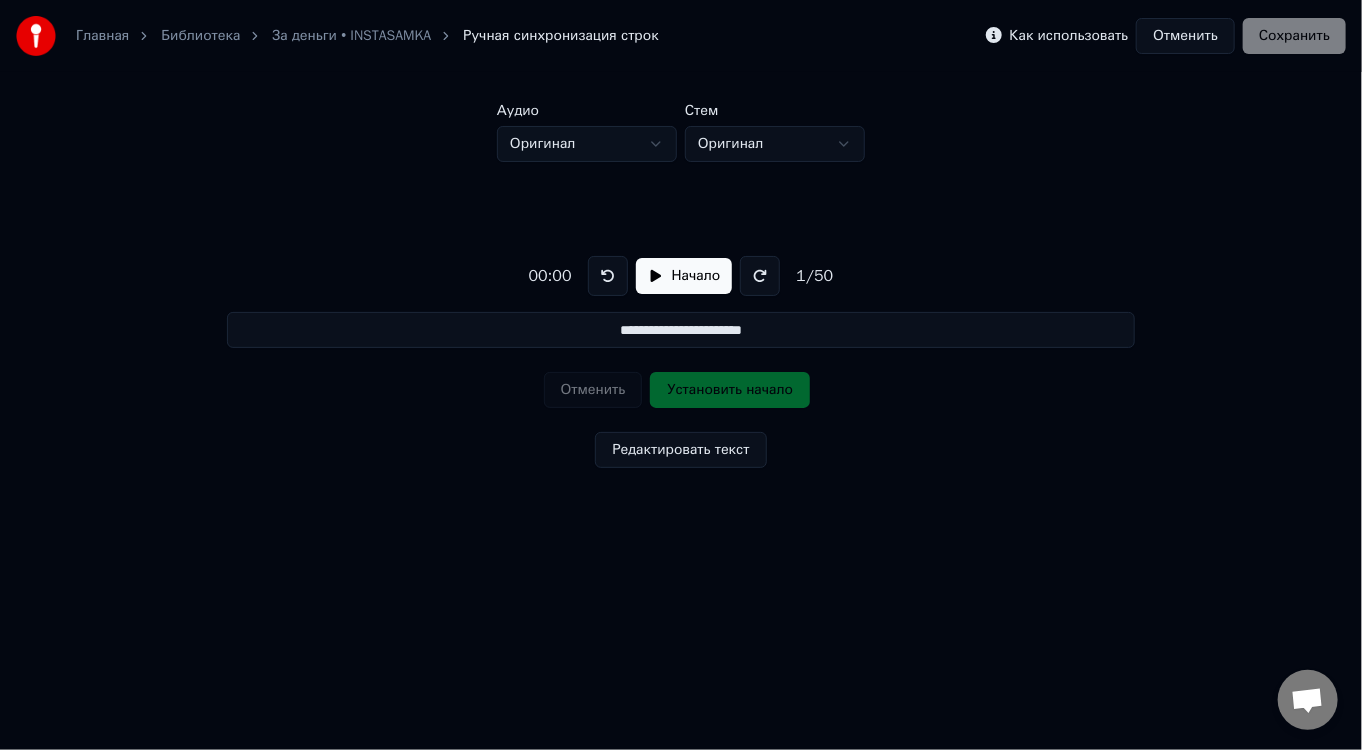 click on "Начало" at bounding box center [684, 276] 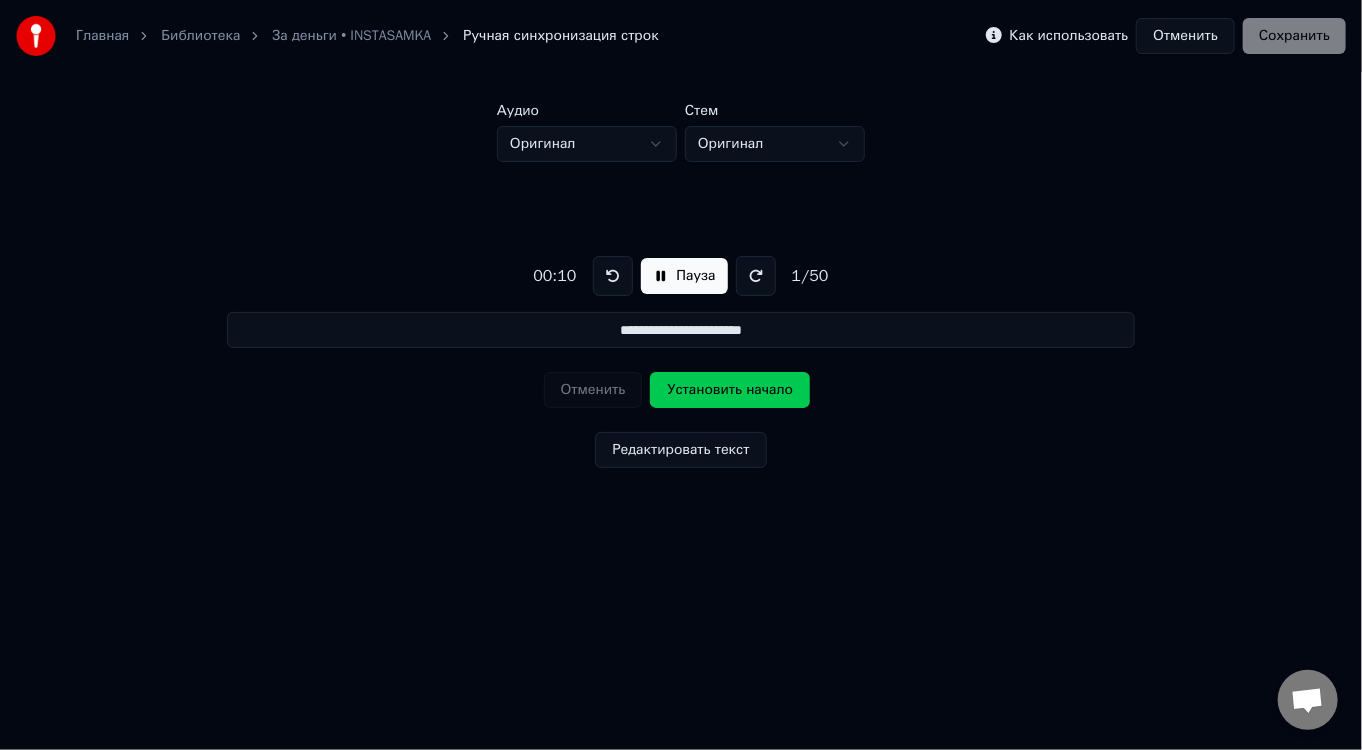 click on "Пауза" at bounding box center (684, 276) 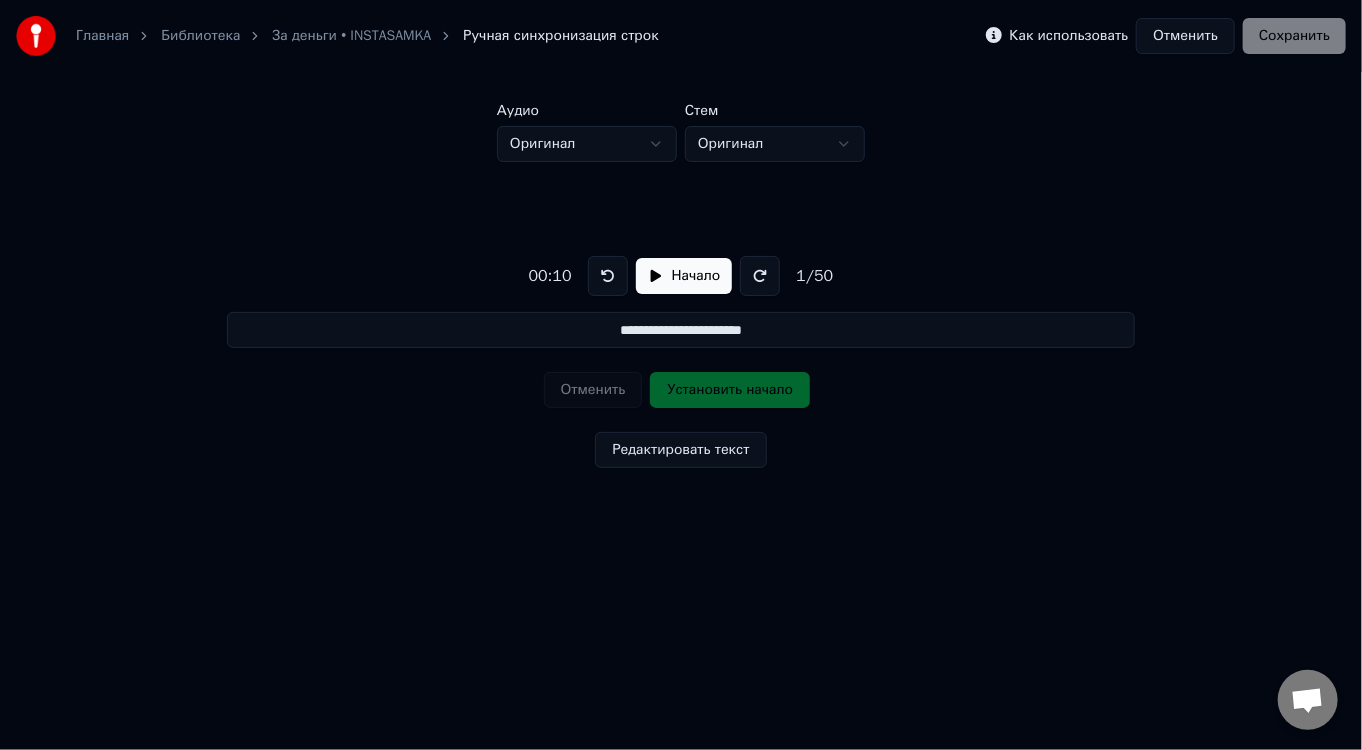 click on "**********" at bounding box center (681, 293) 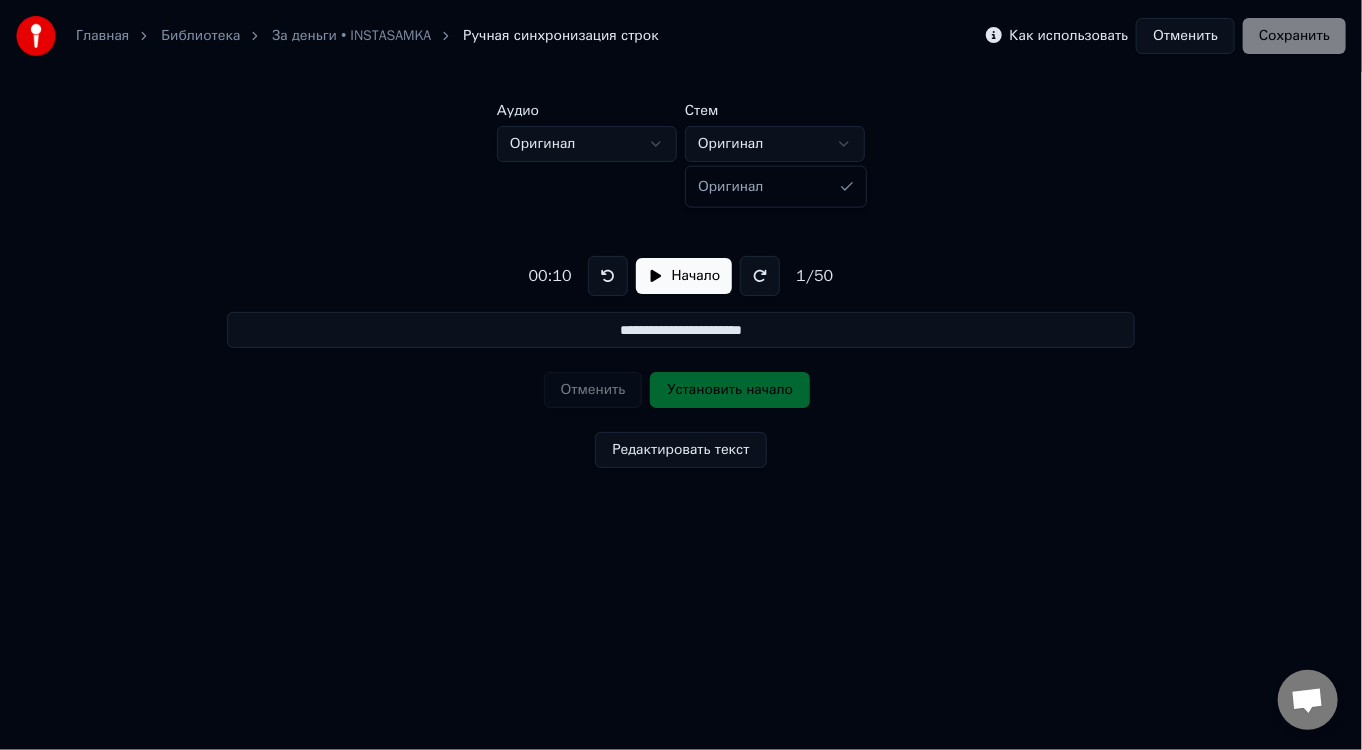 click on "**********" at bounding box center (681, 293) 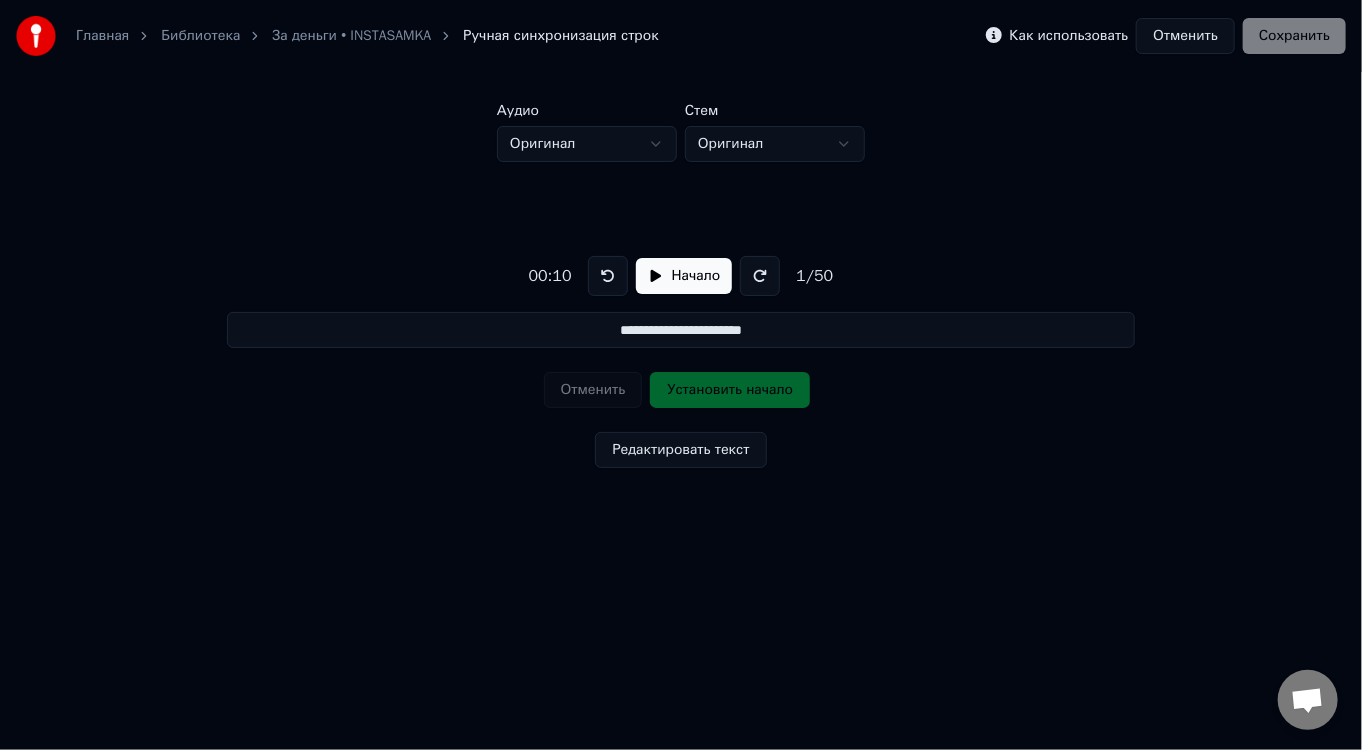 click on "00:10" at bounding box center (550, 276) 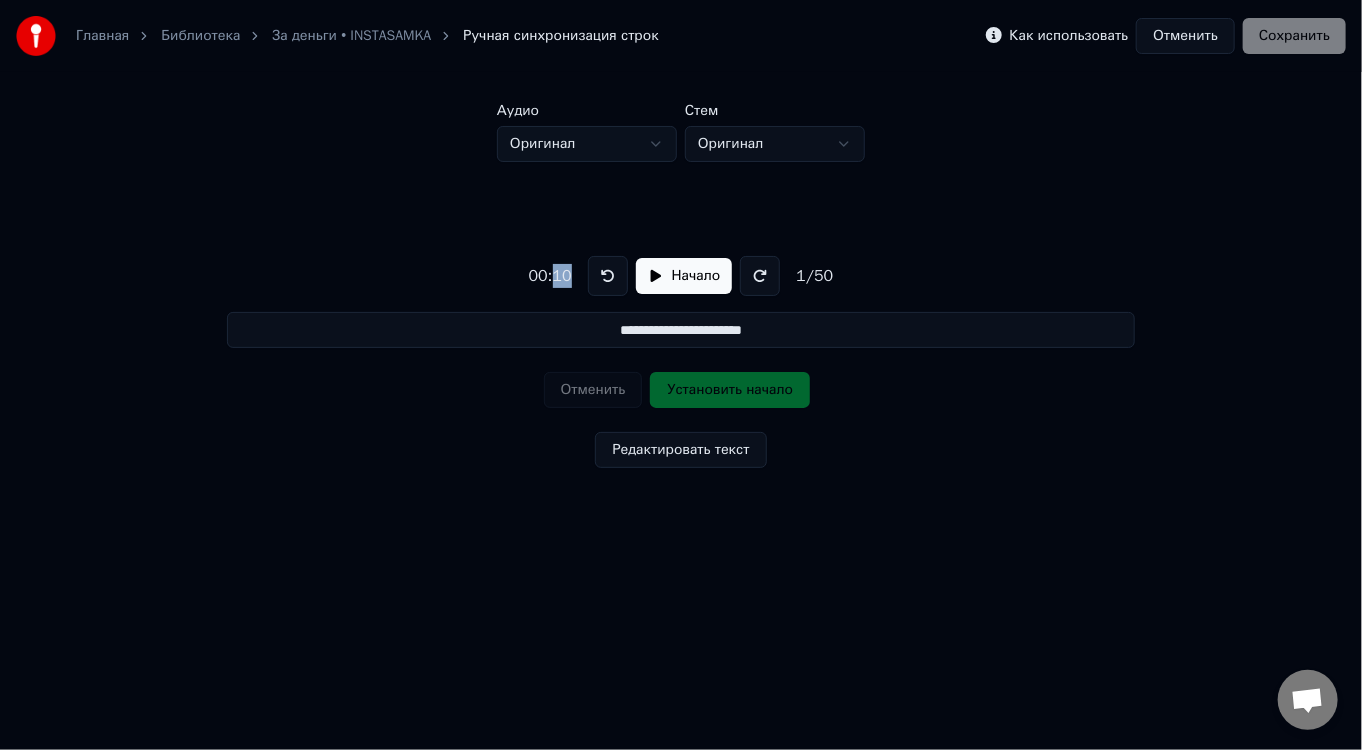 click on "00:10" at bounding box center (550, 276) 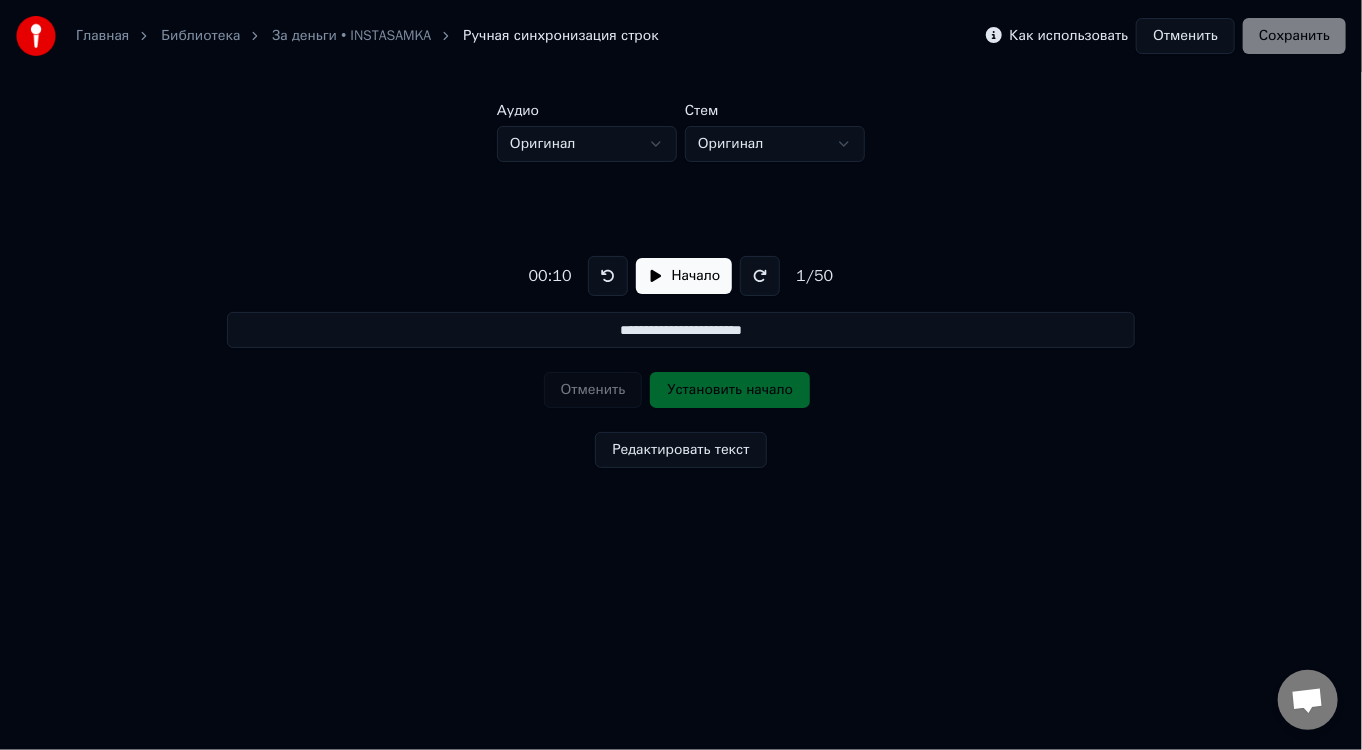 click on "Начало" at bounding box center (684, 276) 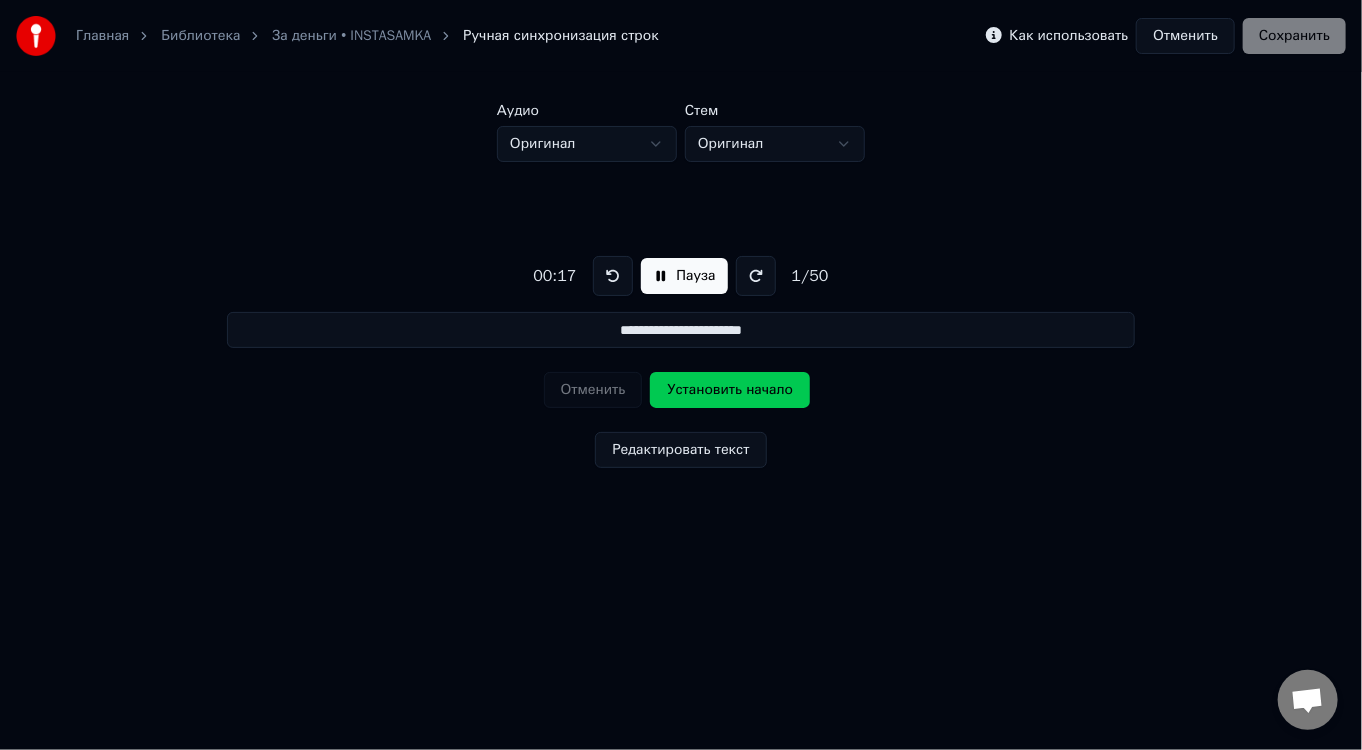 click on "Пауза" at bounding box center [684, 276] 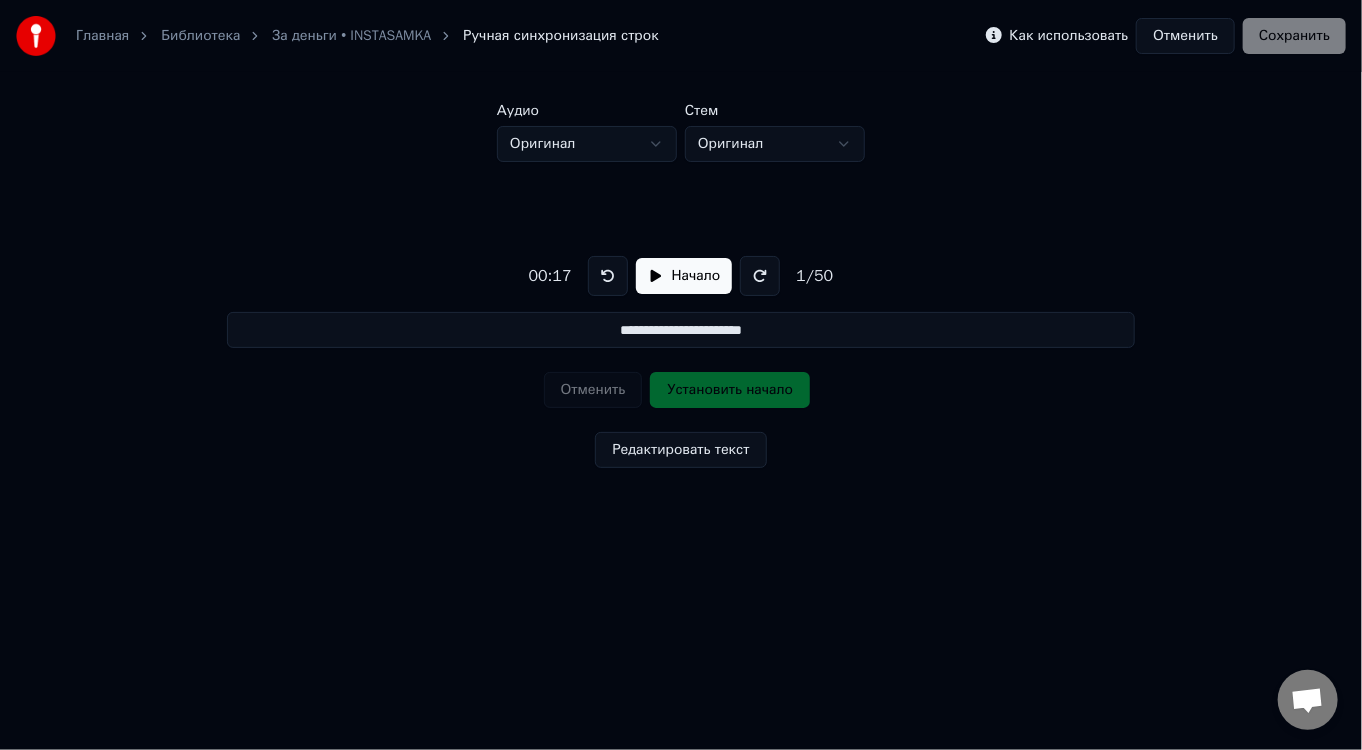 click on "Отменить Установить начало" at bounding box center (681, 390) 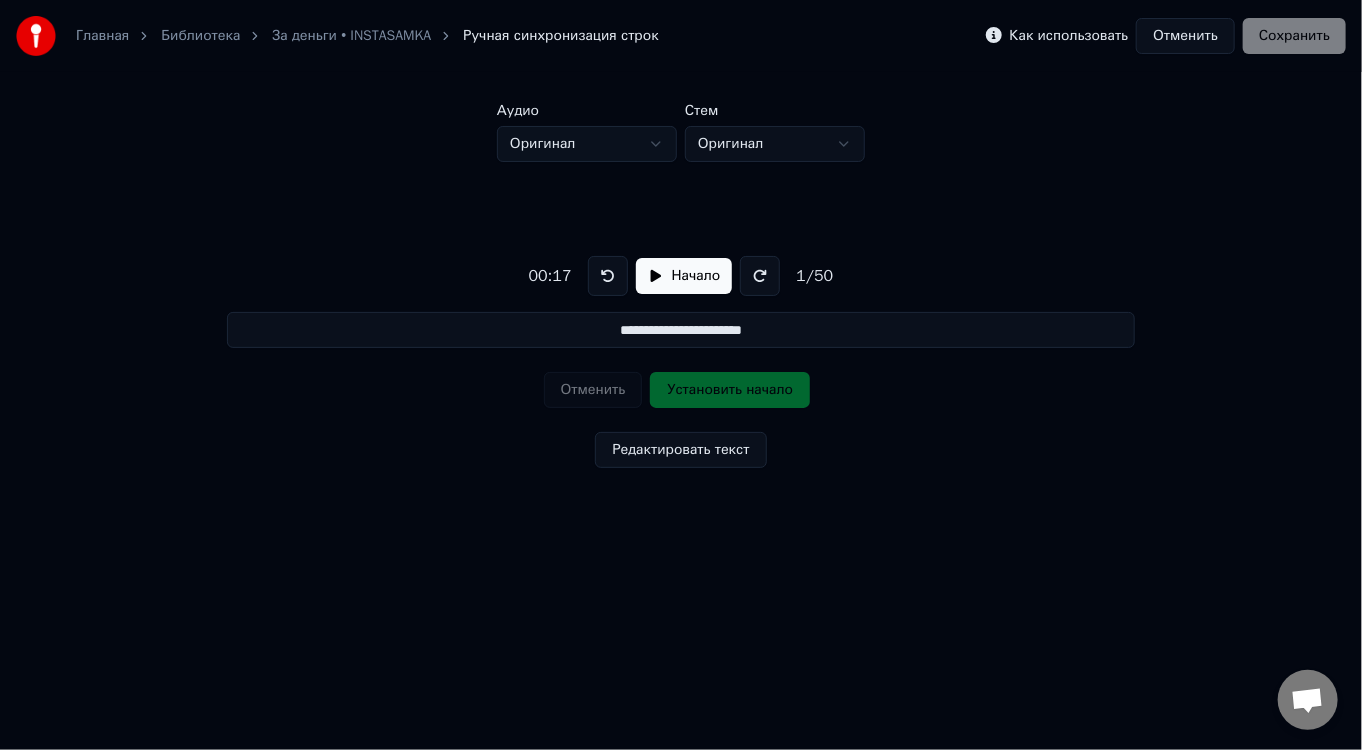 click on "Начало" at bounding box center (684, 276) 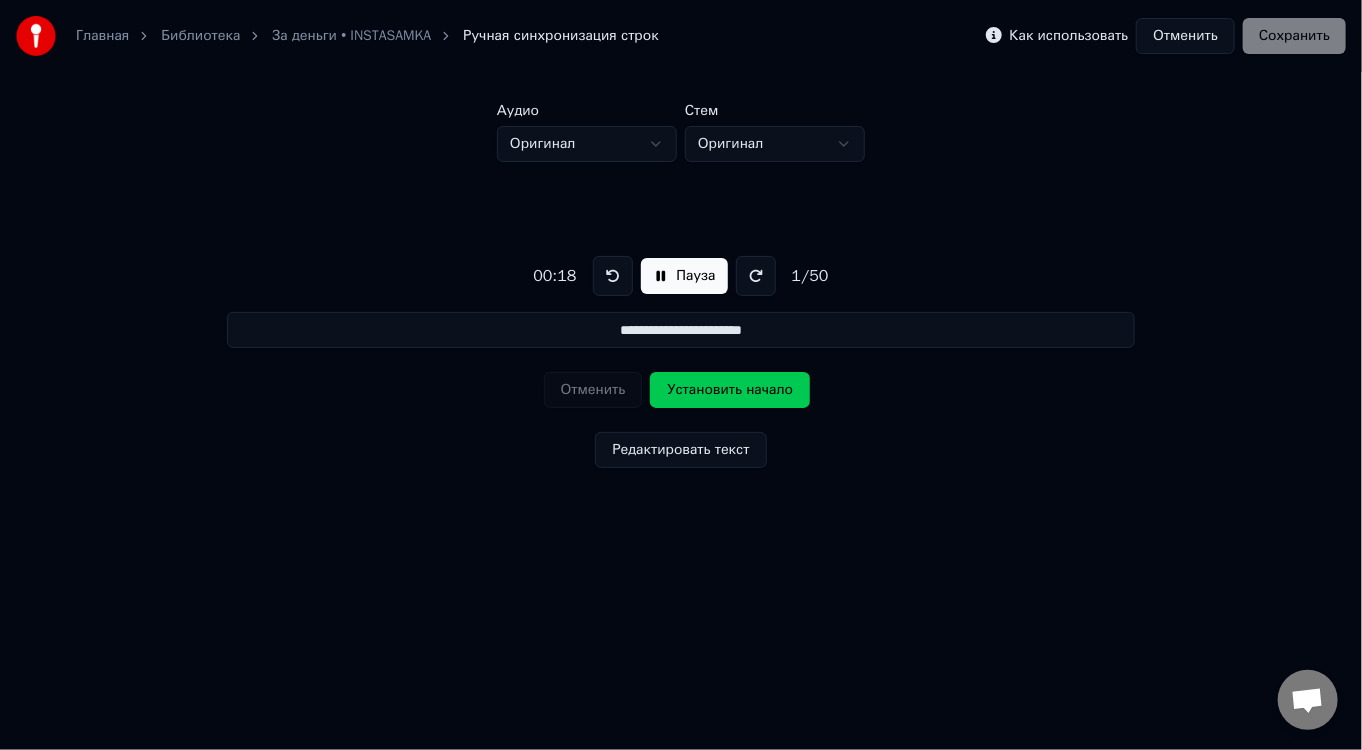 click on "Установить начало" at bounding box center (730, 390) 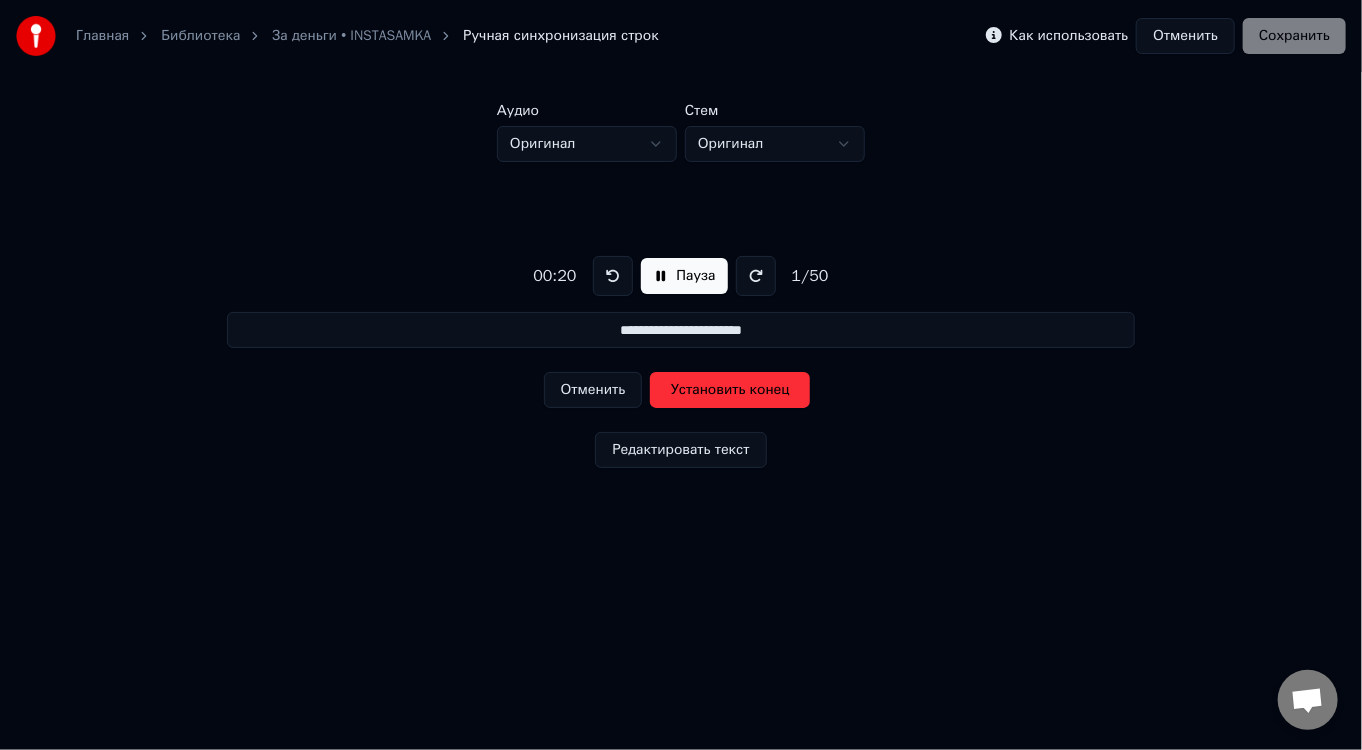 click on "Пауза" at bounding box center (684, 276) 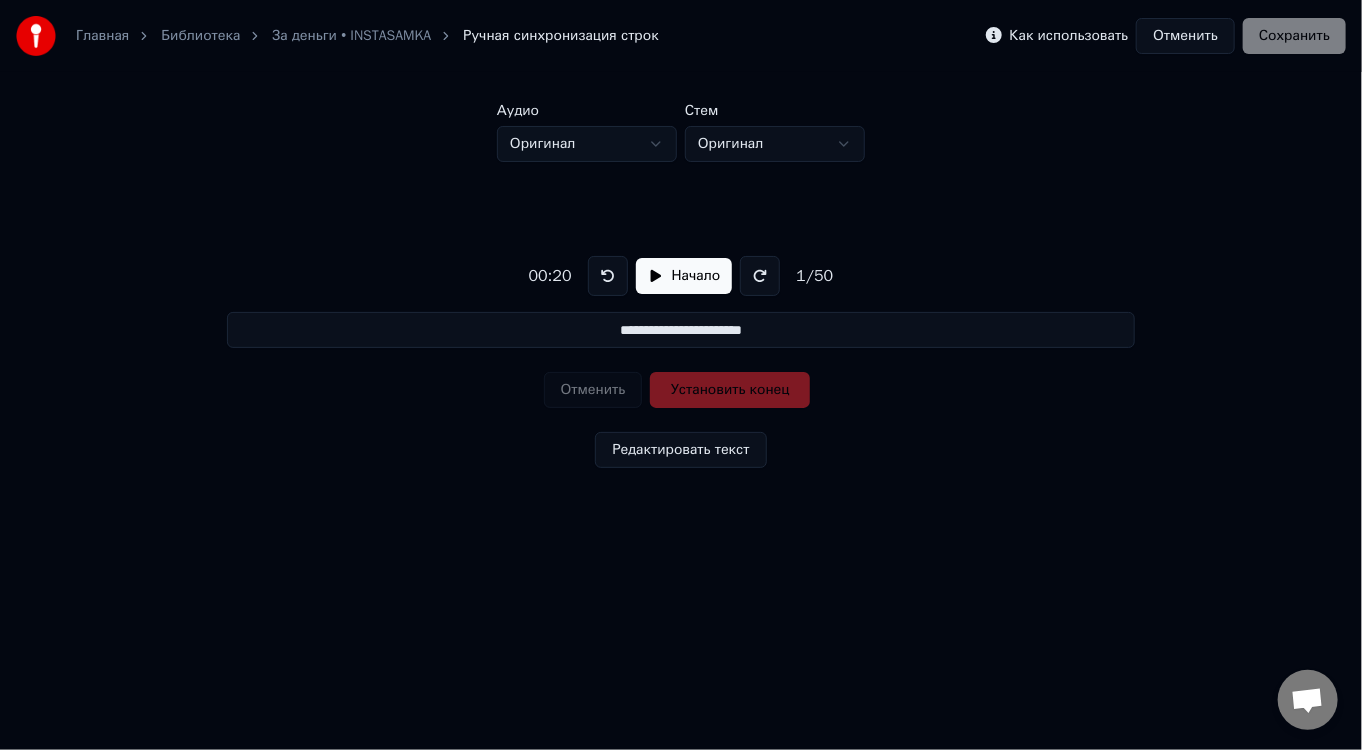 click on "**********" at bounding box center (681, 330) 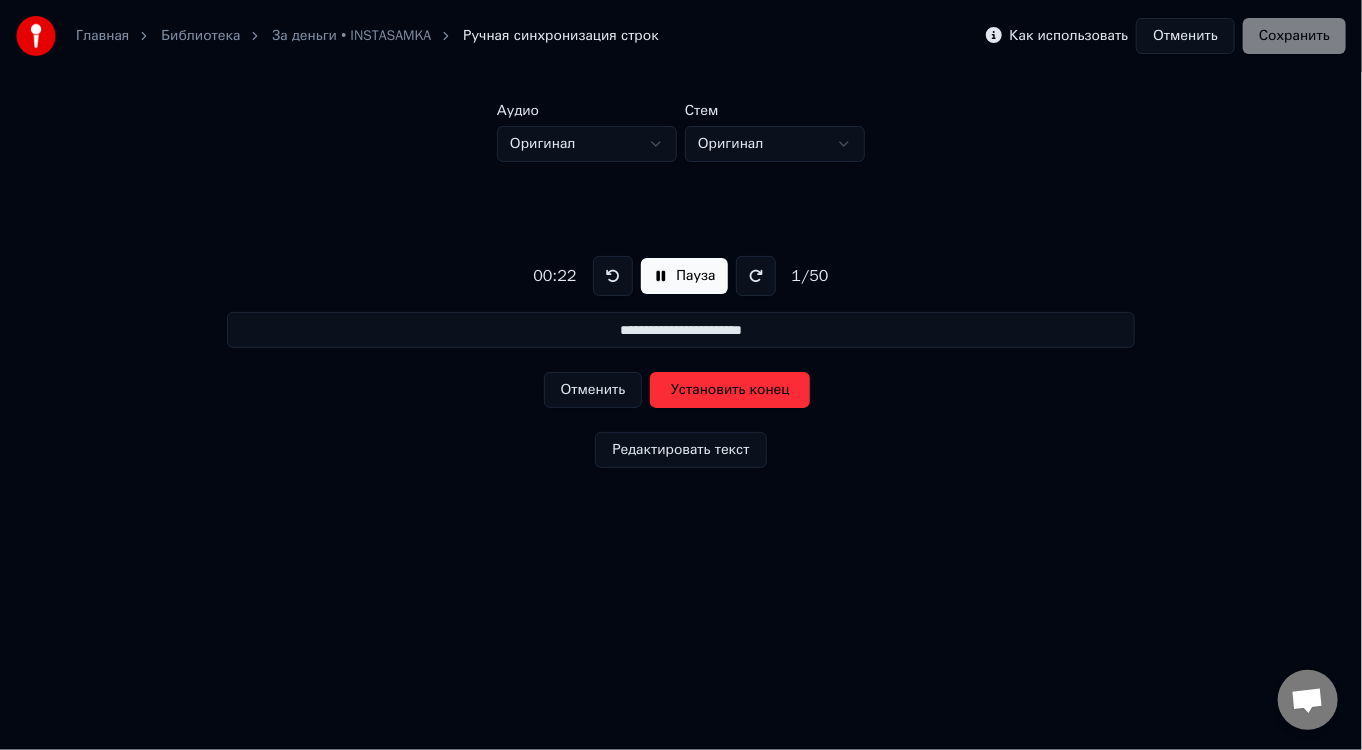 click on "Пауза" at bounding box center (684, 276) 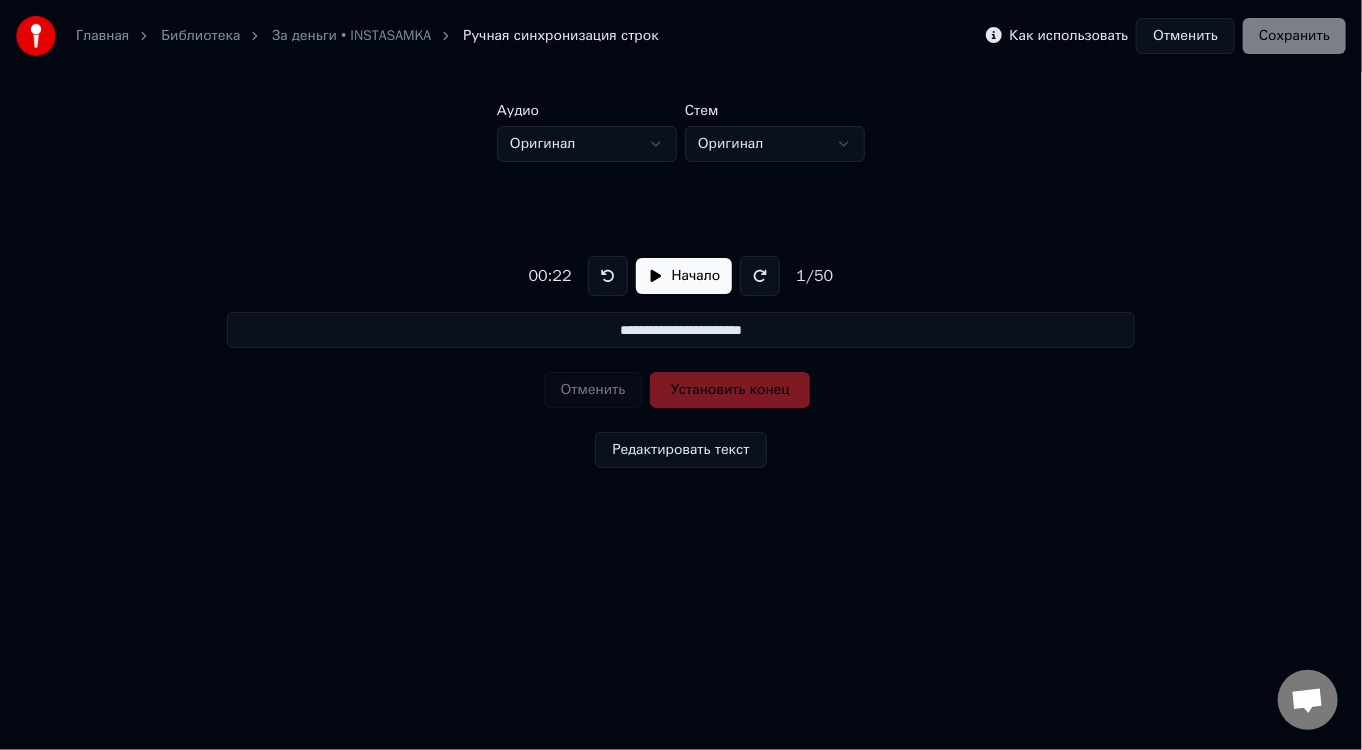 click on "**********" at bounding box center (681, 330) 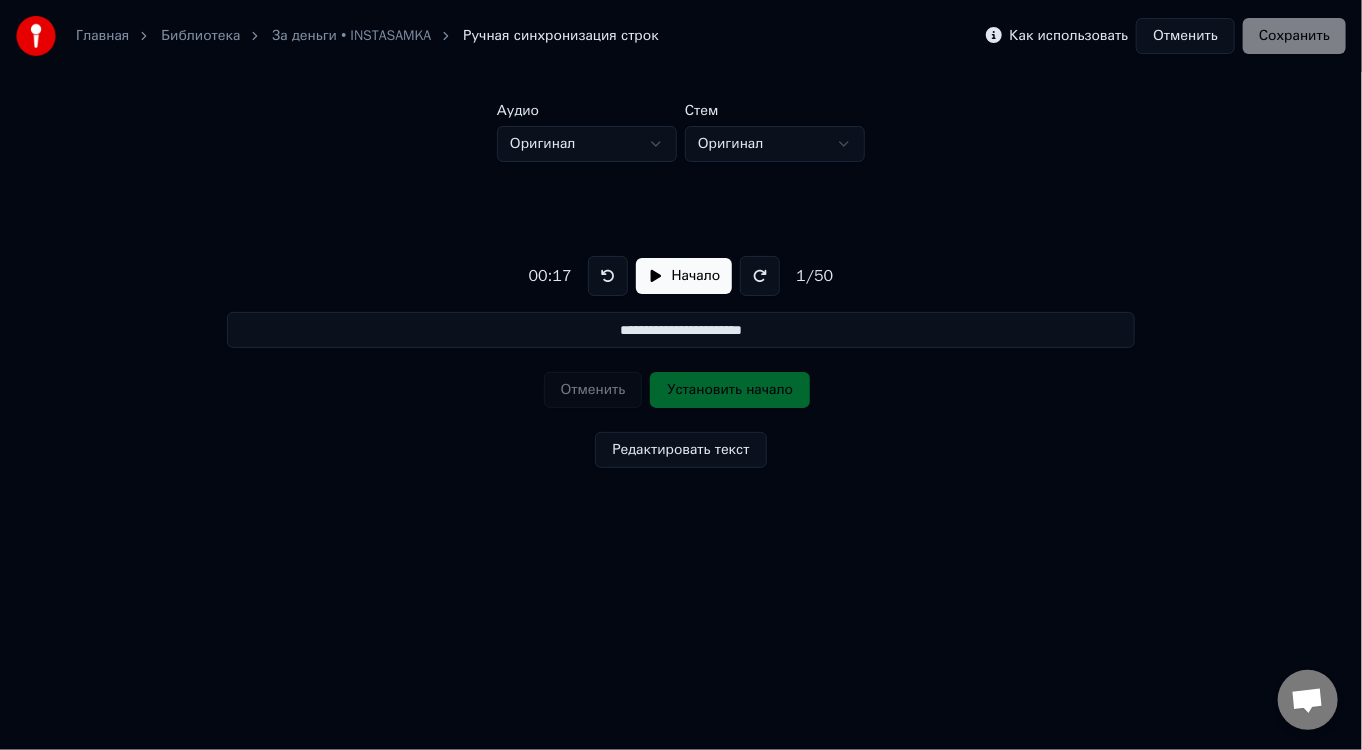 click on "Начало" at bounding box center [684, 276] 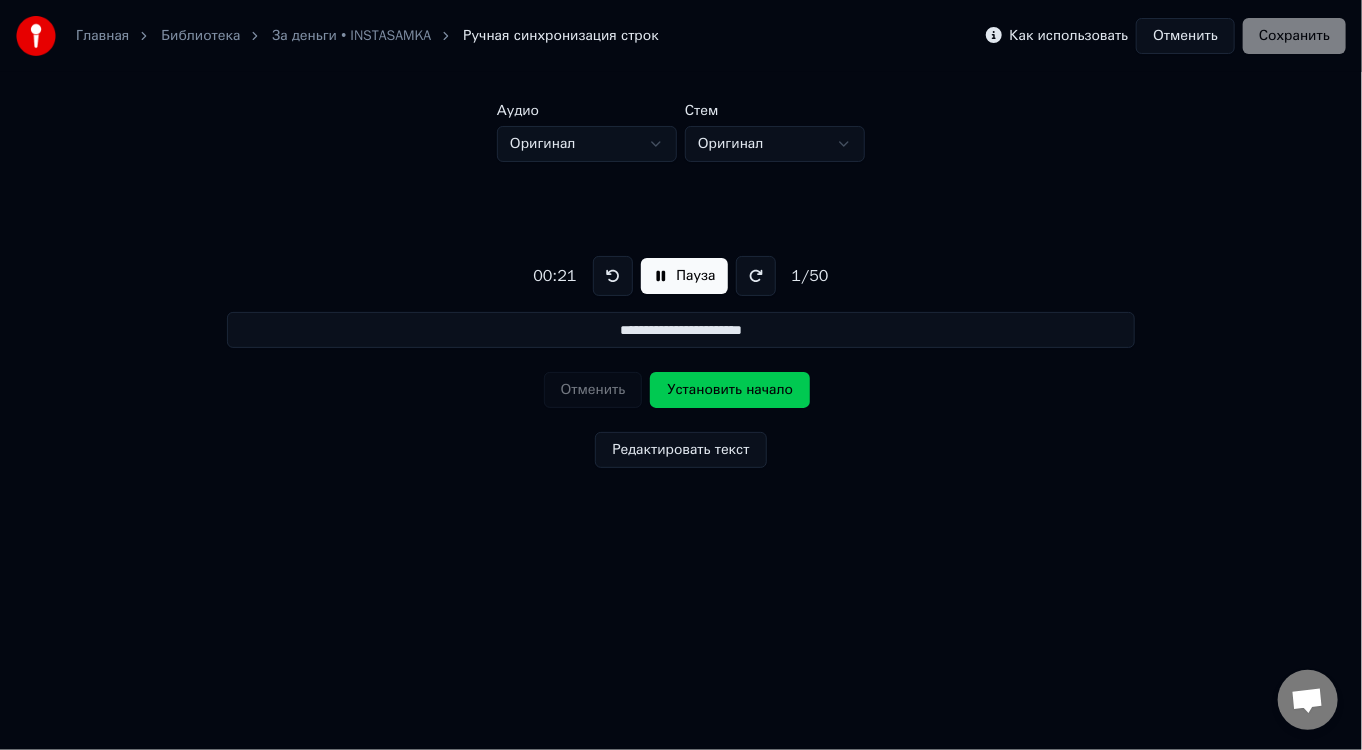 click at bounding box center (613, 276) 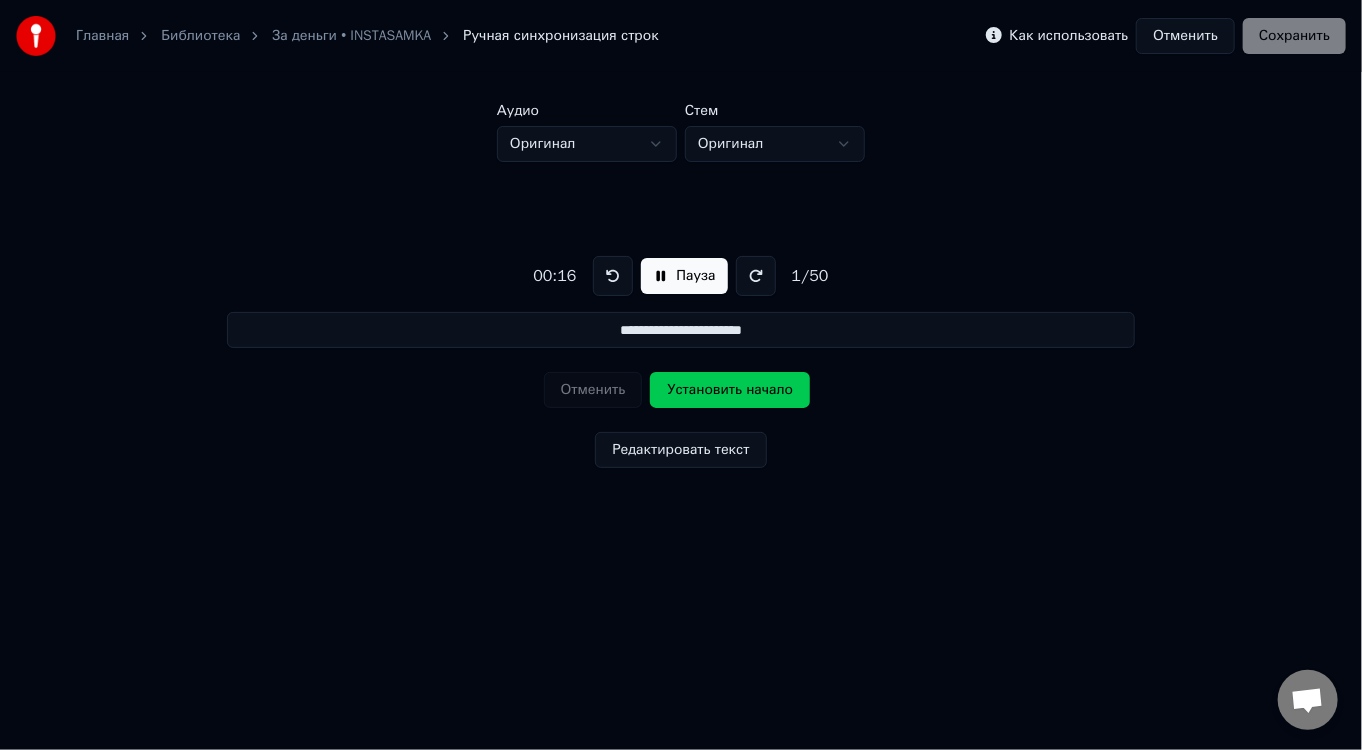 click at bounding box center [613, 276] 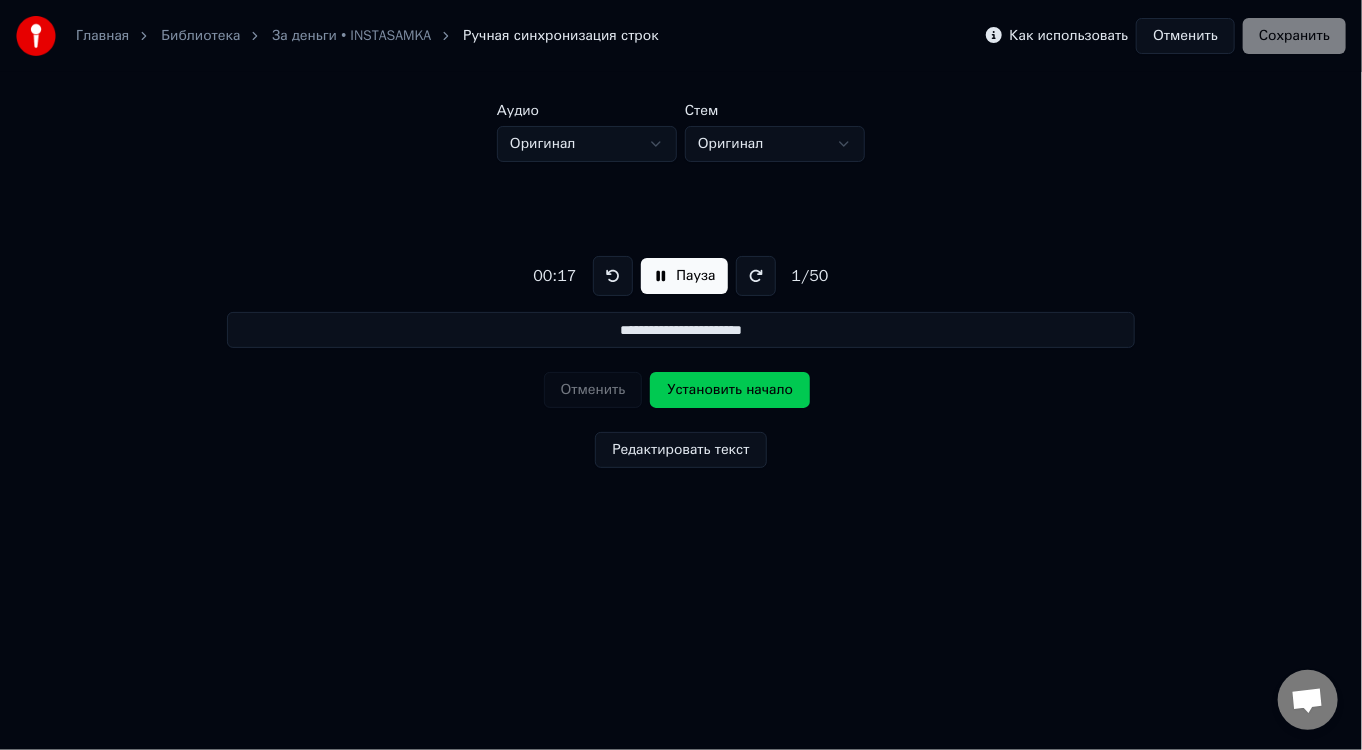 click on "Установить начало" at bounding box center [730, 390] 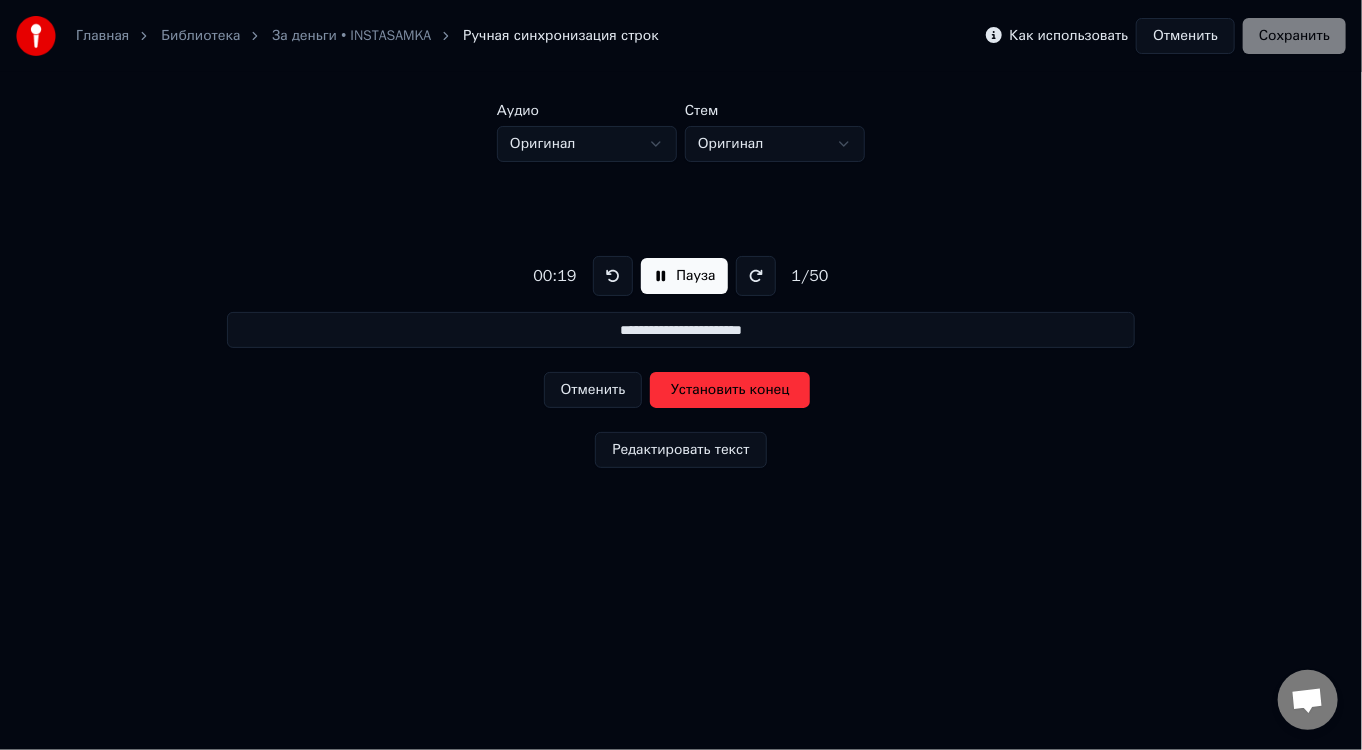 click on "Установить конец" at bounding box center [730, 390] 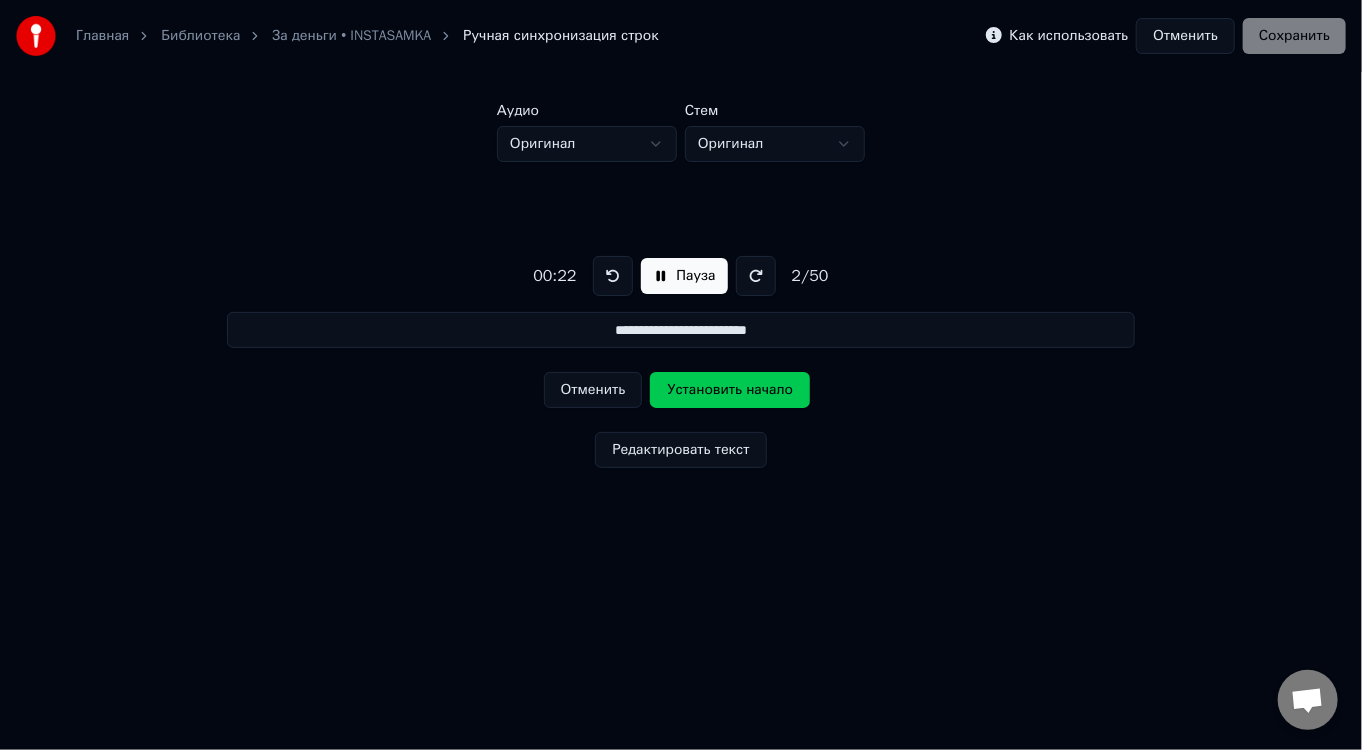 click on "**********" at bounding box center (681, 330) 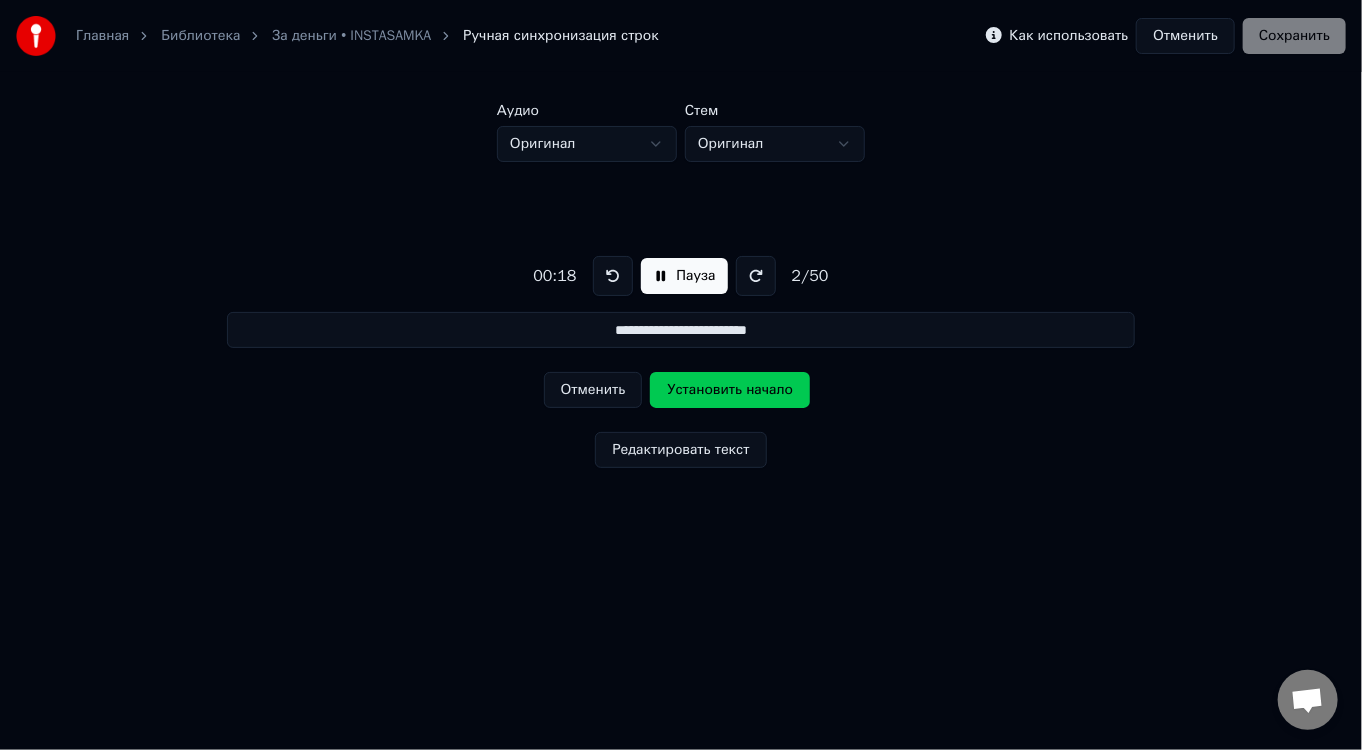 click at bounding box center (613, 276) 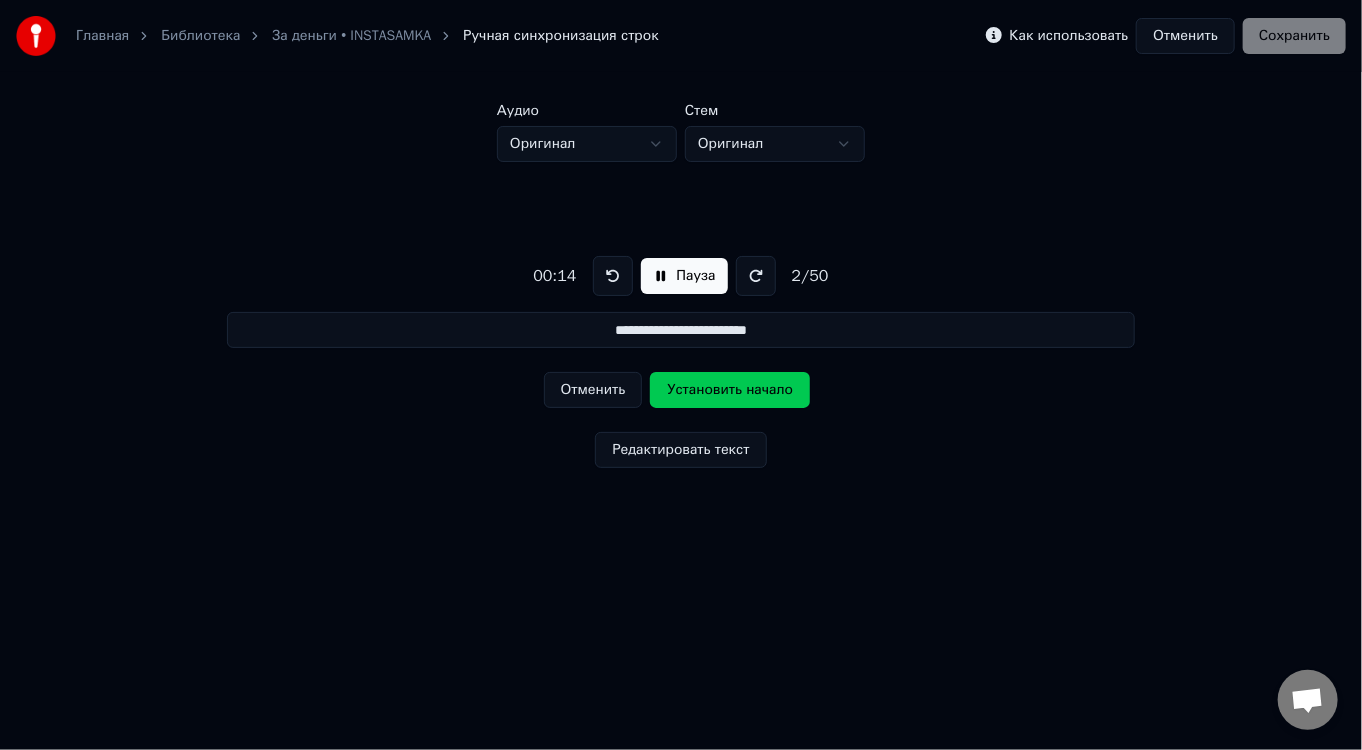 click at bounding box center [613, 276] 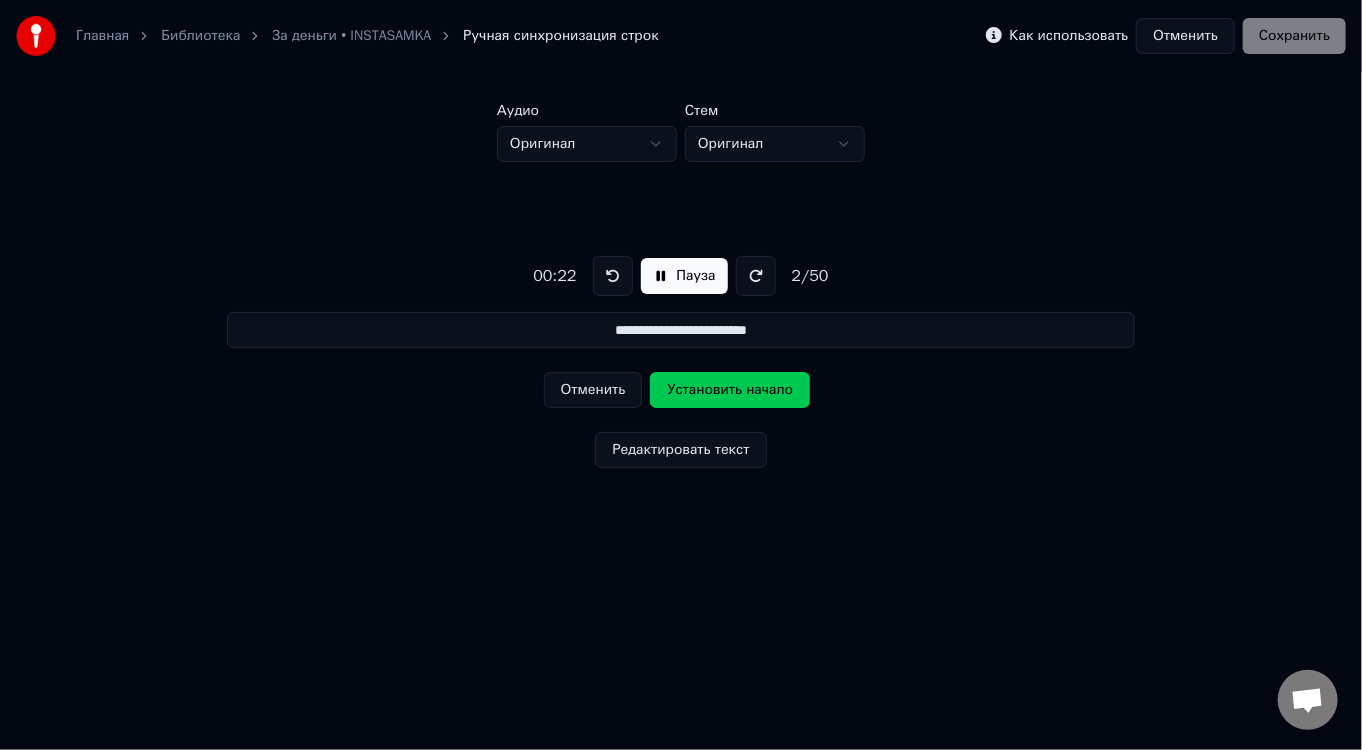 click on "Установить начало" at bounding box center (730, 390) 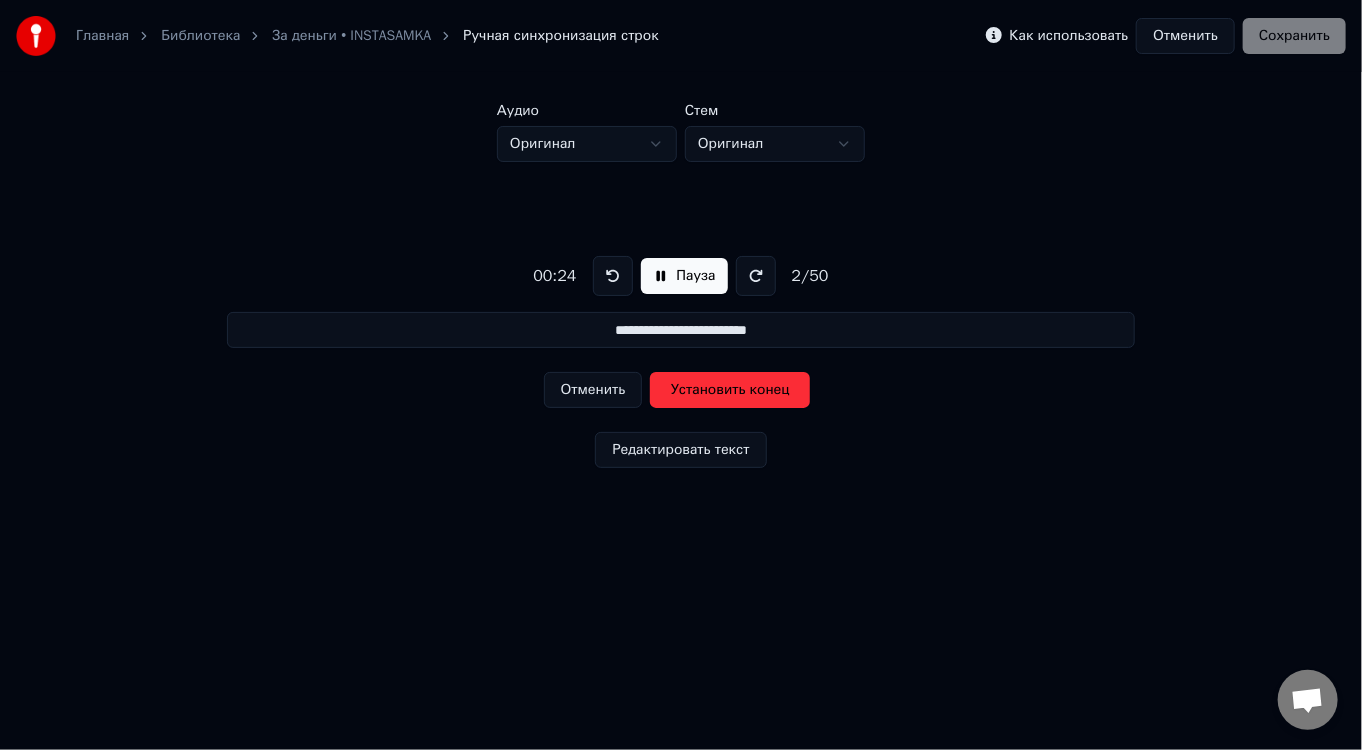 click on "Установить конец" at bounding box center (730, 390) 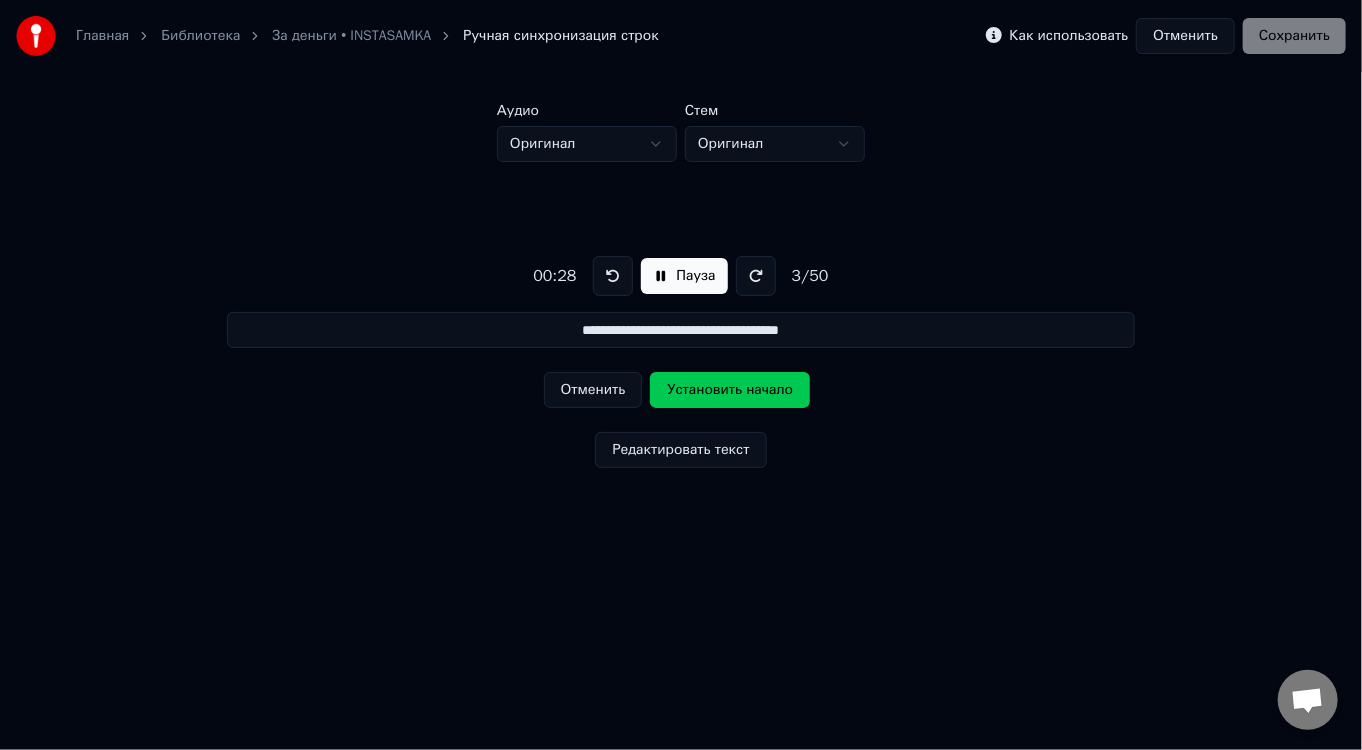 click on "**********" at bounding box center (681, 330) 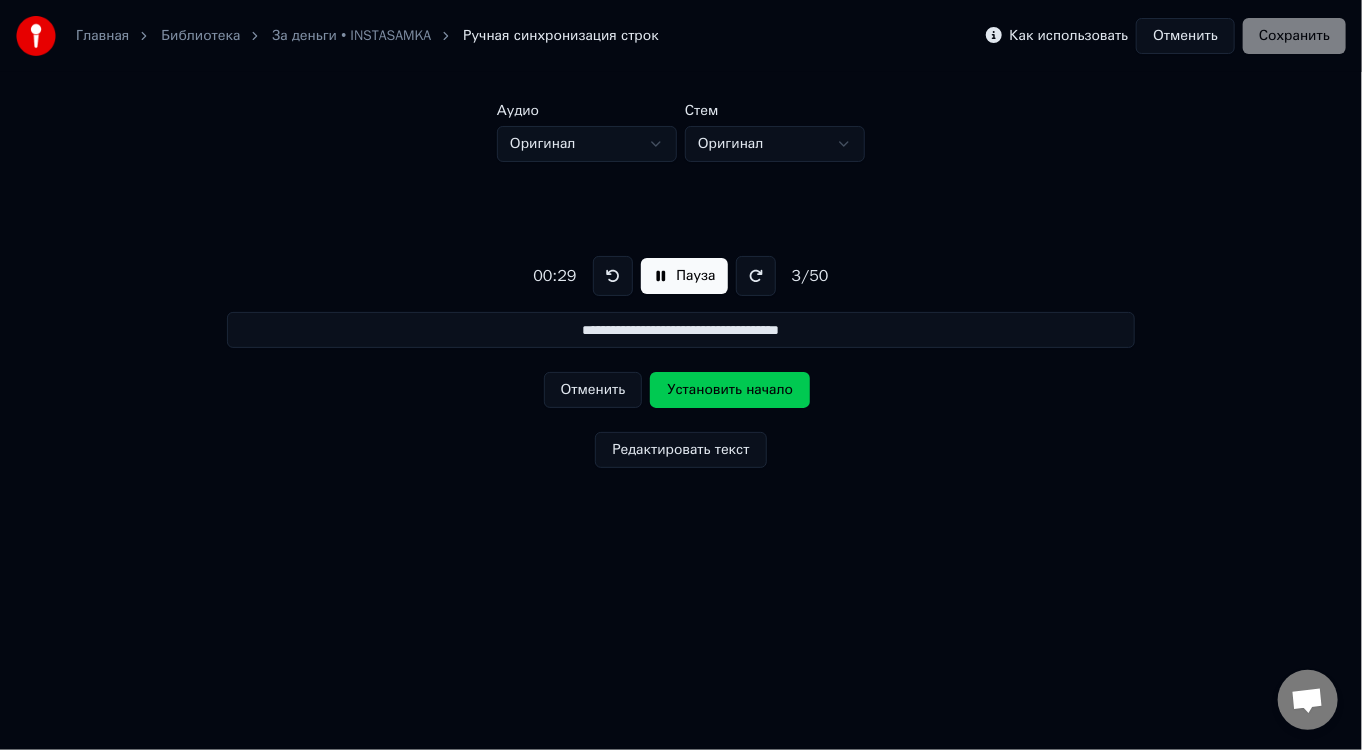 click on "Пауза" at bounding box center (684, 276) 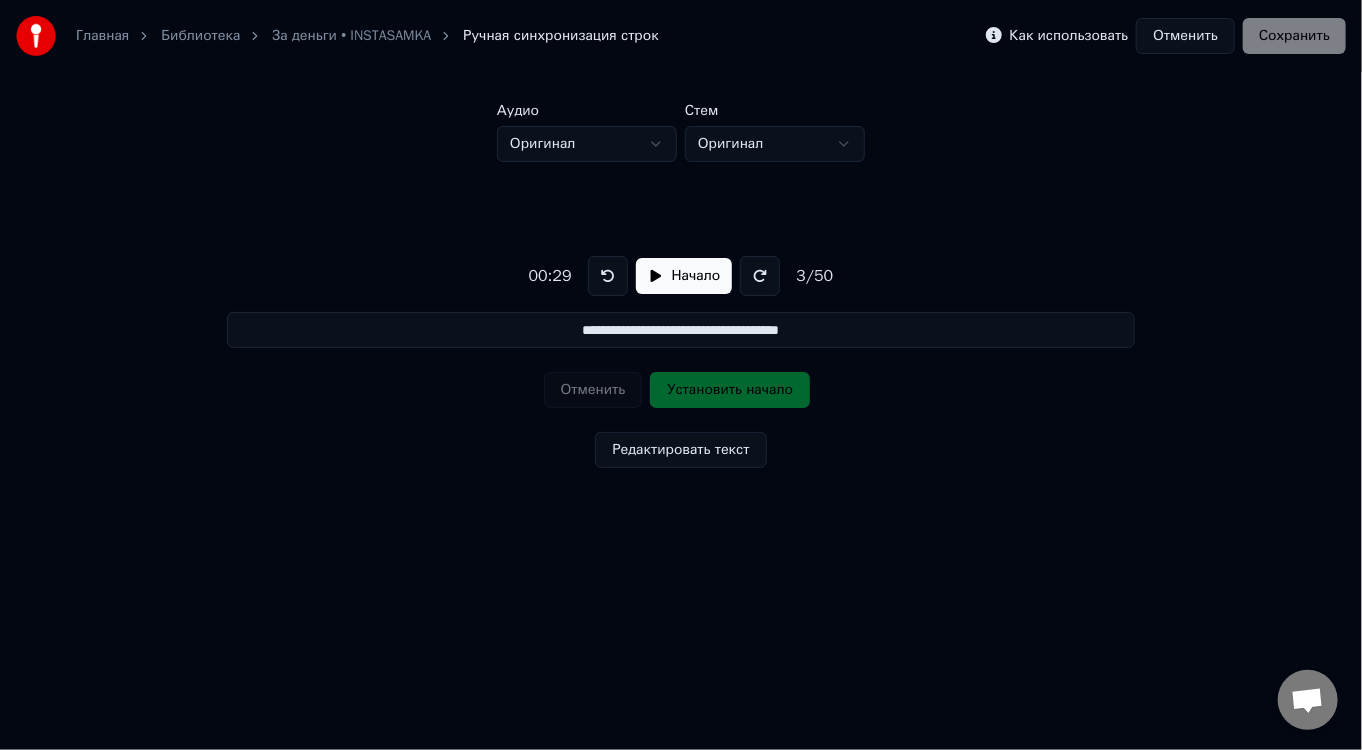 click on "**********" at bounding box center (681, 358) 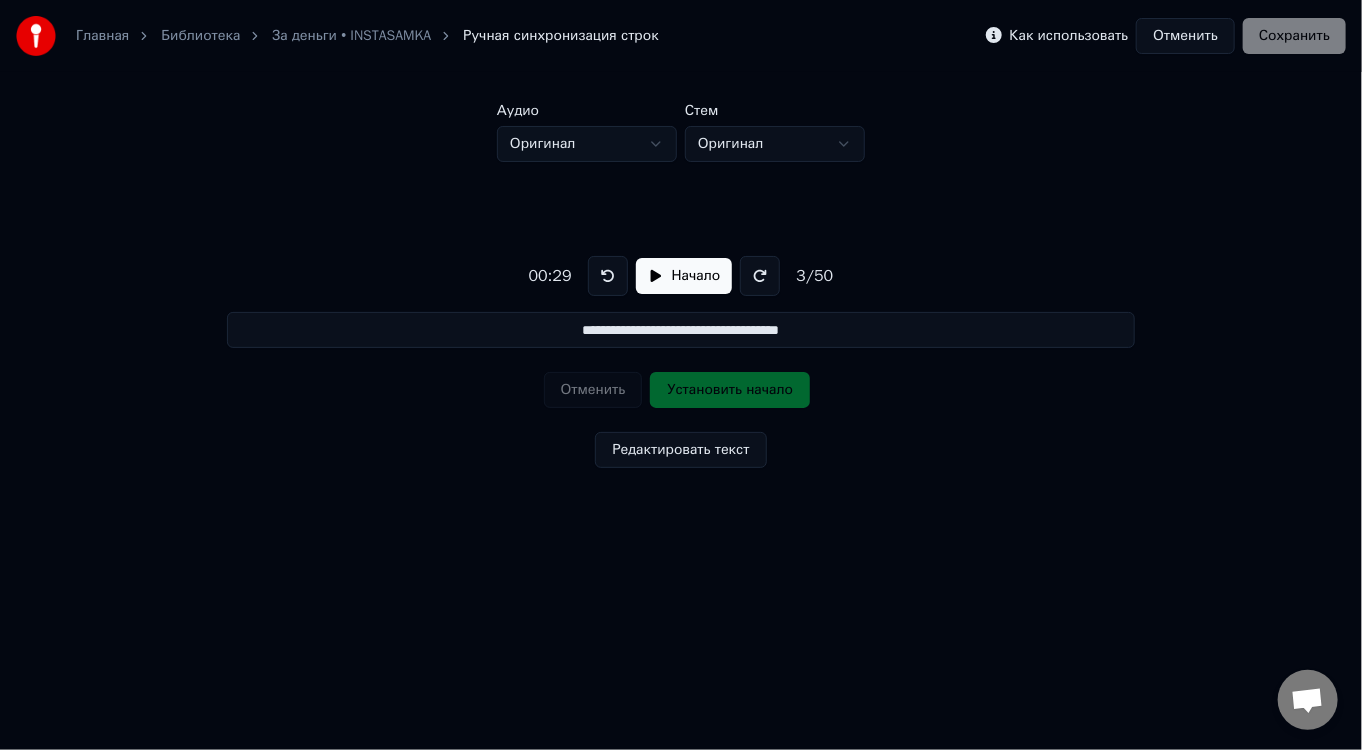 click on "**********" at bounding box center [681, 330] 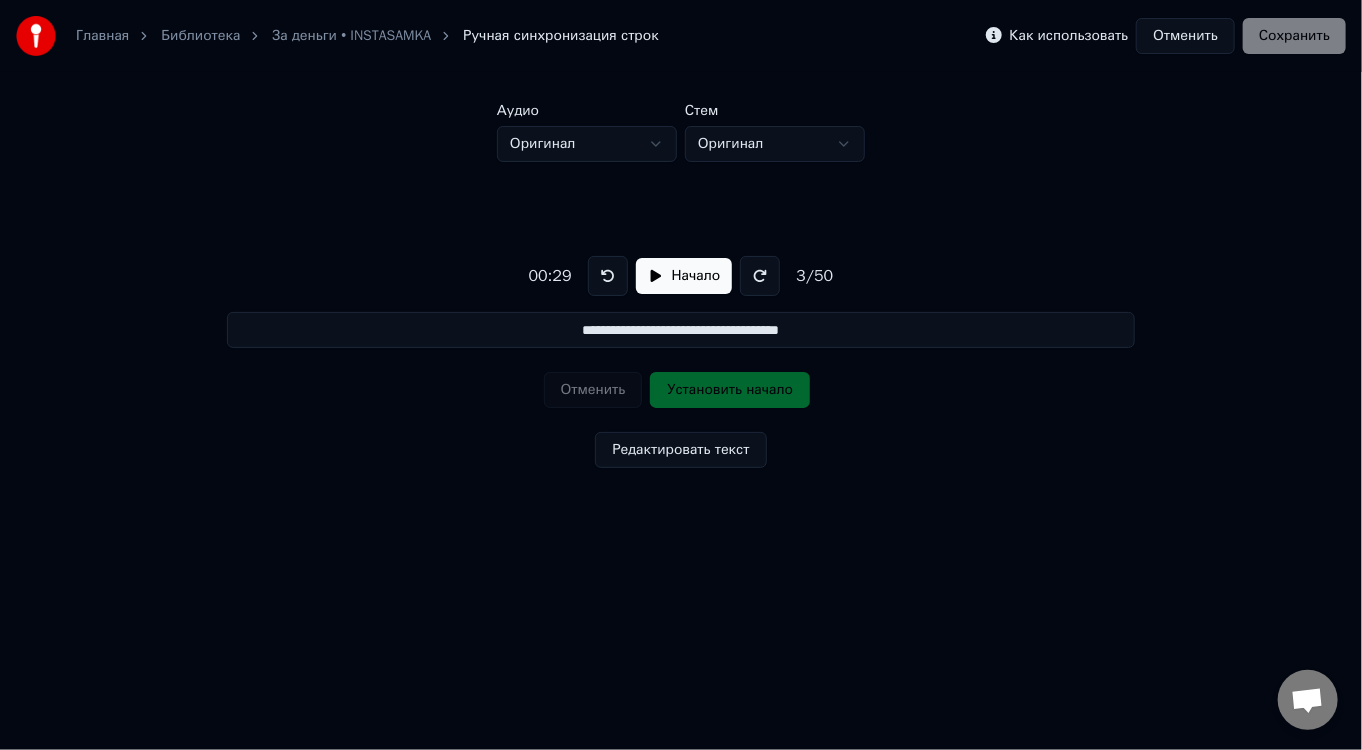 click on "Начало" at bounding box center [684, 276] 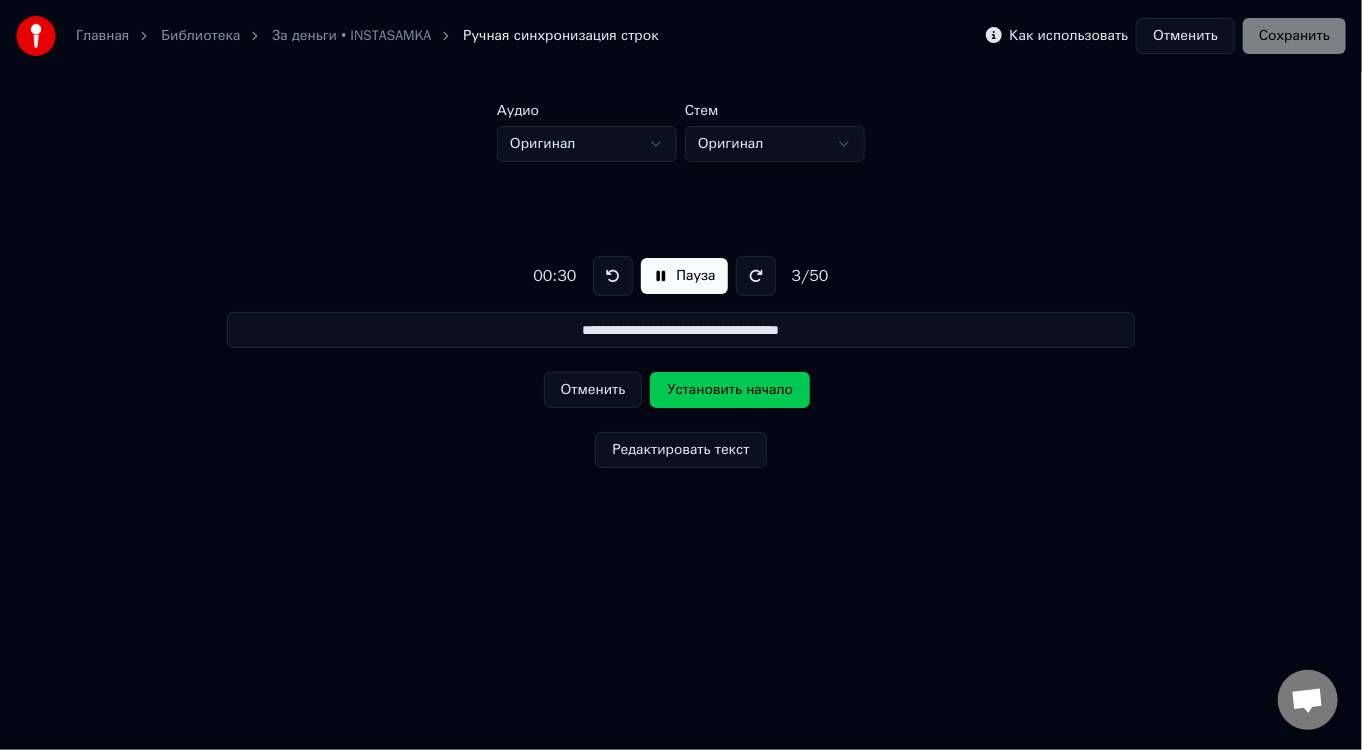 click at bounding box center (613, 276) 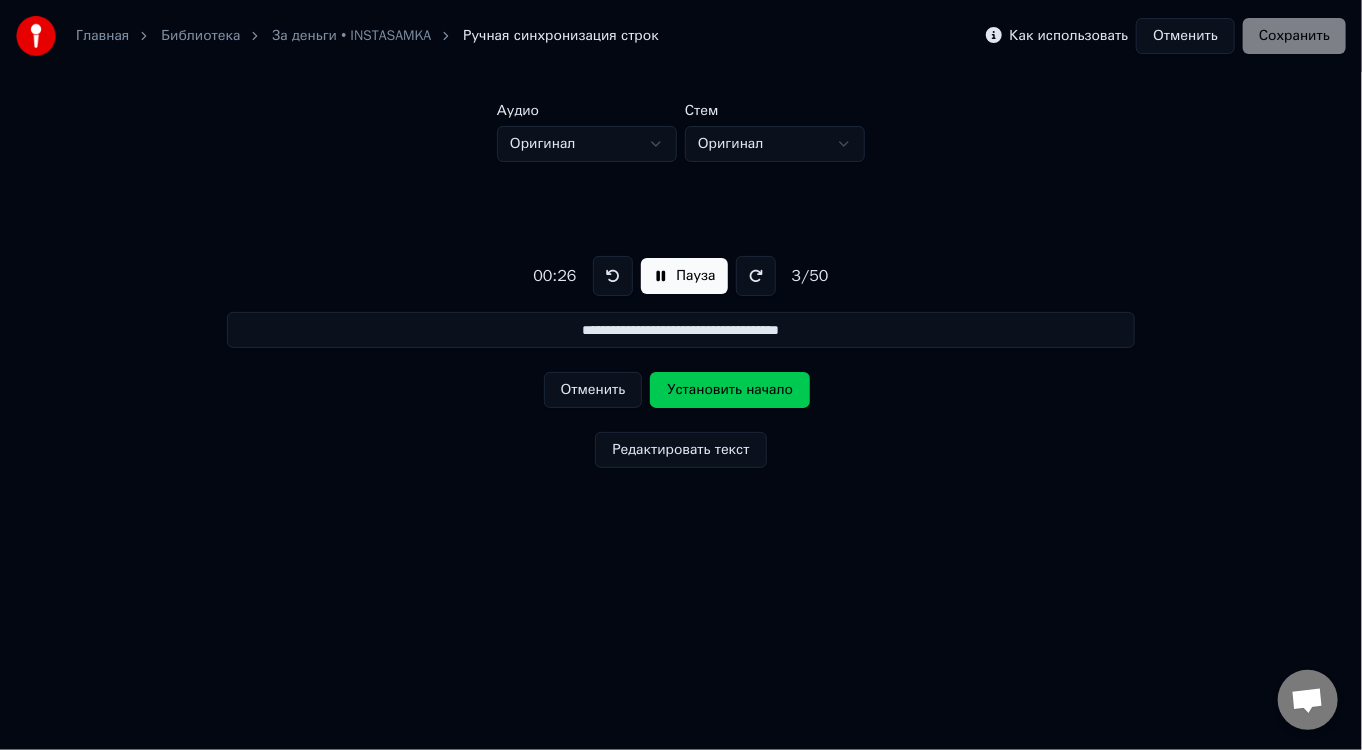 click at bounding box center [613, 276] 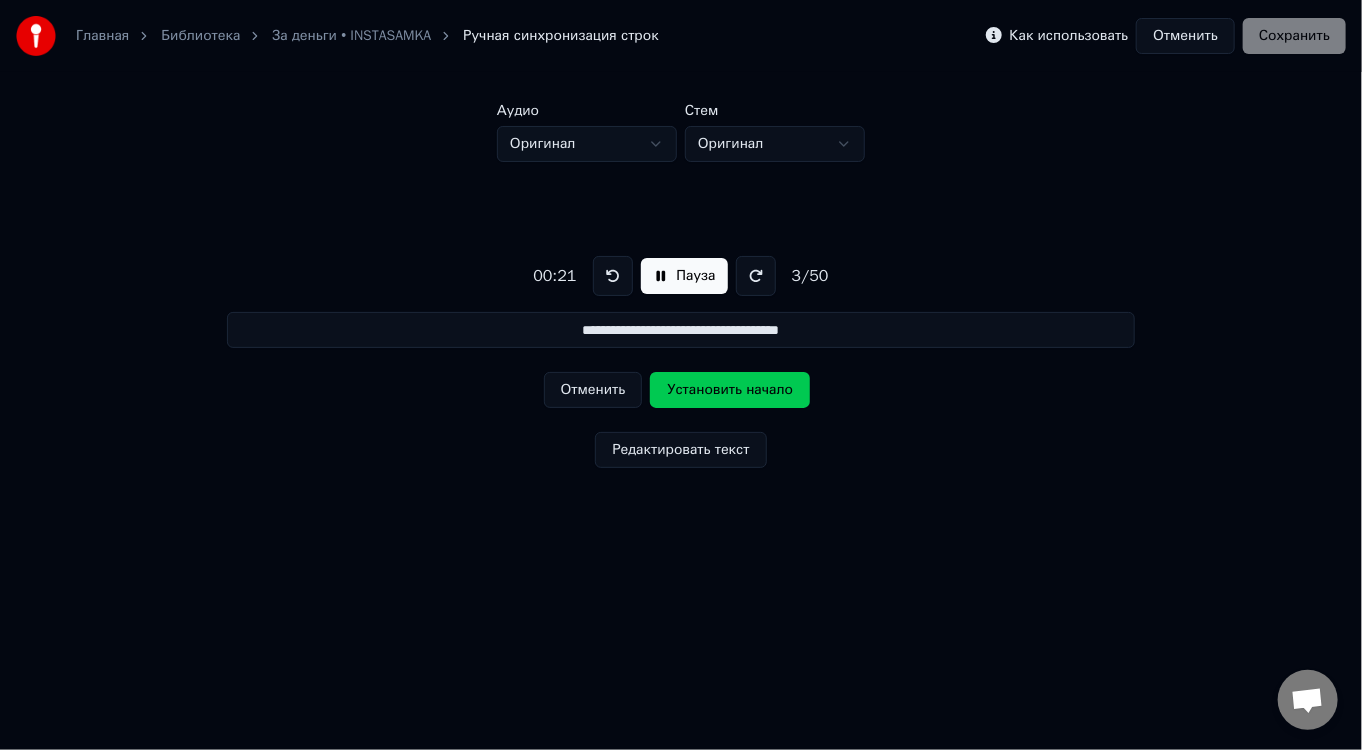 click at bounding box center [613, 276] 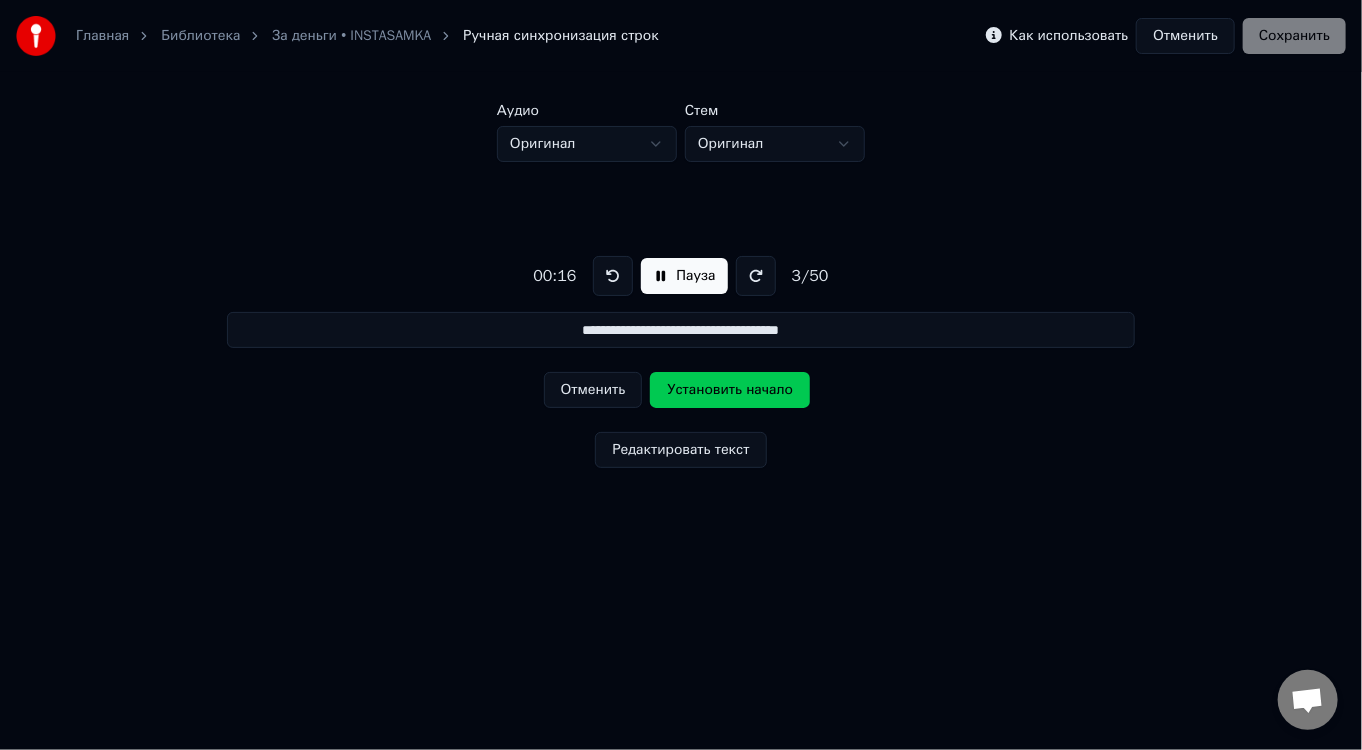 click at bounding box center [613, 276] 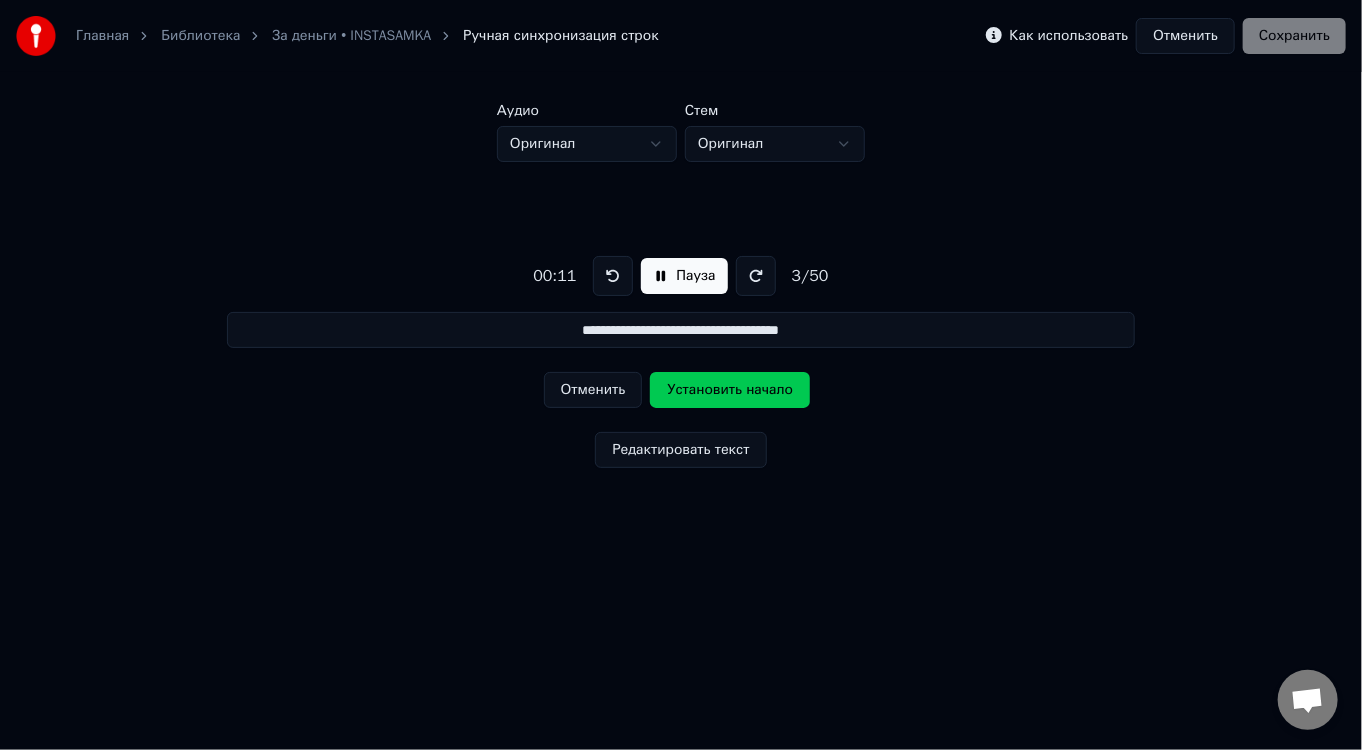 click at bounding box center [613, 276] 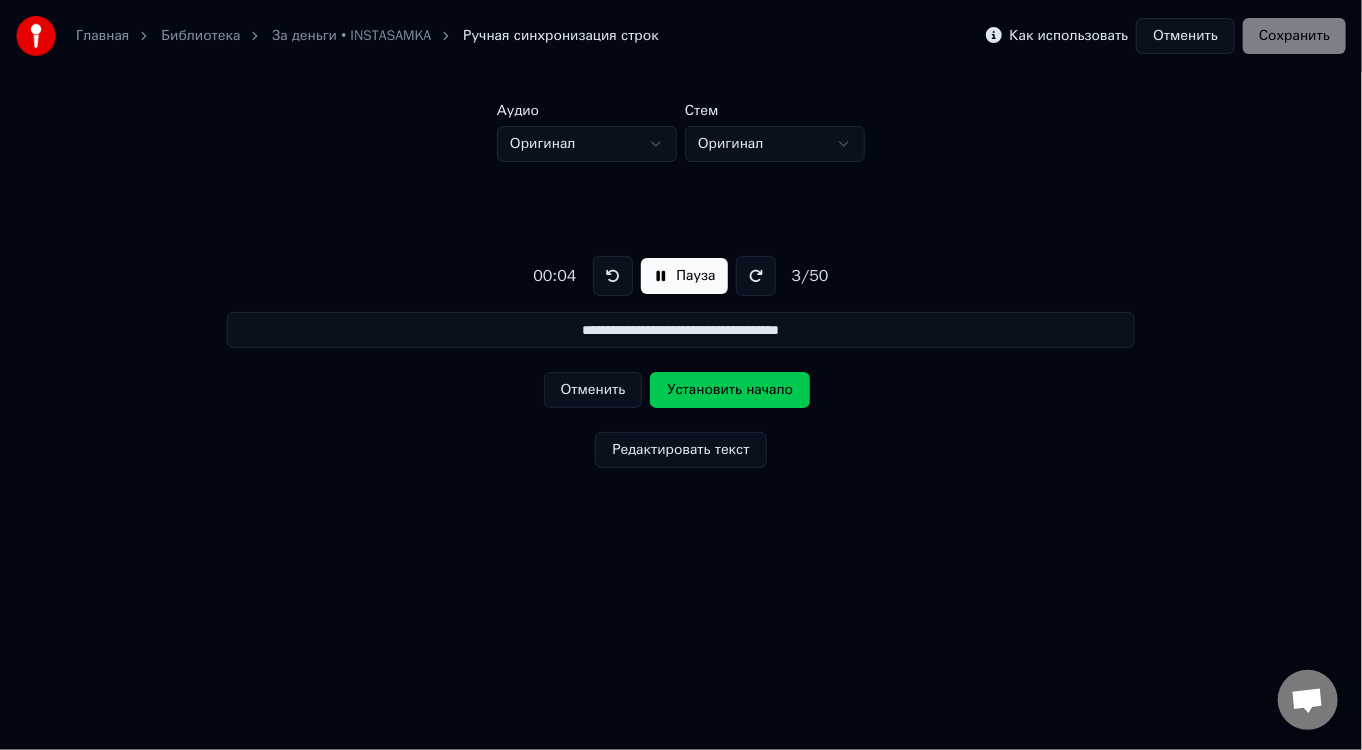 click on "**********" at bounding box center [681, 330] 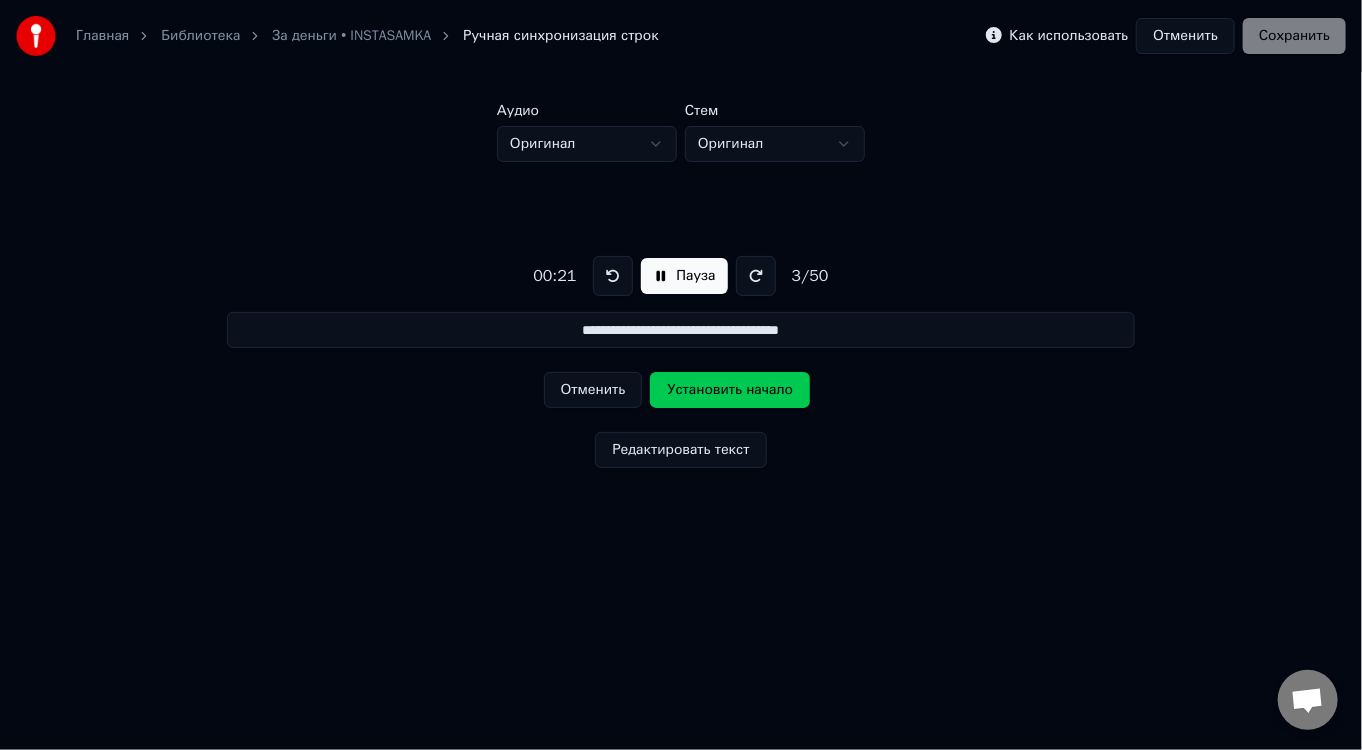 click on "Пауза" at bounding box center (684, 276) 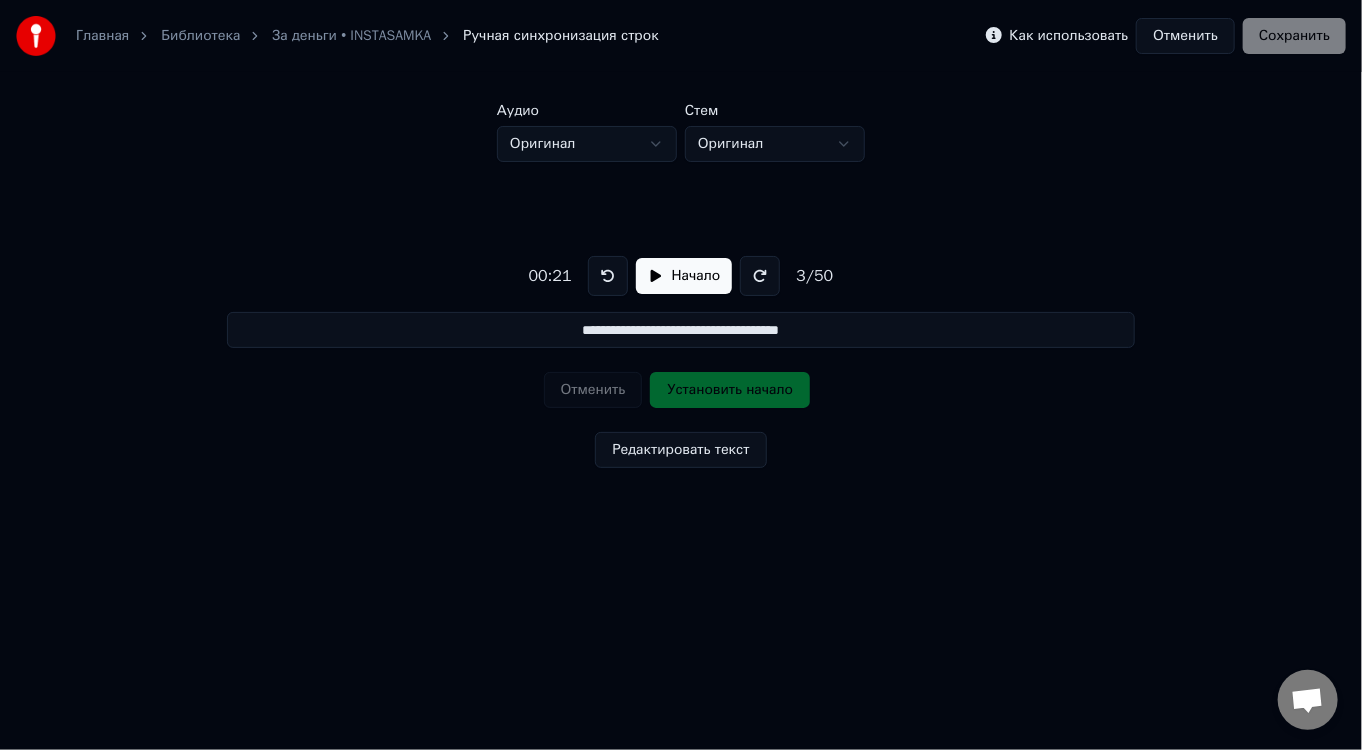 click on "**********" at bounding box center (681, 330) 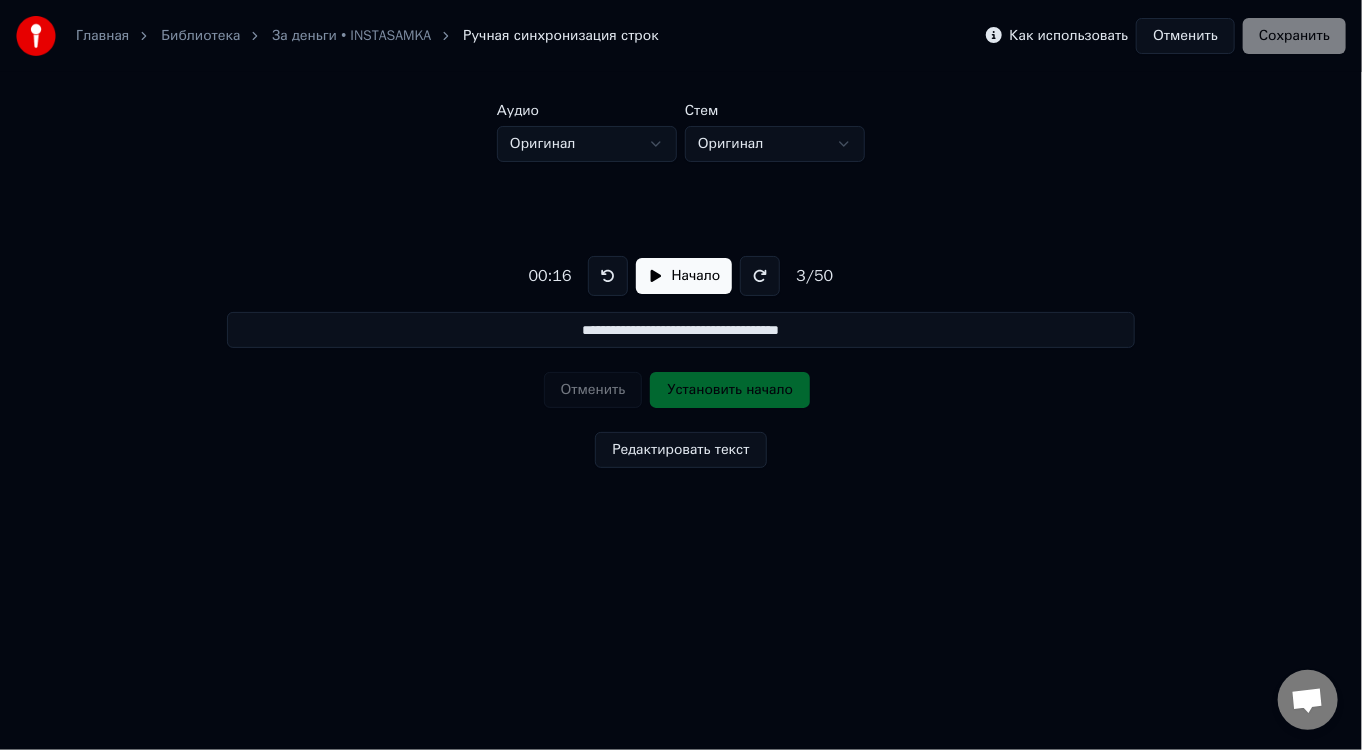 click on "Начало" at bounding box center (684, 276) 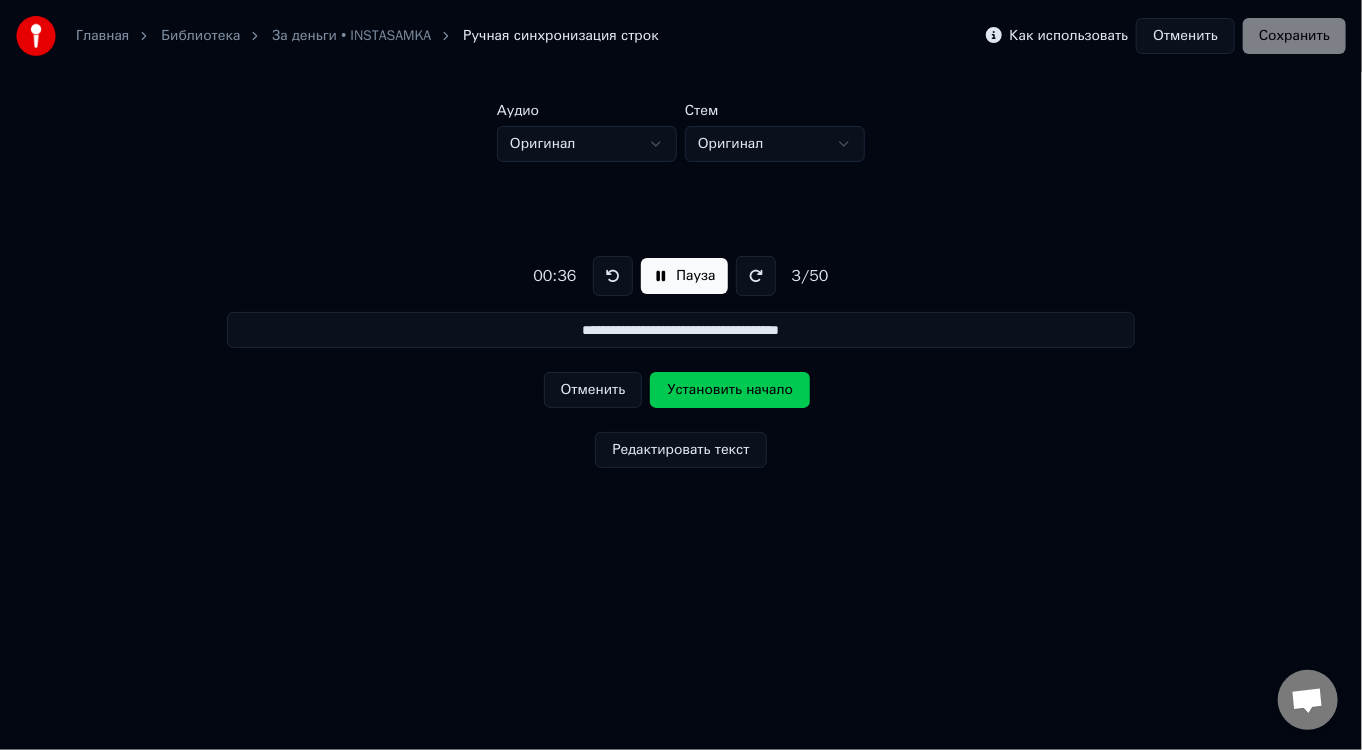 click at bounding box center [613, 276] 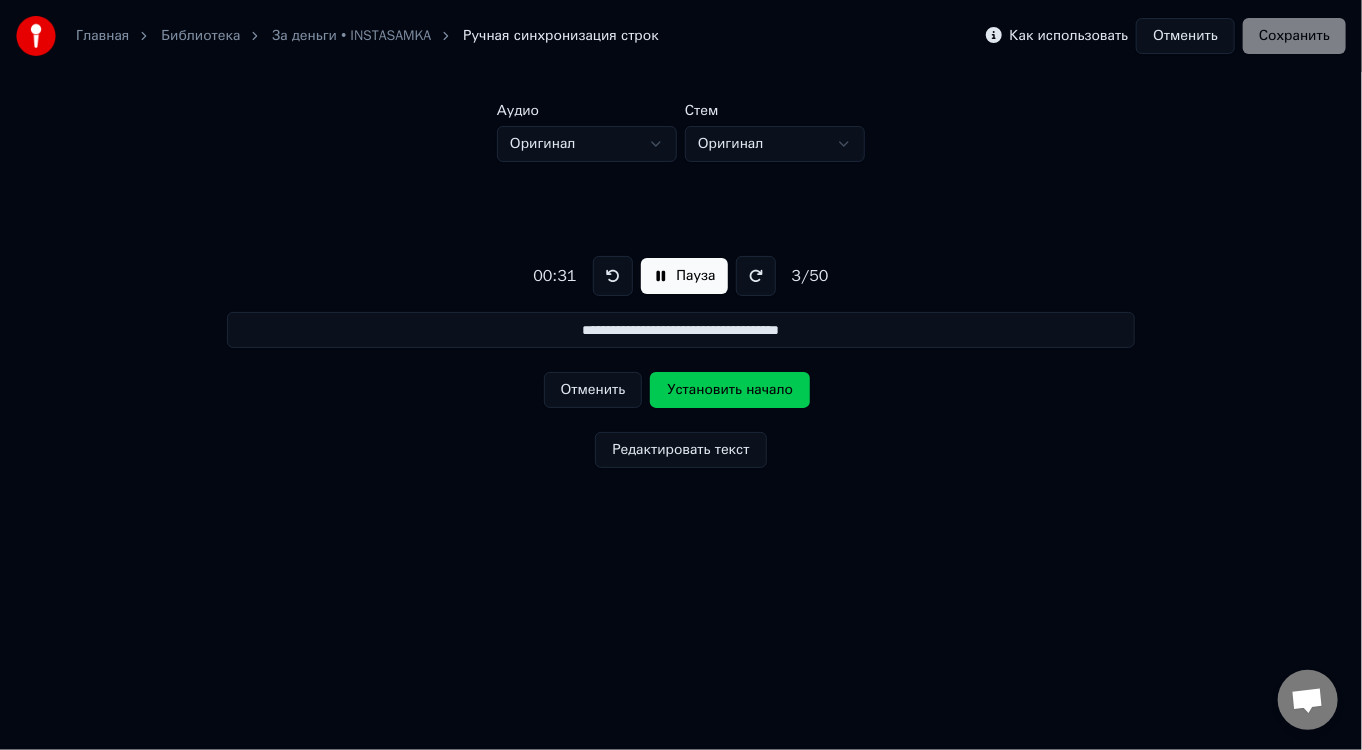 click at bounding box center [613, 276] 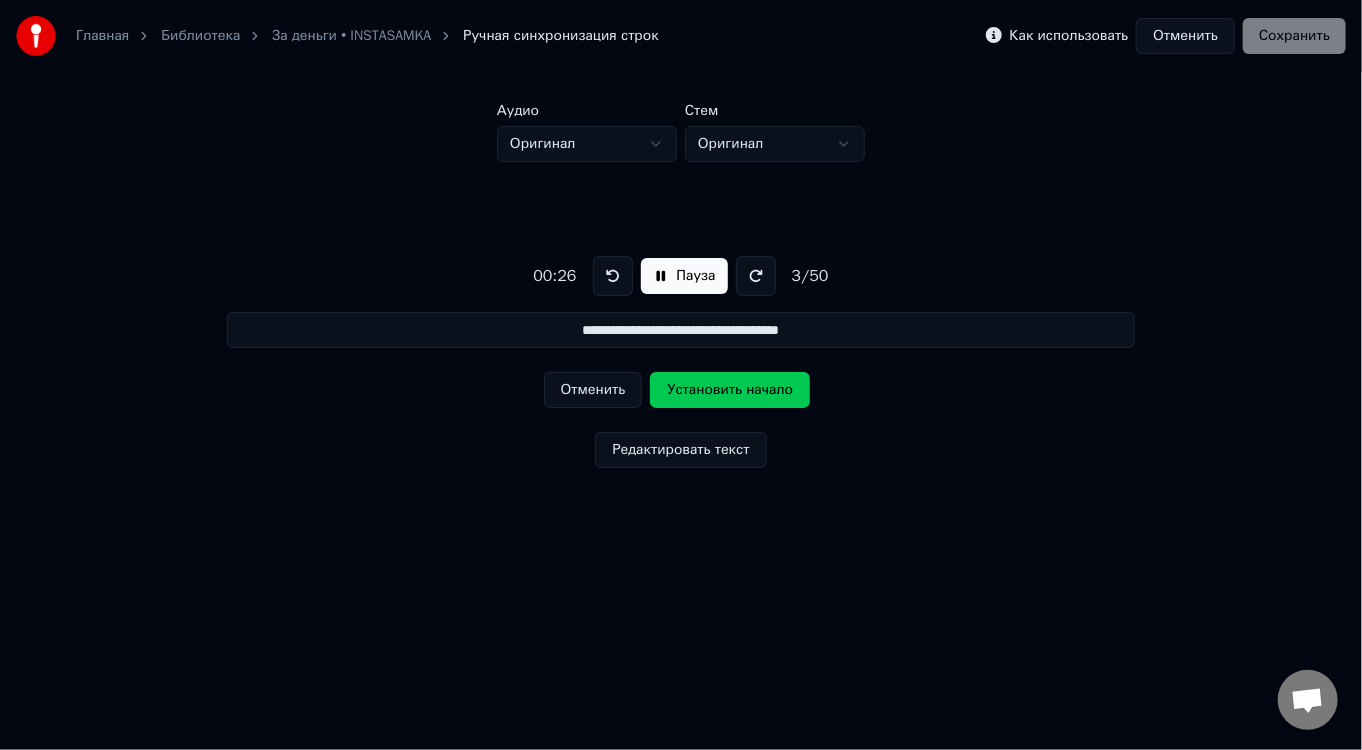 click at bounding box center (613, 276) 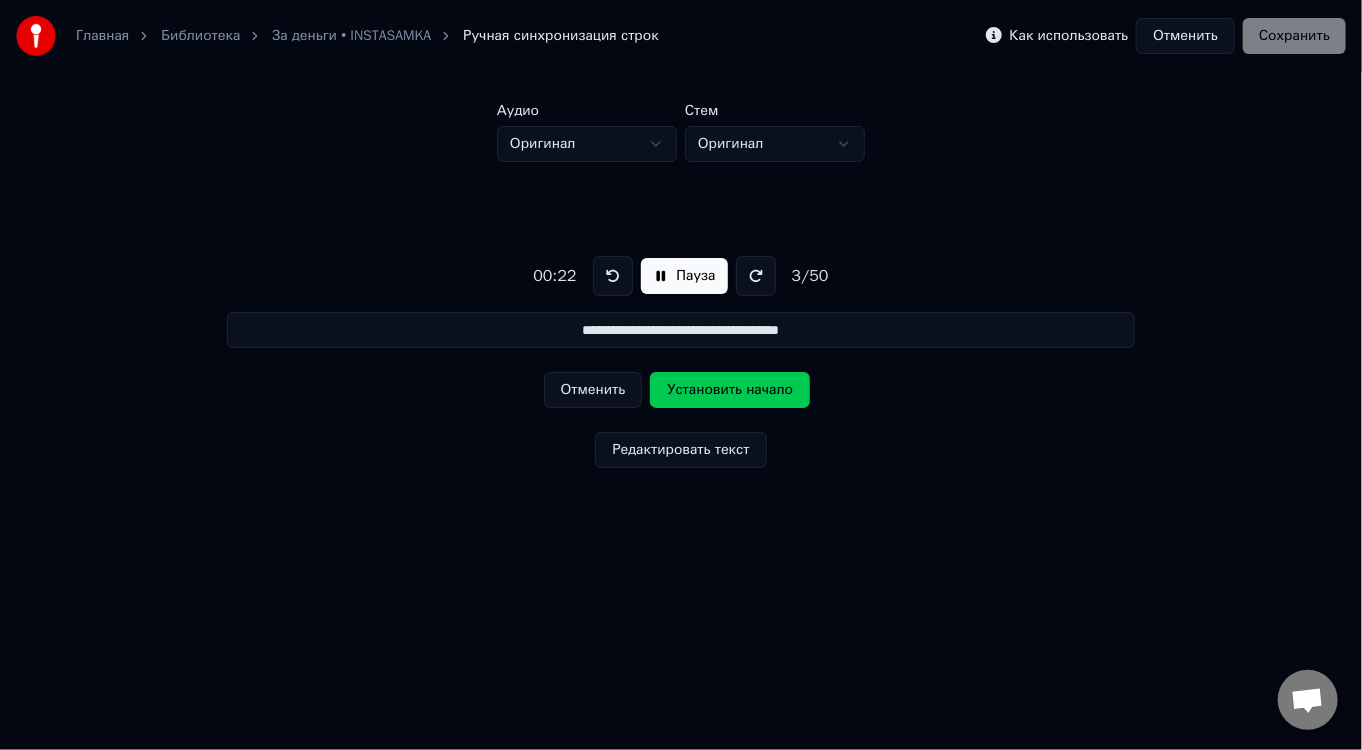 click at bounding box center (613, 276) 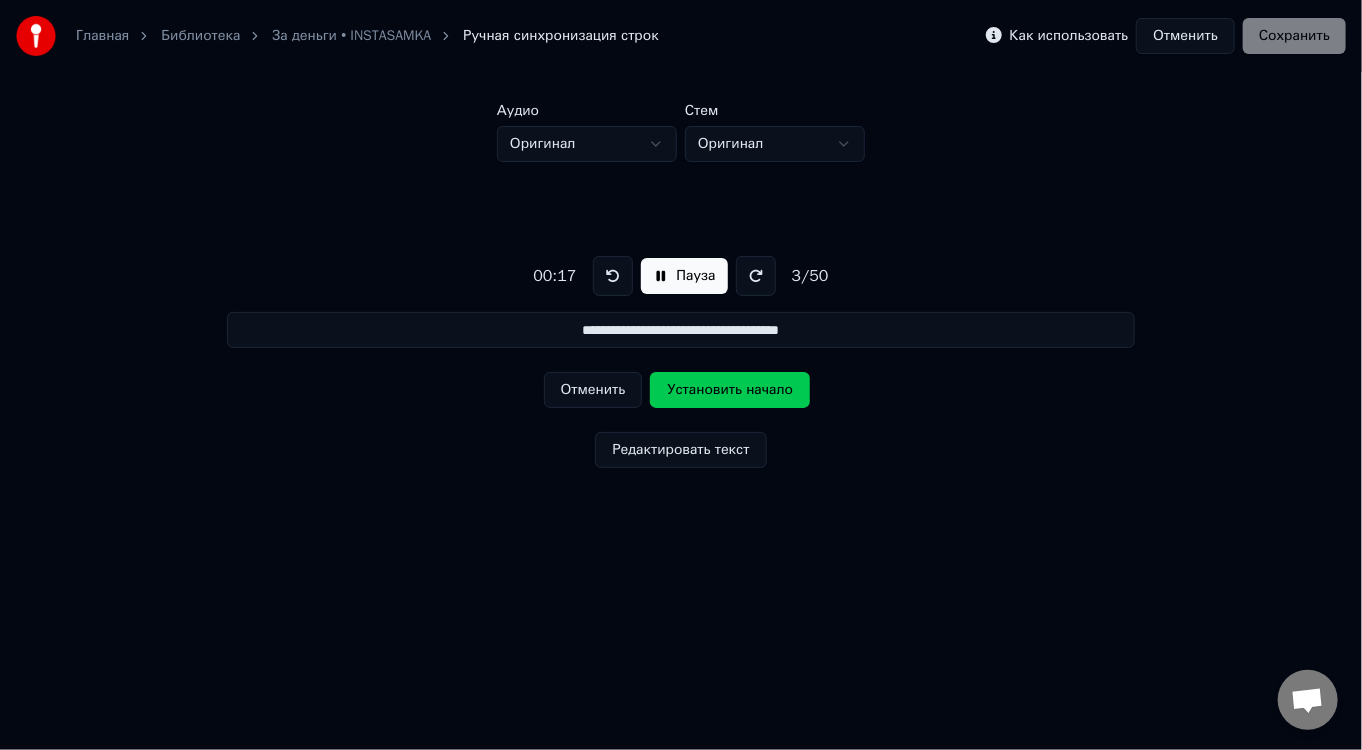 click at bounding box center (613, 276) 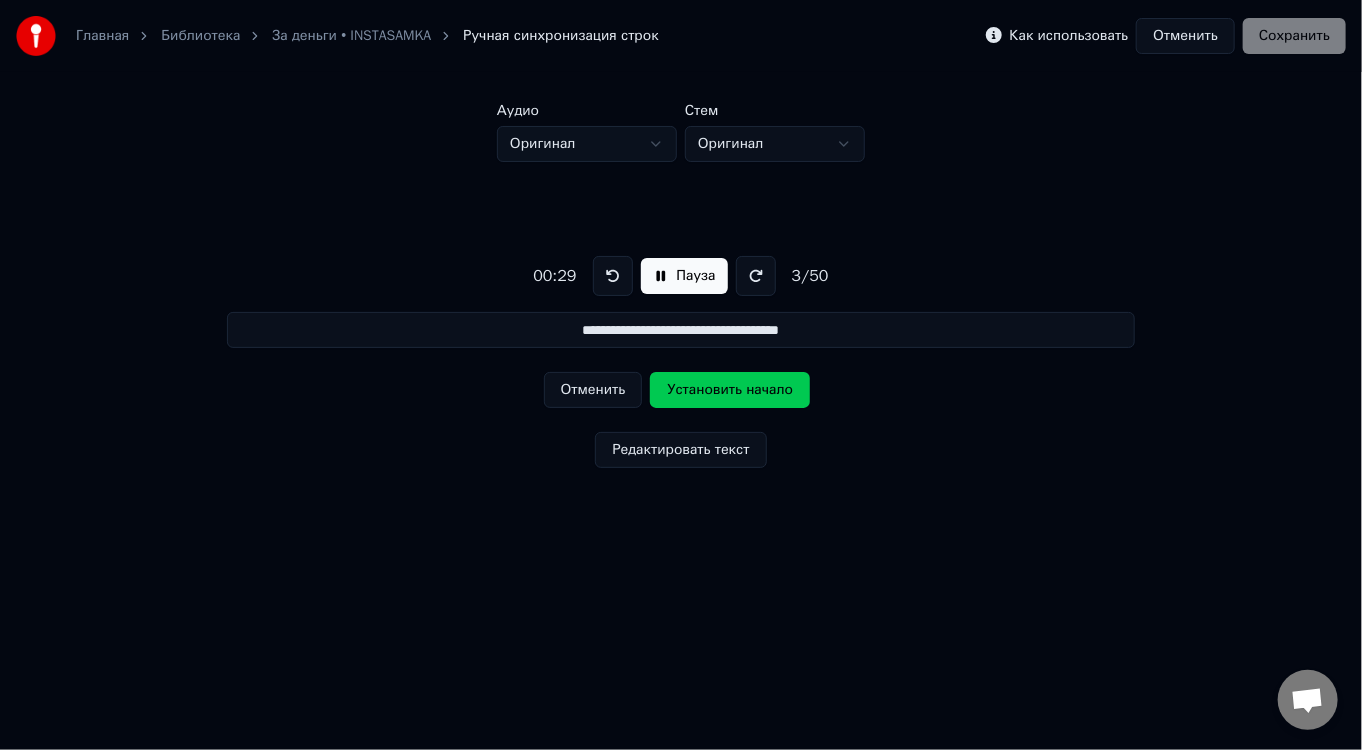 click on "Пауза" at bounding box center (684, 276) 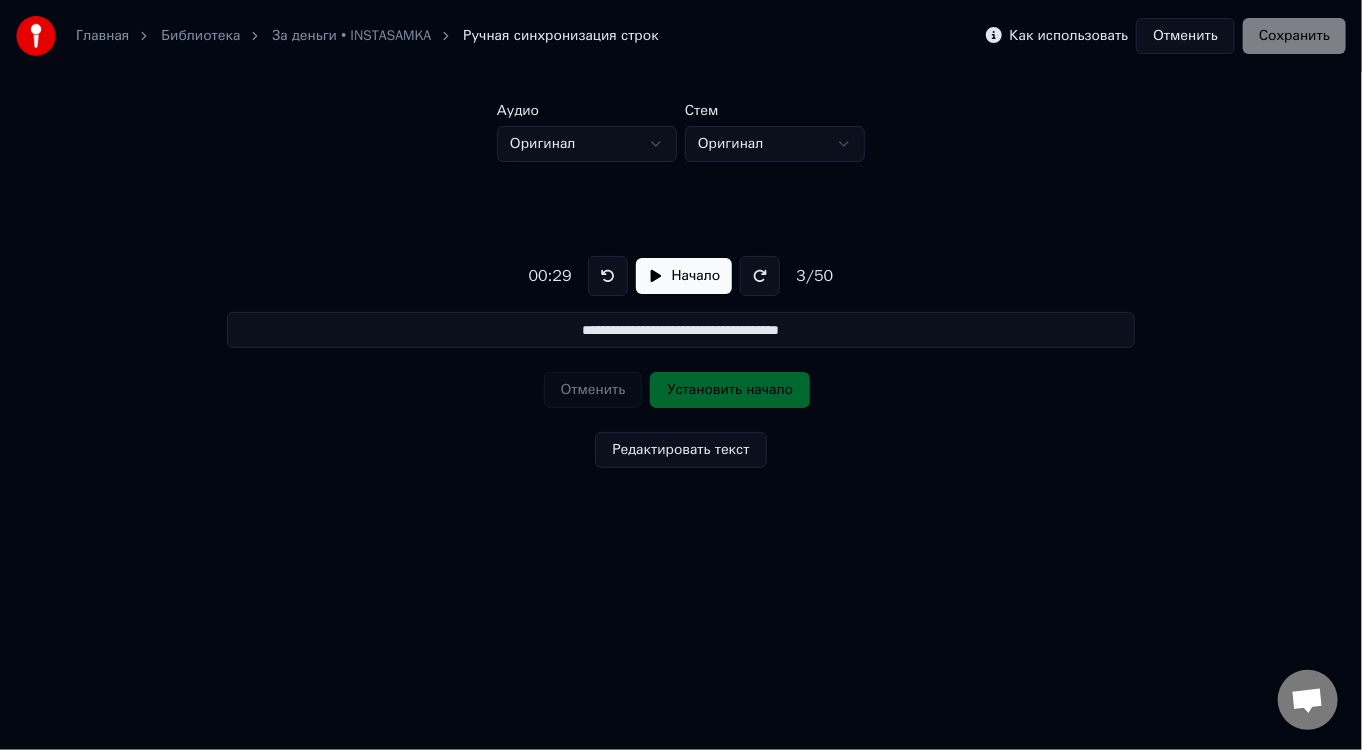click at bounding box center (608, 276) 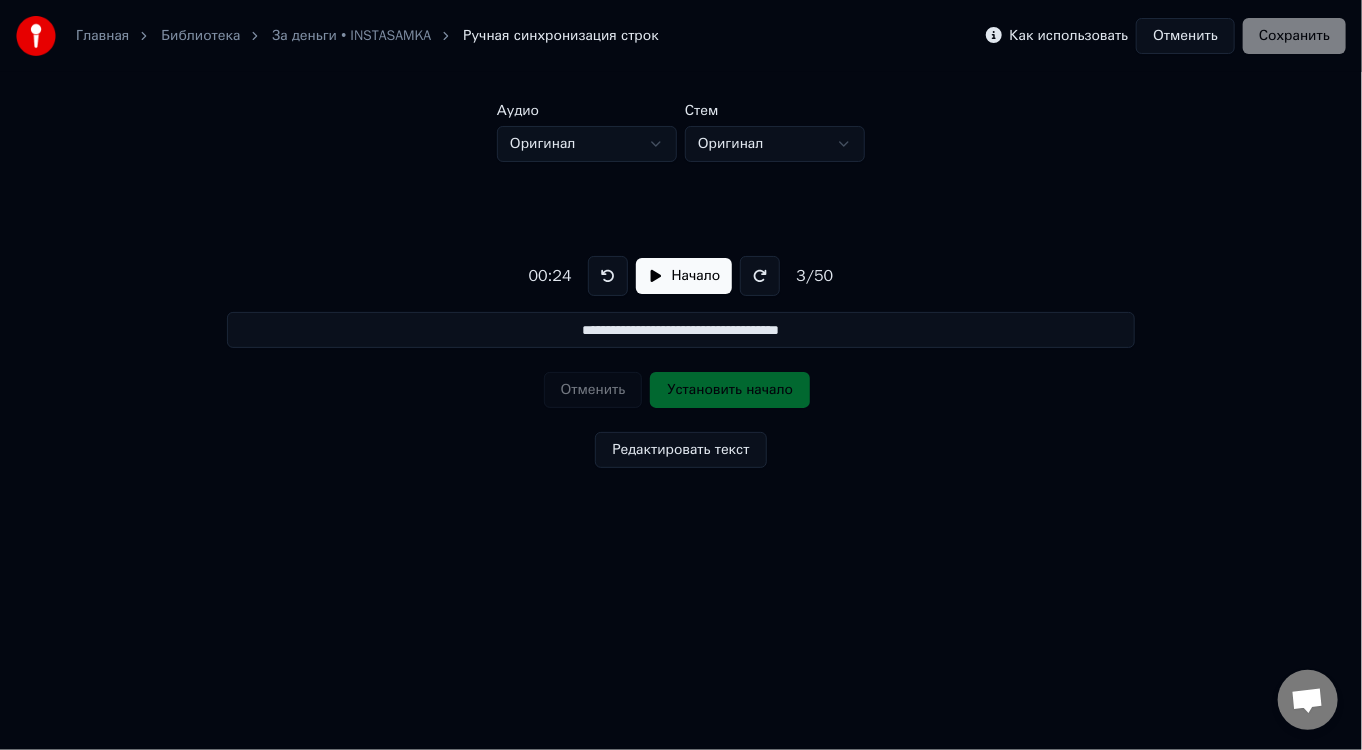 click at bounding box center (608, 276) 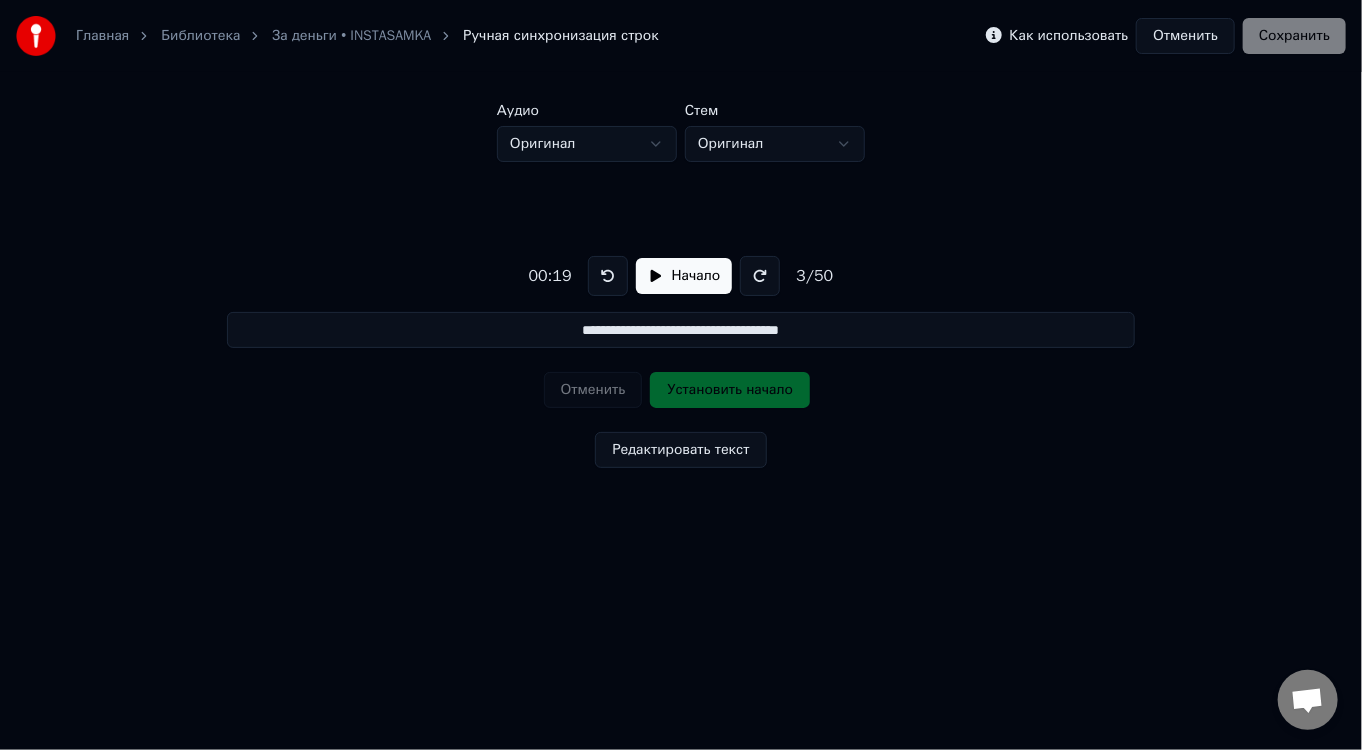 click on "Начало" at bounding box center [684, 276] 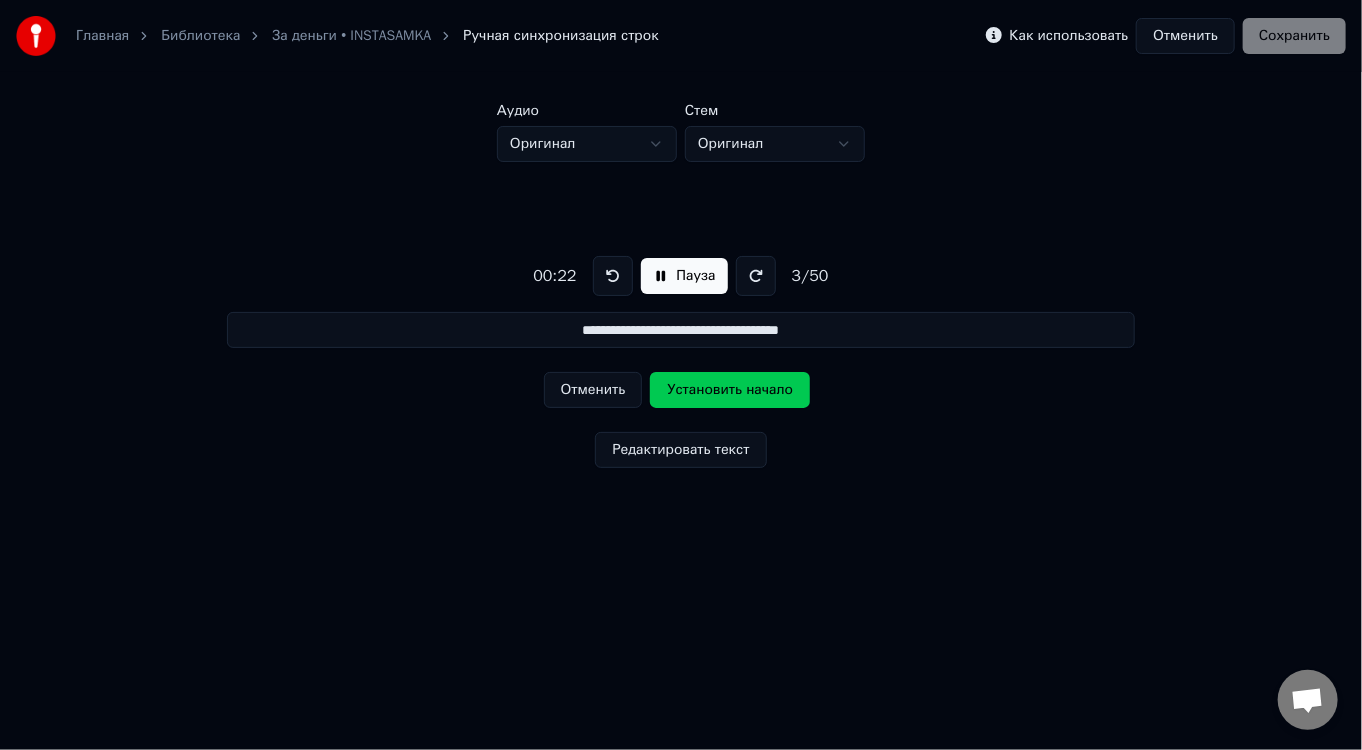 click on "Установить начало" at bounding box center (730, 390) 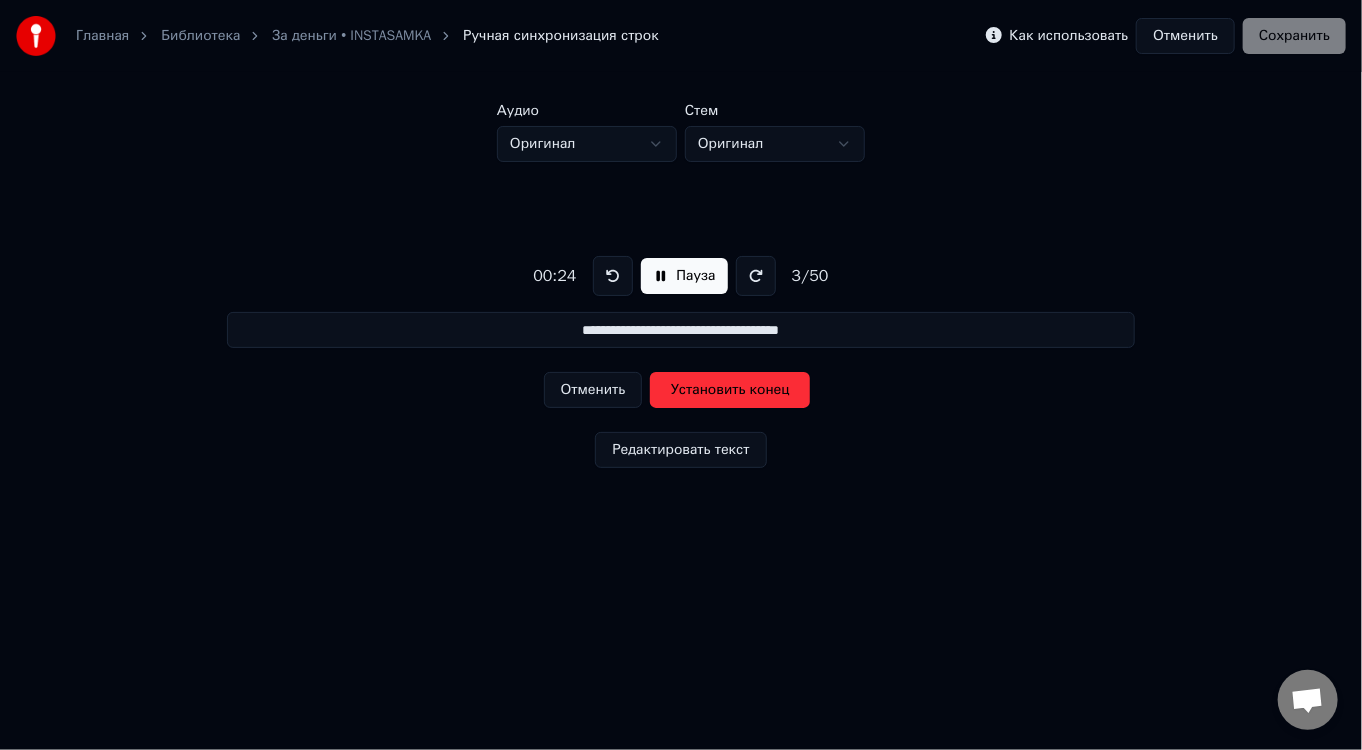 click on "Установить конец" at bounding box center (730, 390) 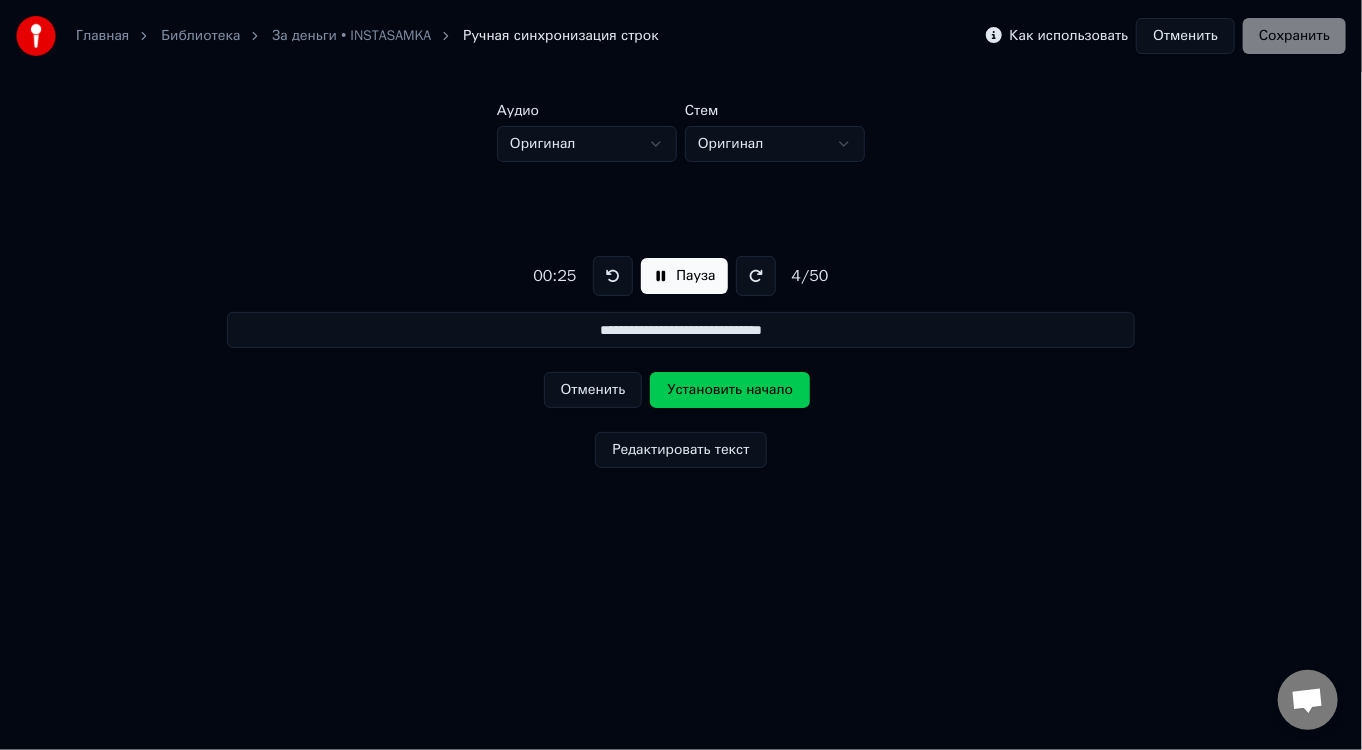 click on "Установить начало" at bounding box center (730, 390) 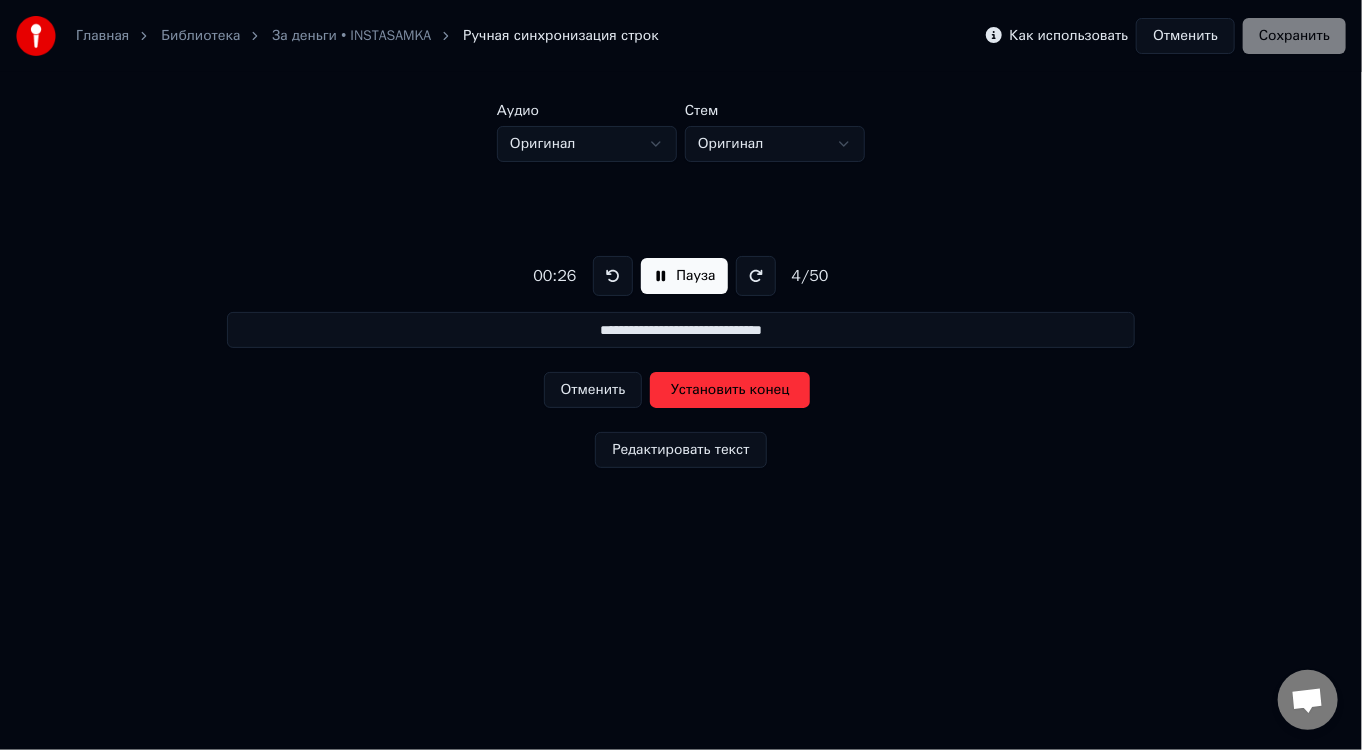 click on "Установить конец" at bounding box center [730, 390] 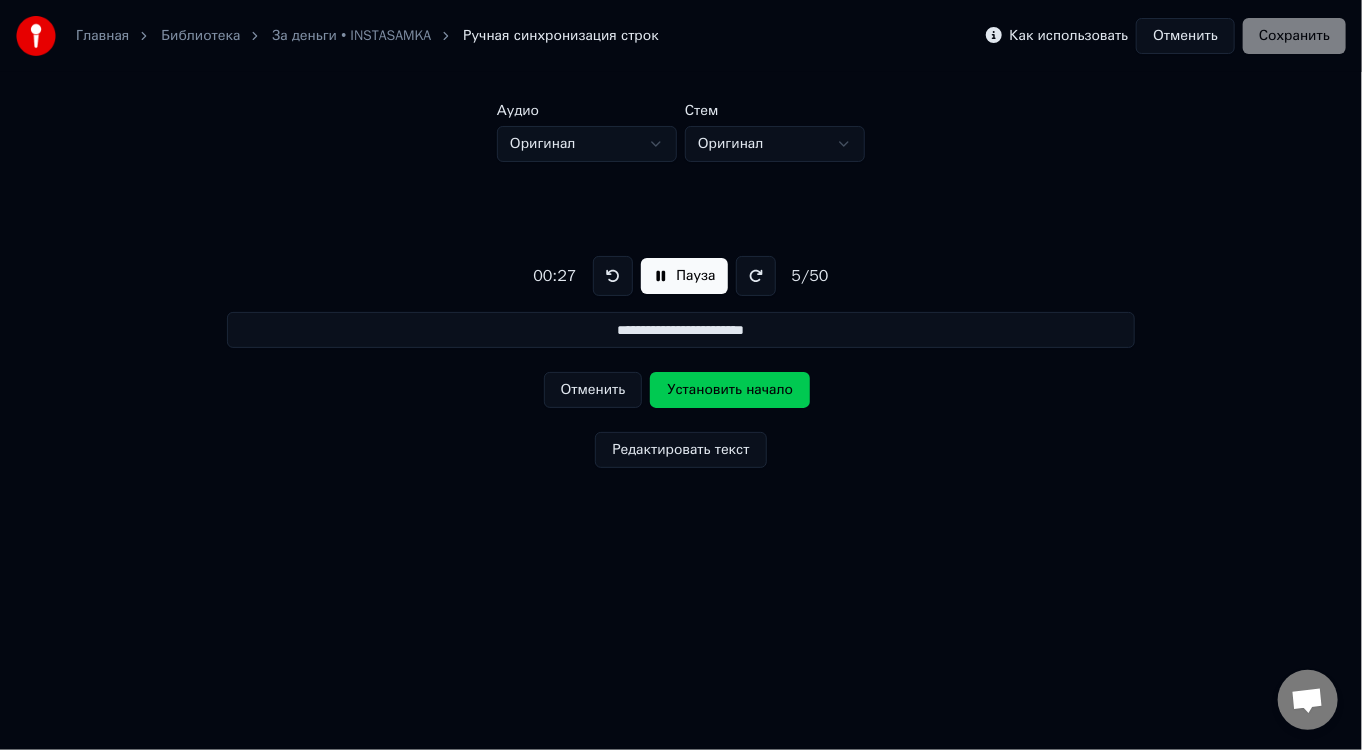 click at bounding box center [613, 276] 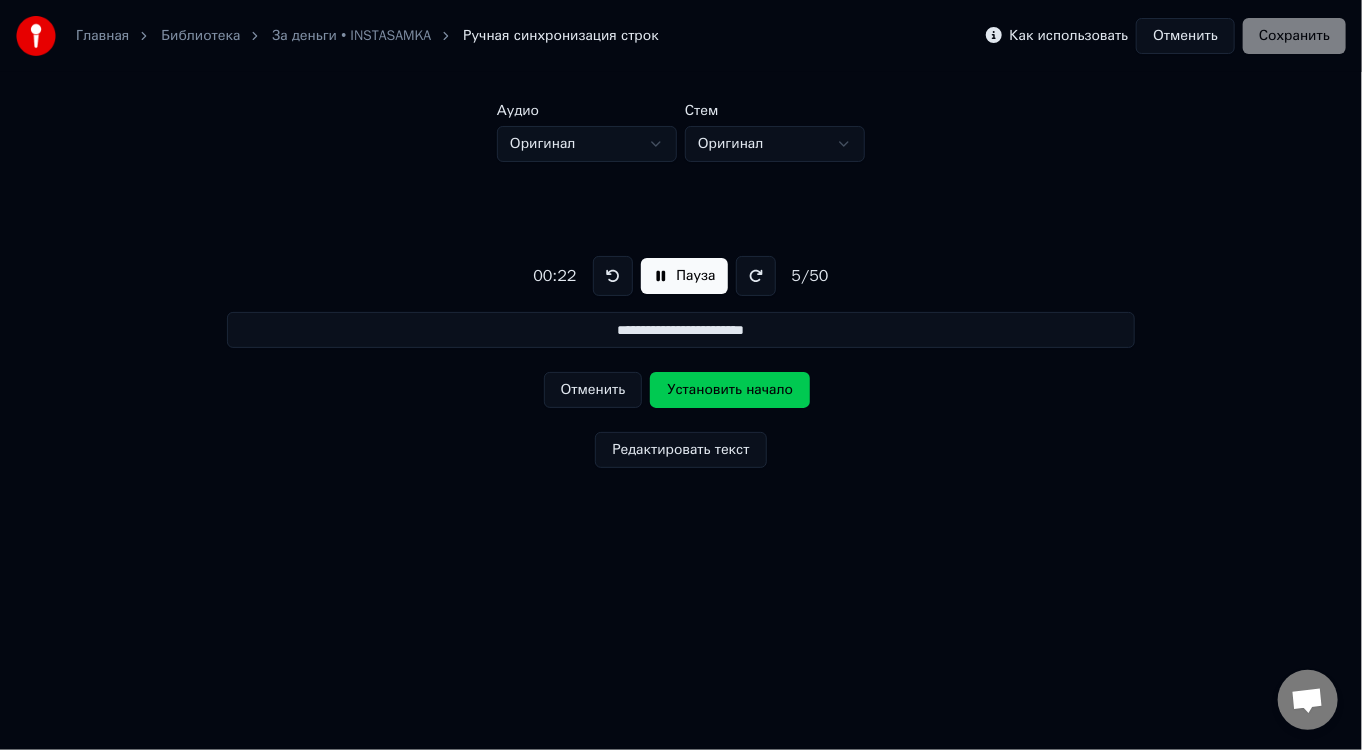 click at bounding box center [613, 276] 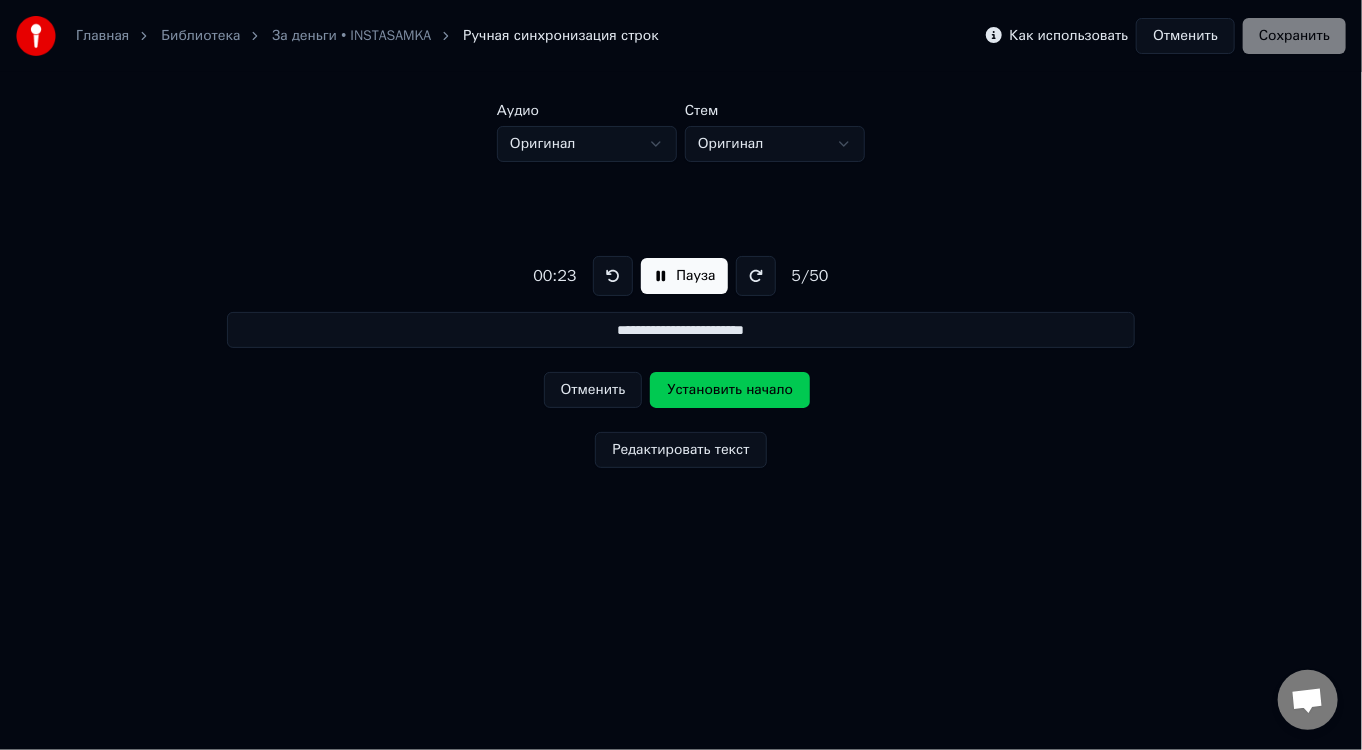 click on "Как использовать Отменить Сохранить" at bounding box center [1166, 36] 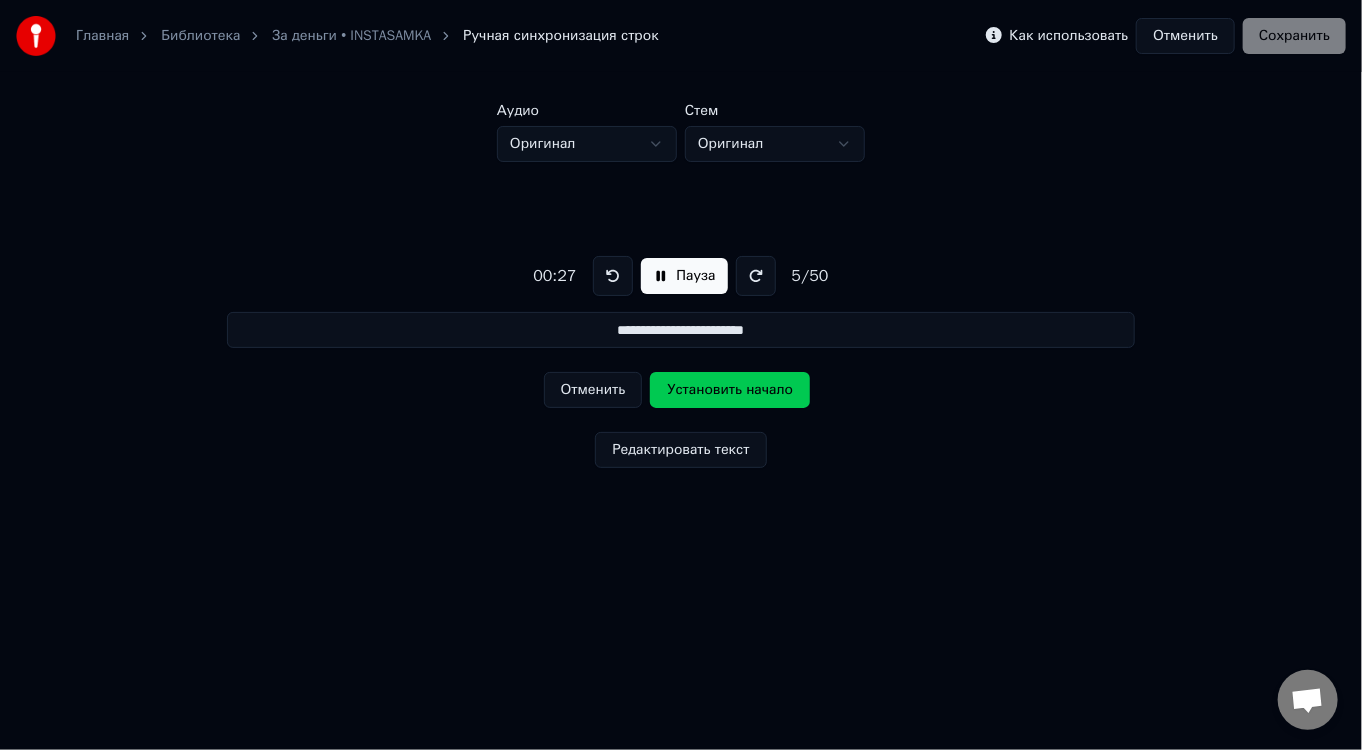 click on "Редактировать текст" at bounding box center [680, 450] 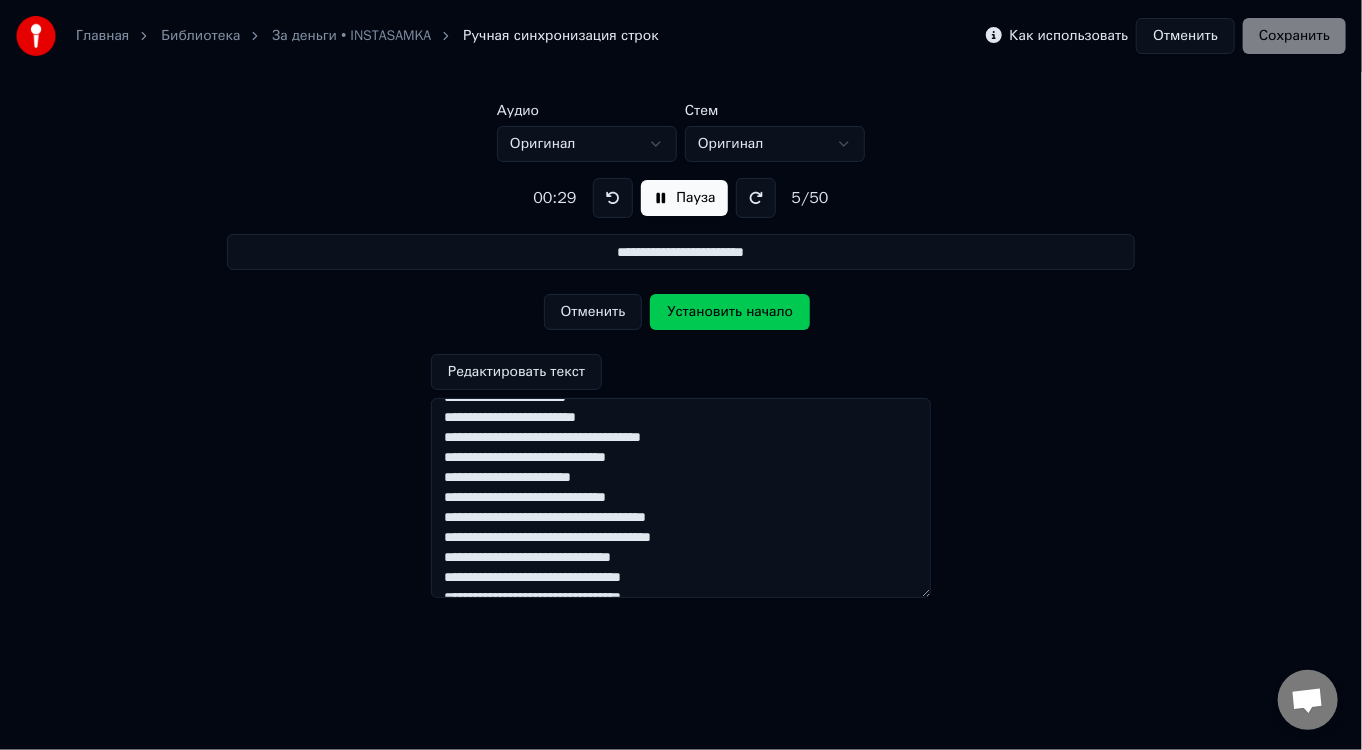 scroll, scrollTop: 0, scrollLeft: 0, axis: both 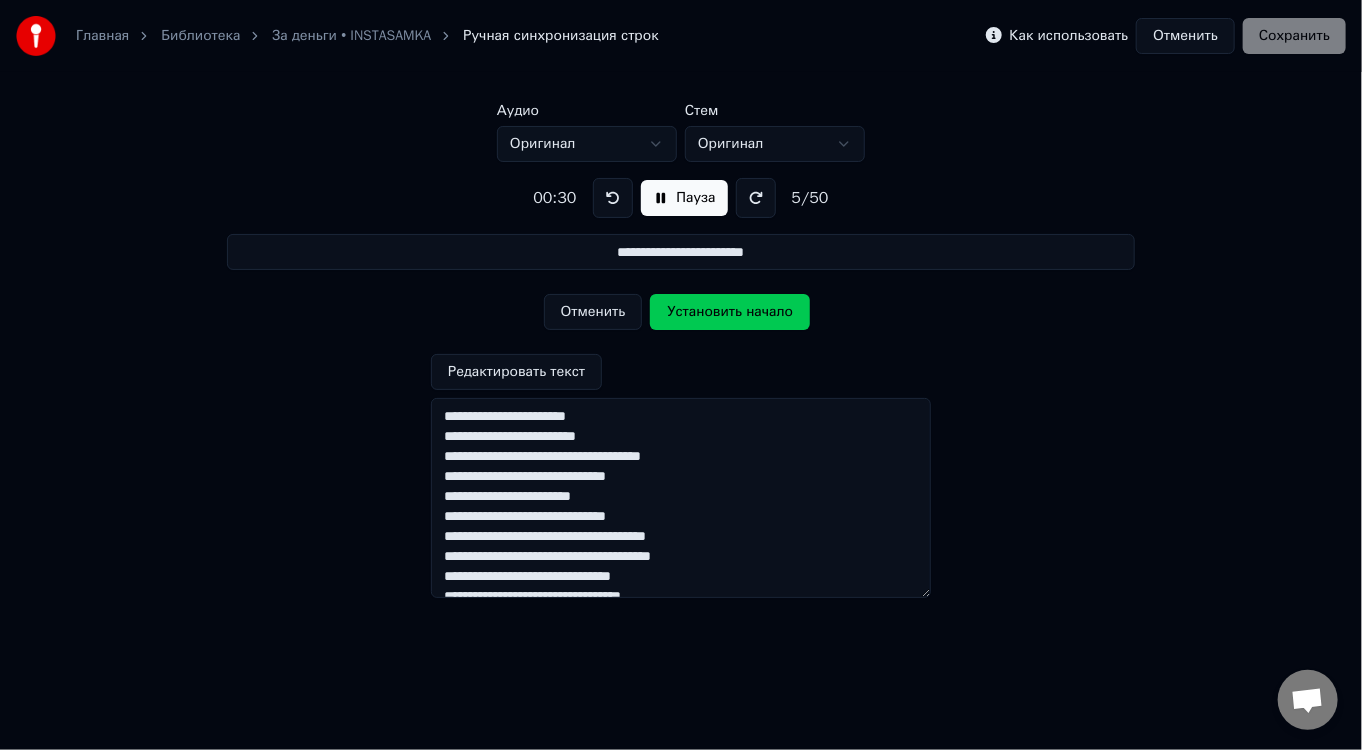 click on "Как использовать Отменить Сохранить" at bounding box center [1166, 36] 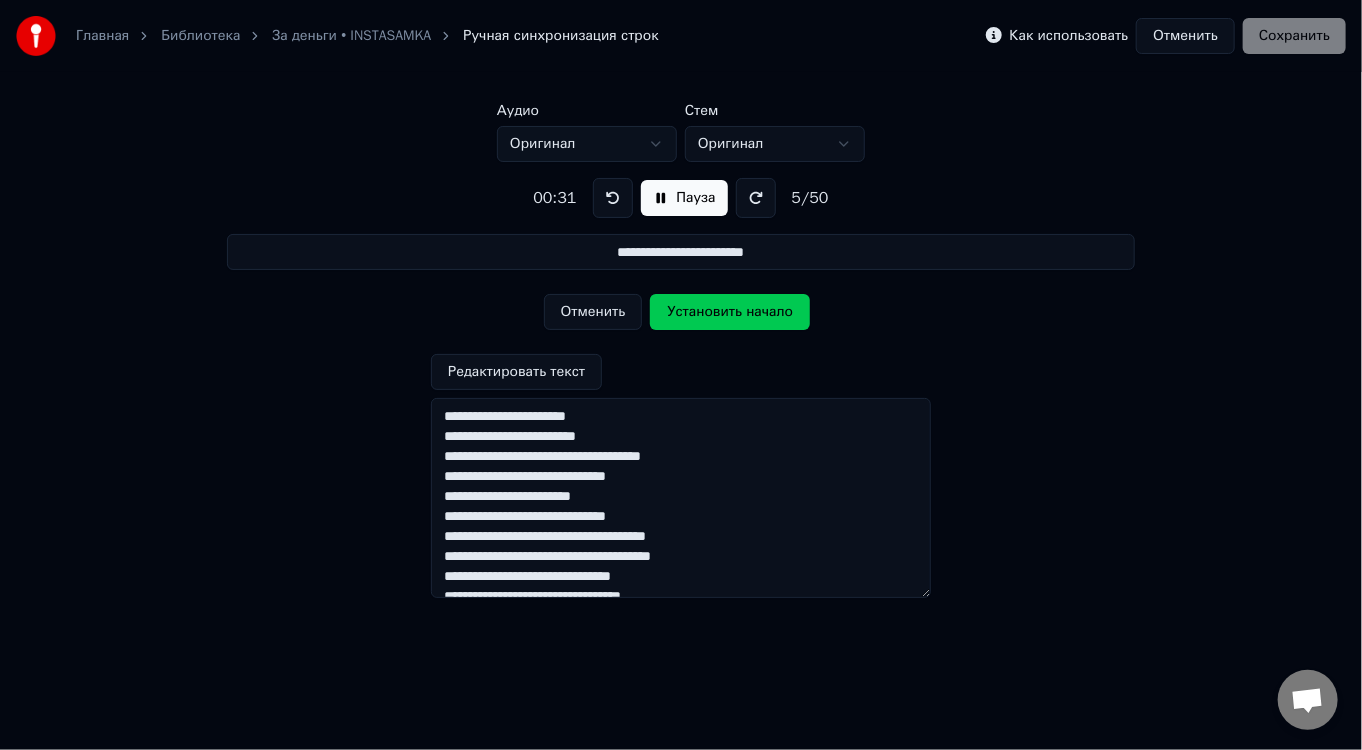 click on "Отменить" at bounding box center [1185, 36] 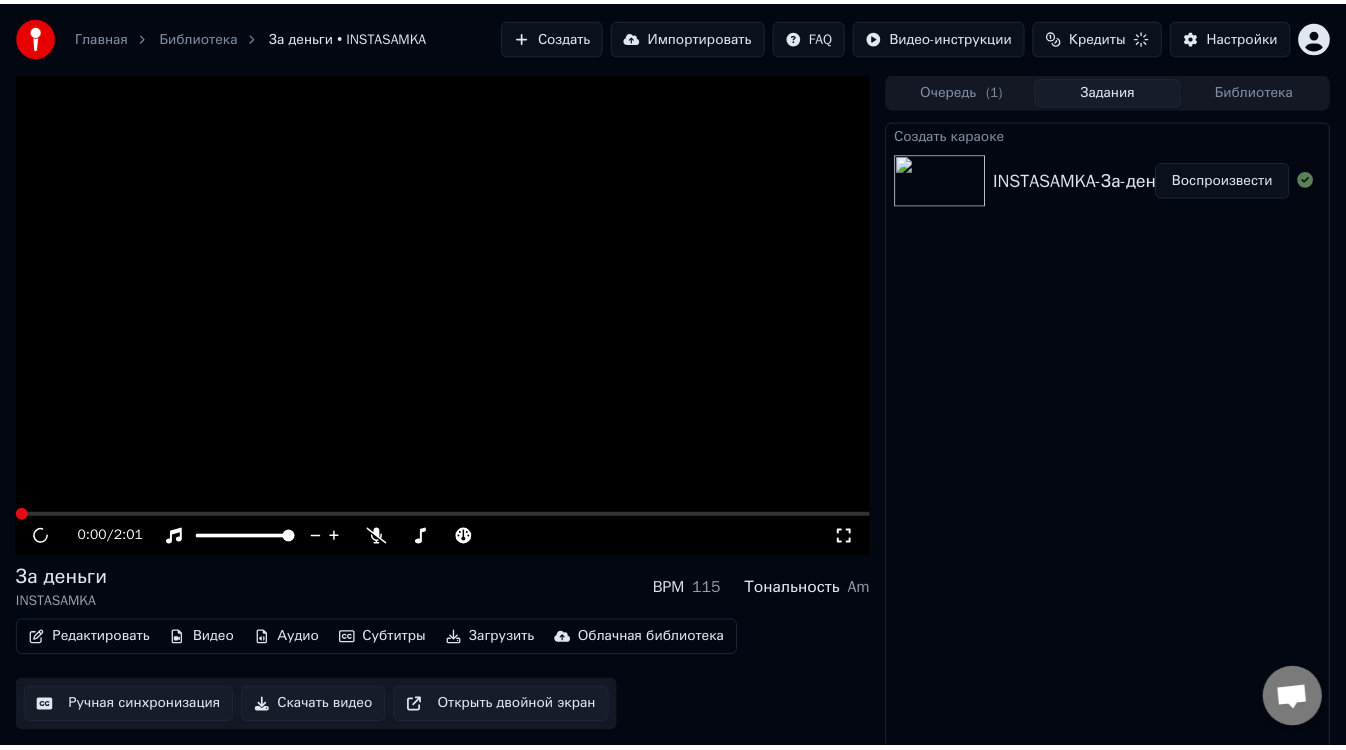scroll, scrollTop: 7, scrollLeft: 0, axis: vertical 